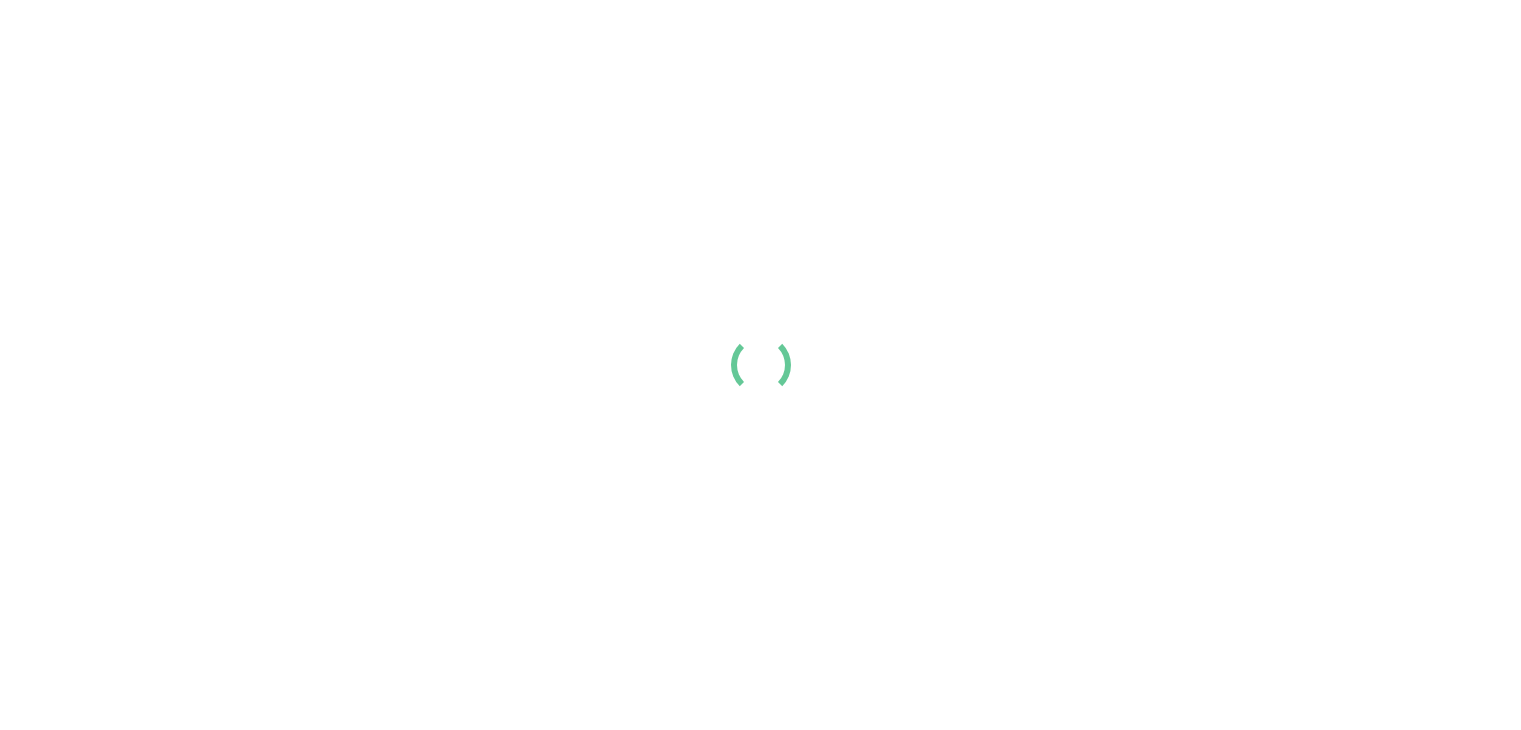 scroll, scrollTop: 0, scrollLeft: 0, axis: both 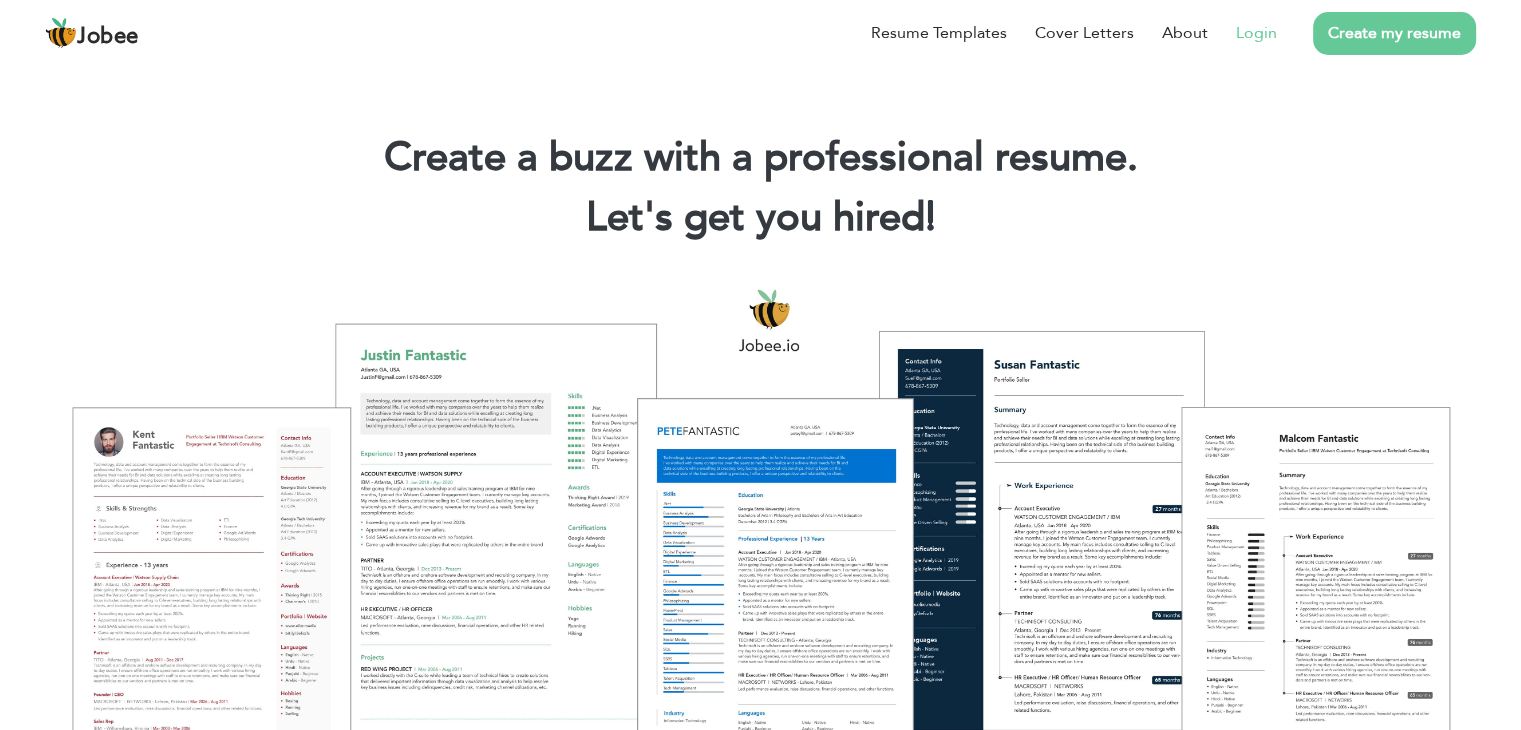 click on "Login" at bounding box center [1256, 33] 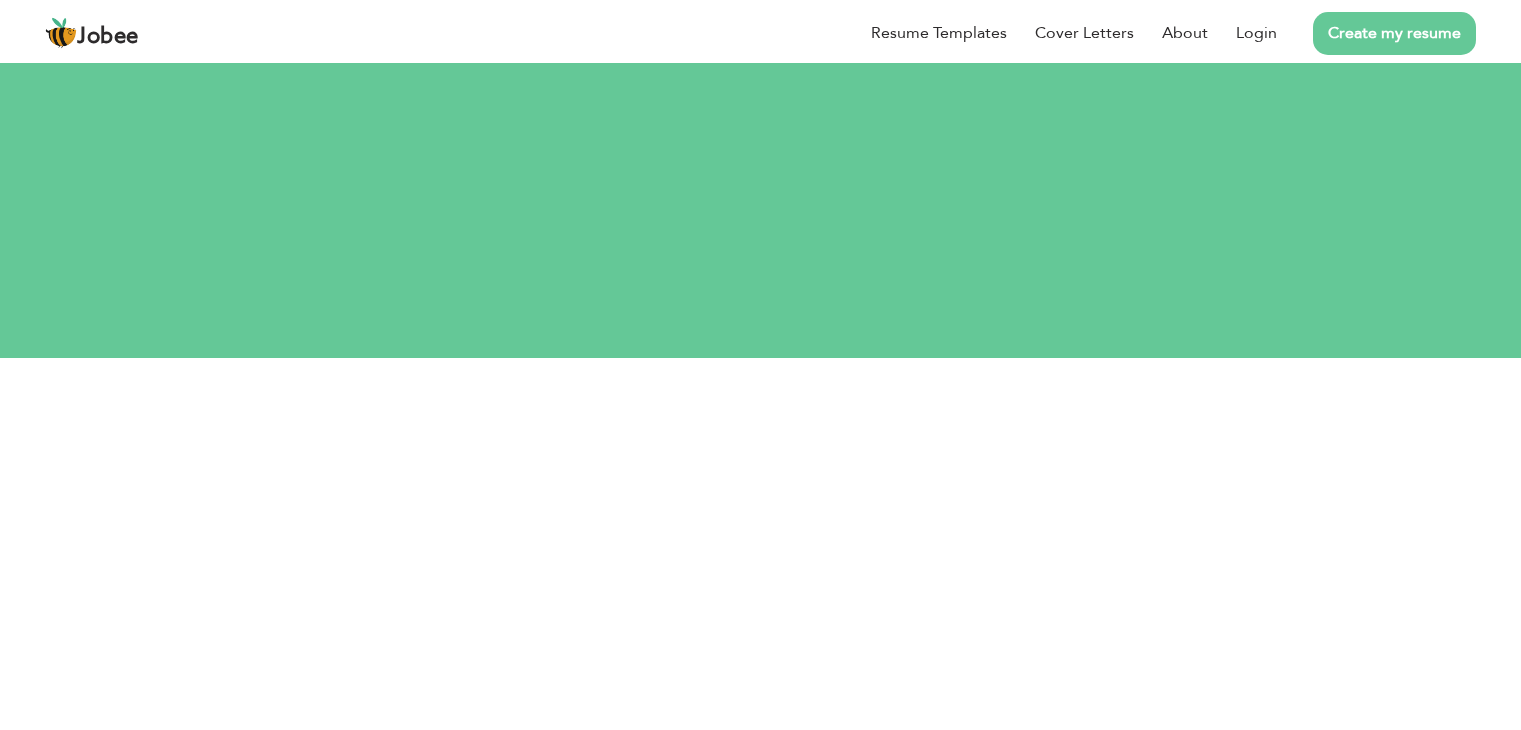 scroll, scrollTop: 0, scrollLeft: 0, axis: both 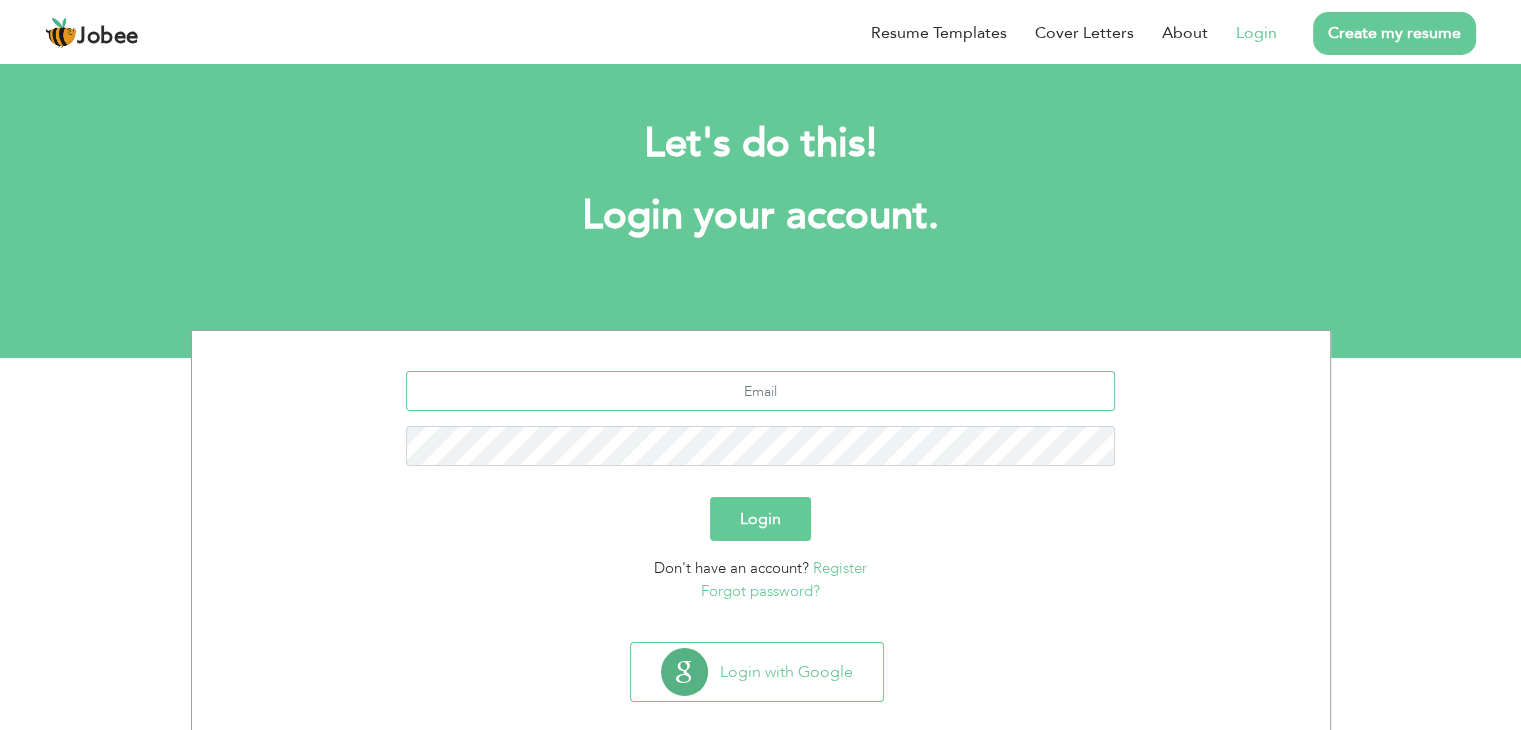 type on "[EMAIL_ADDRESS][DOMAIN_NAME]" 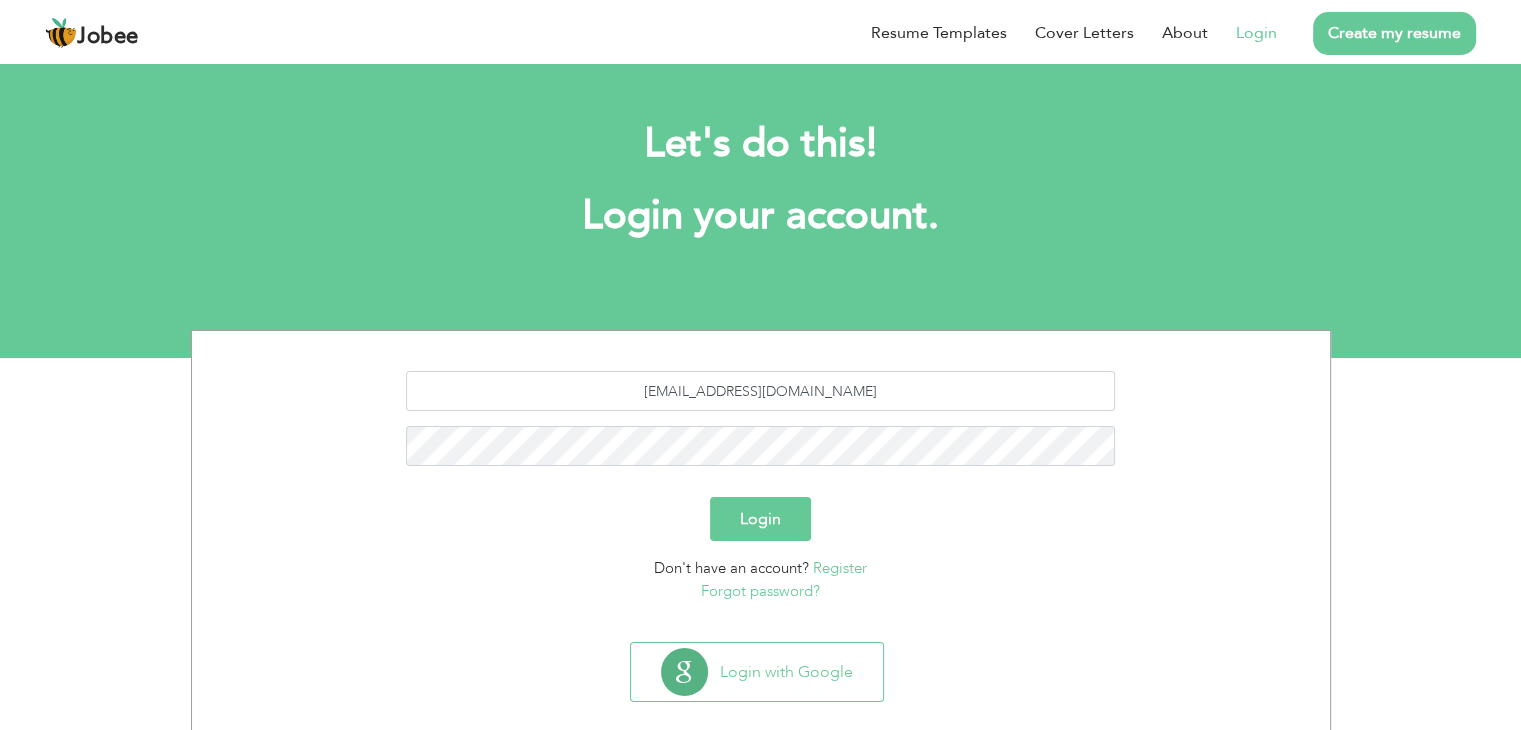 click on "Login" at bounding box center [760, 519] 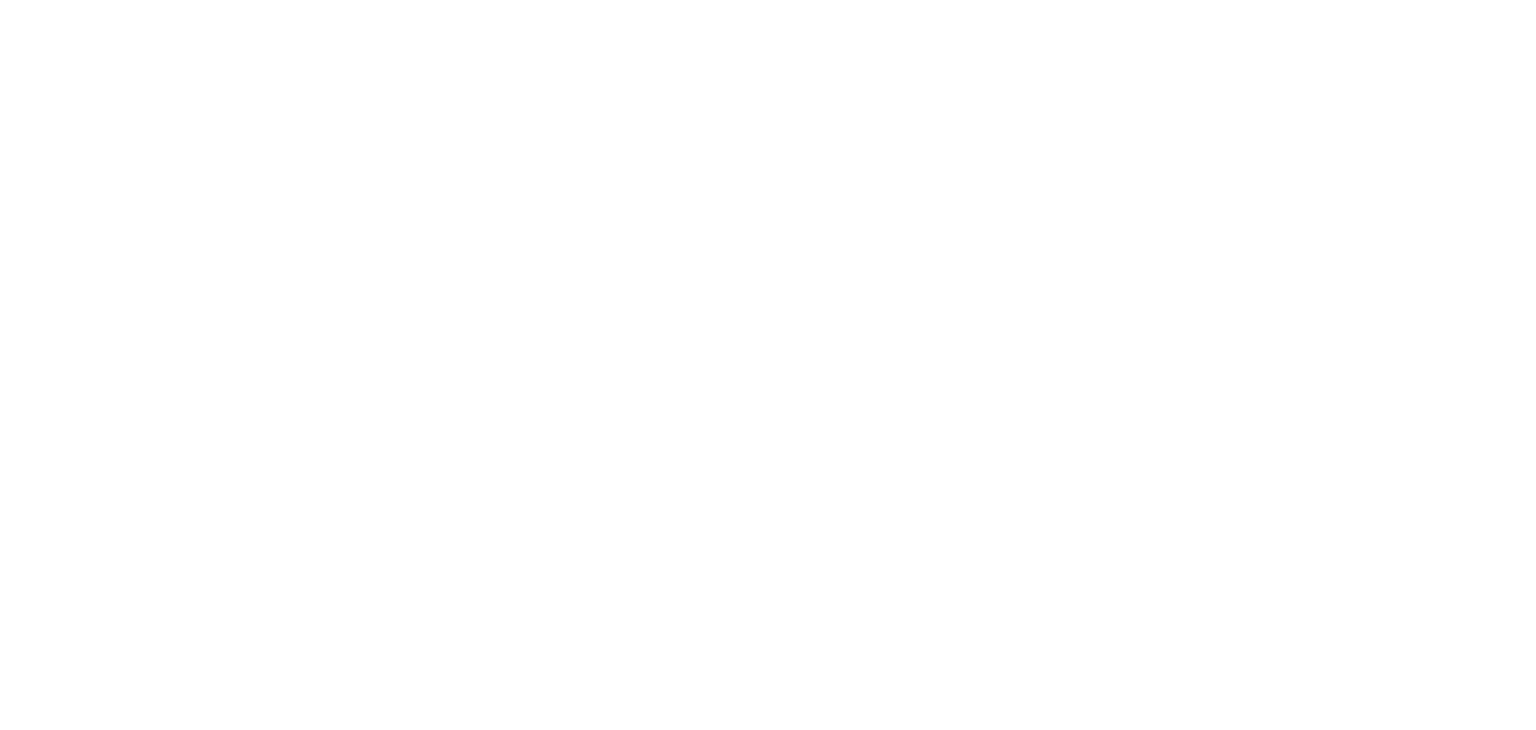 scroll, scrollTop: 0, scrollLeft: 0, axis: both 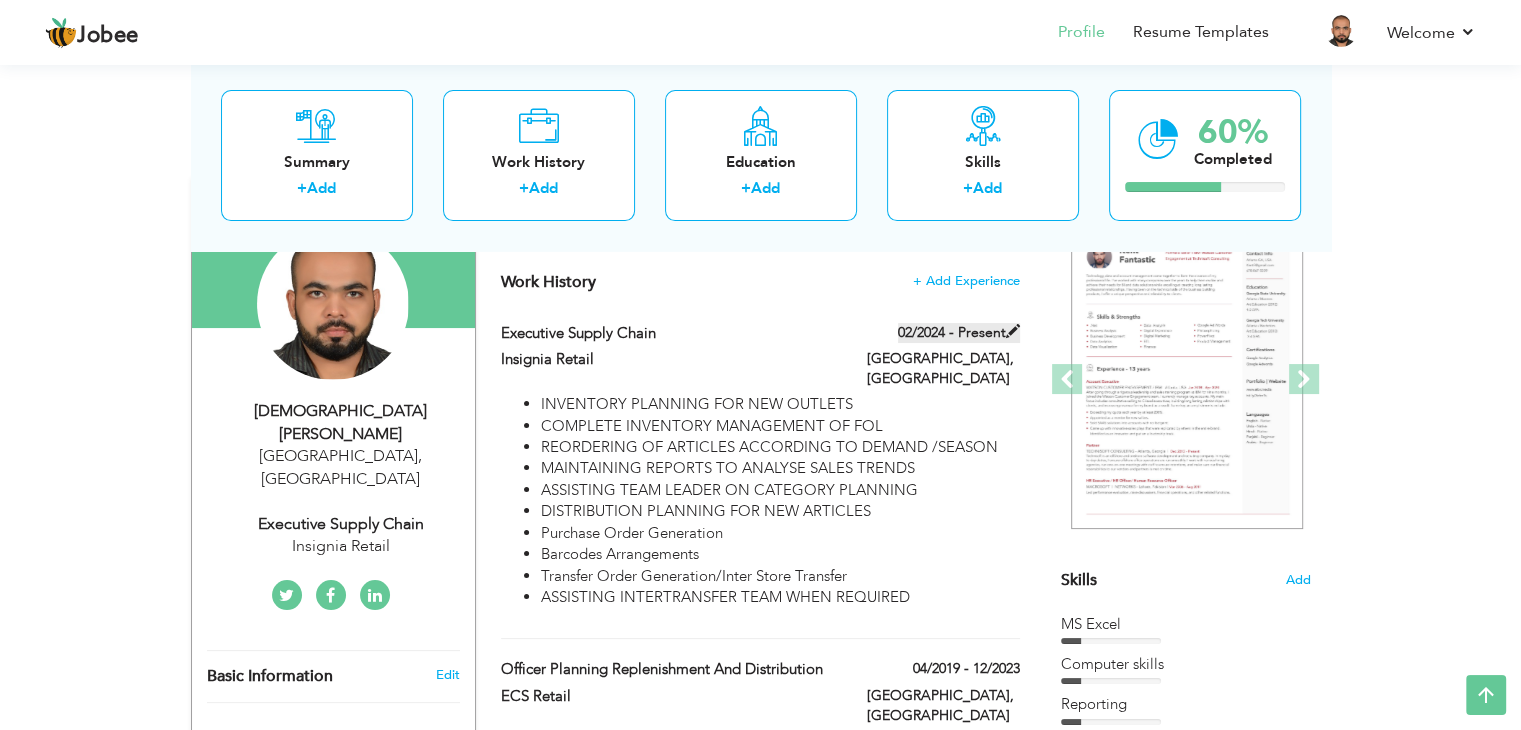 click at bounding box center (1013, 331) 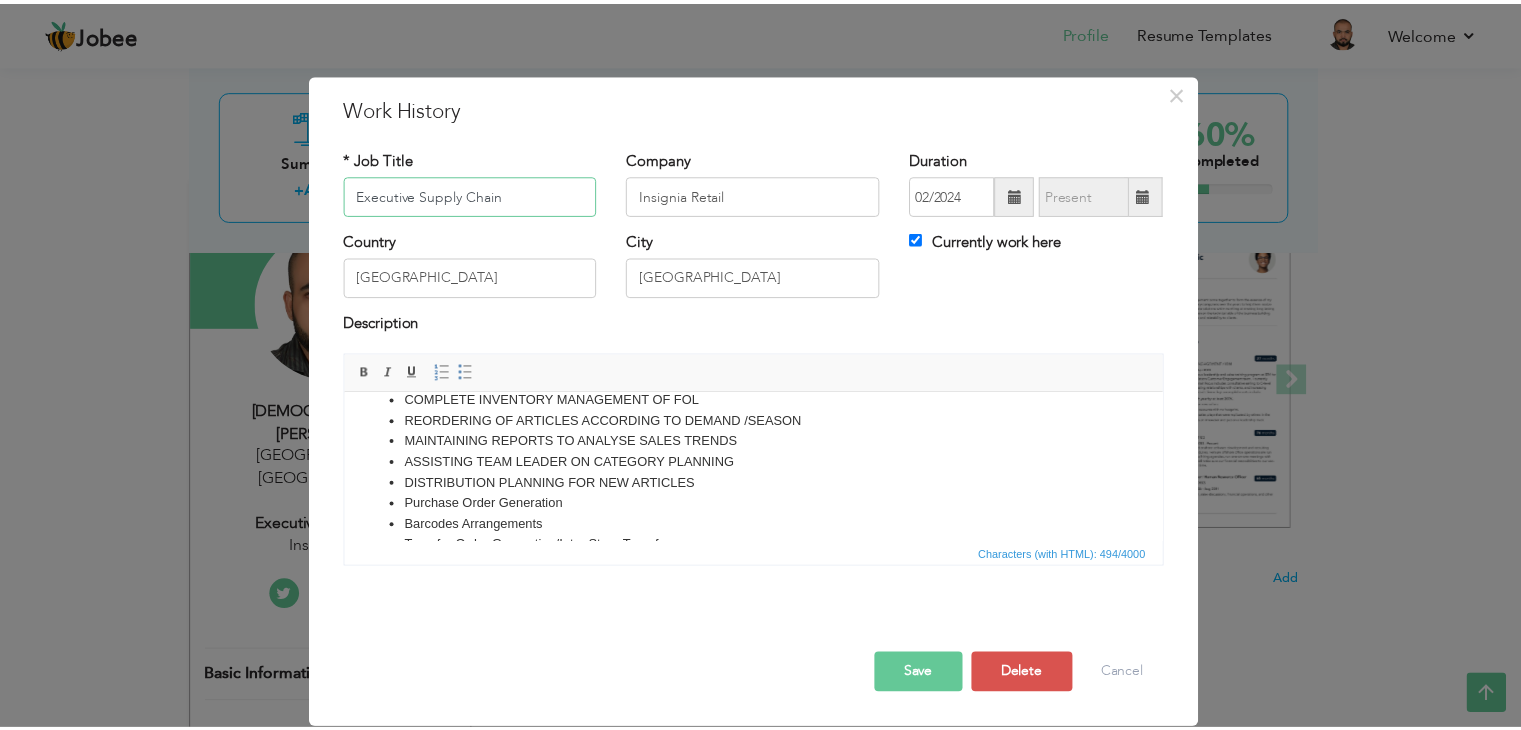 scroll, scrollTop: 0, scrollLeft: 0, axis: both 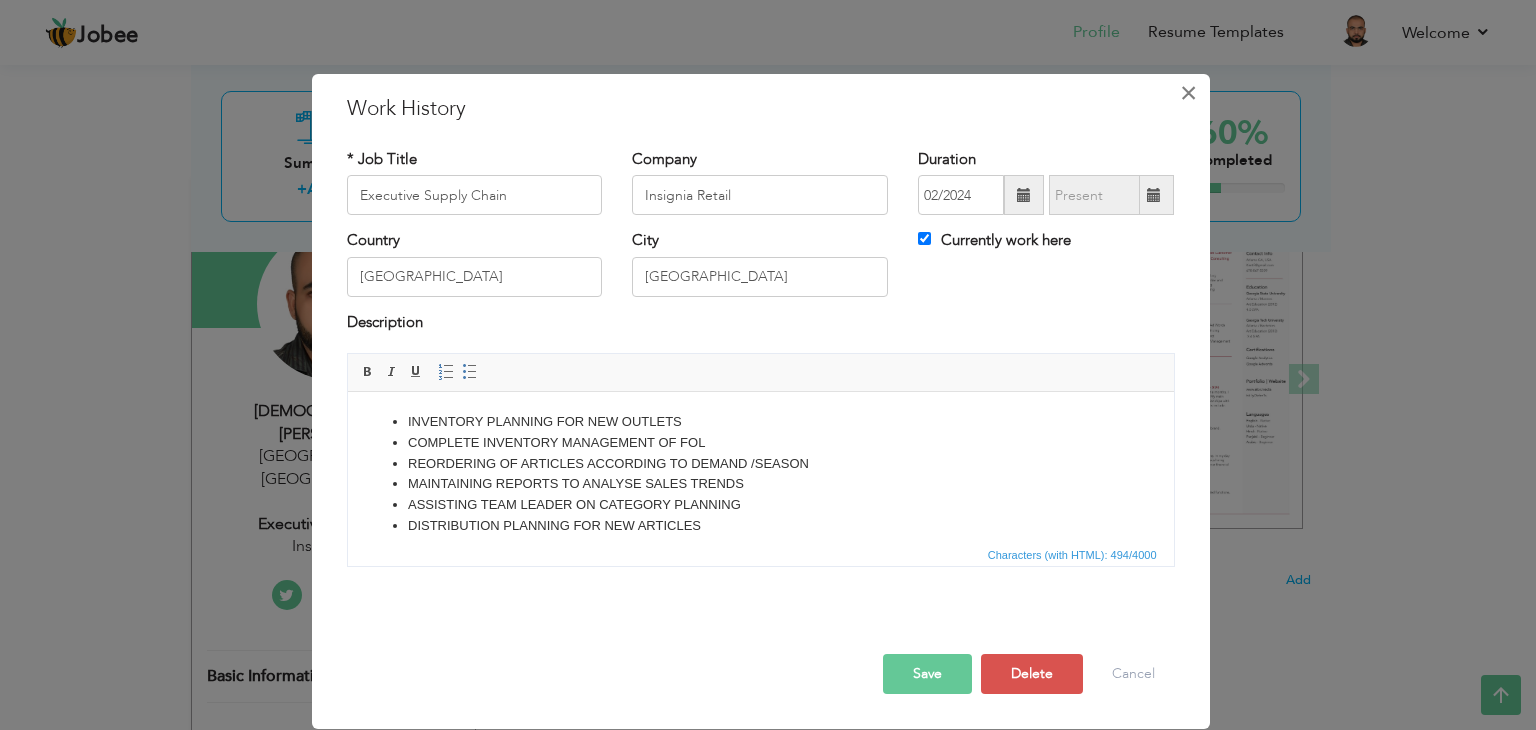 click on "×" at bounding box center (1188, 93) 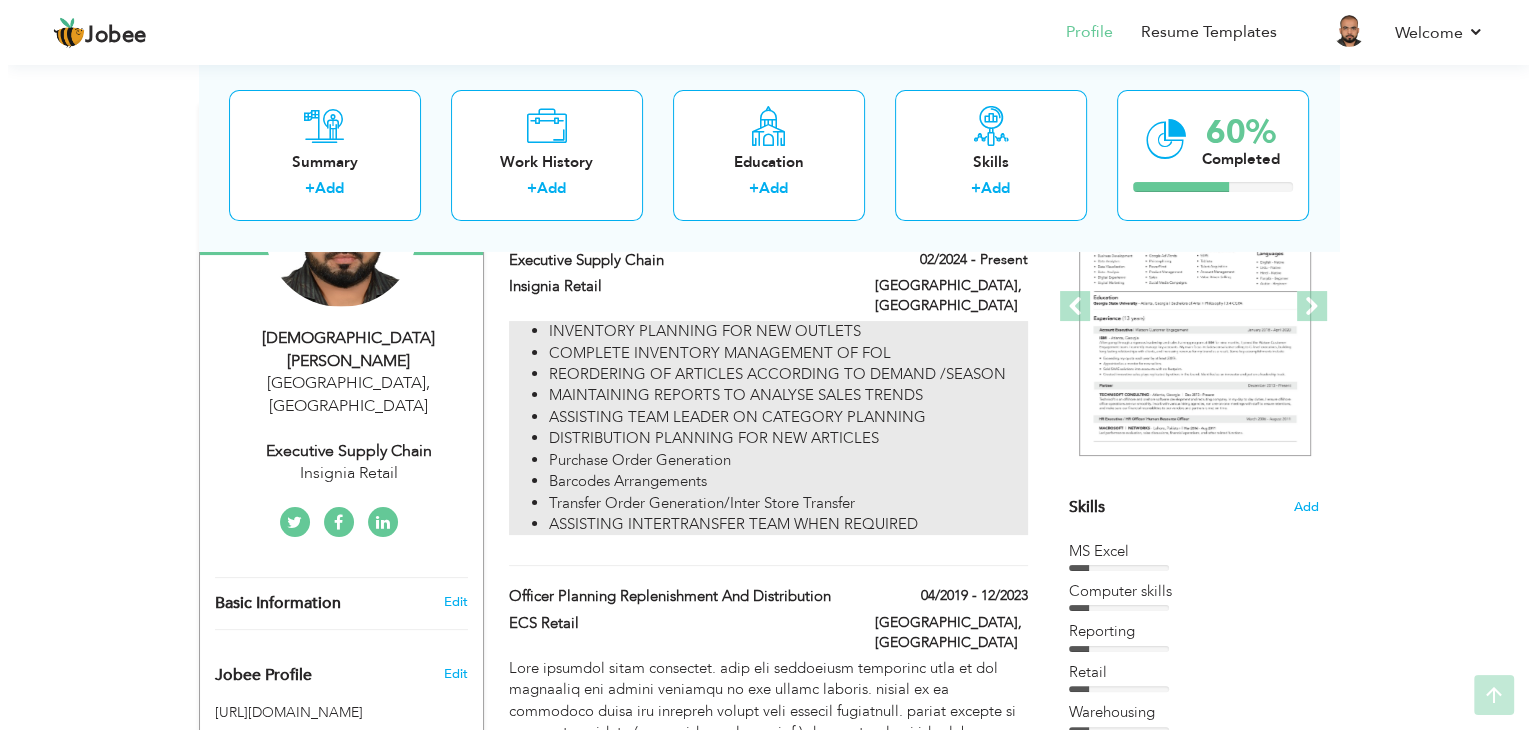 scroll, scrollTop: 300, scrollLeft: 0, axis: vertical 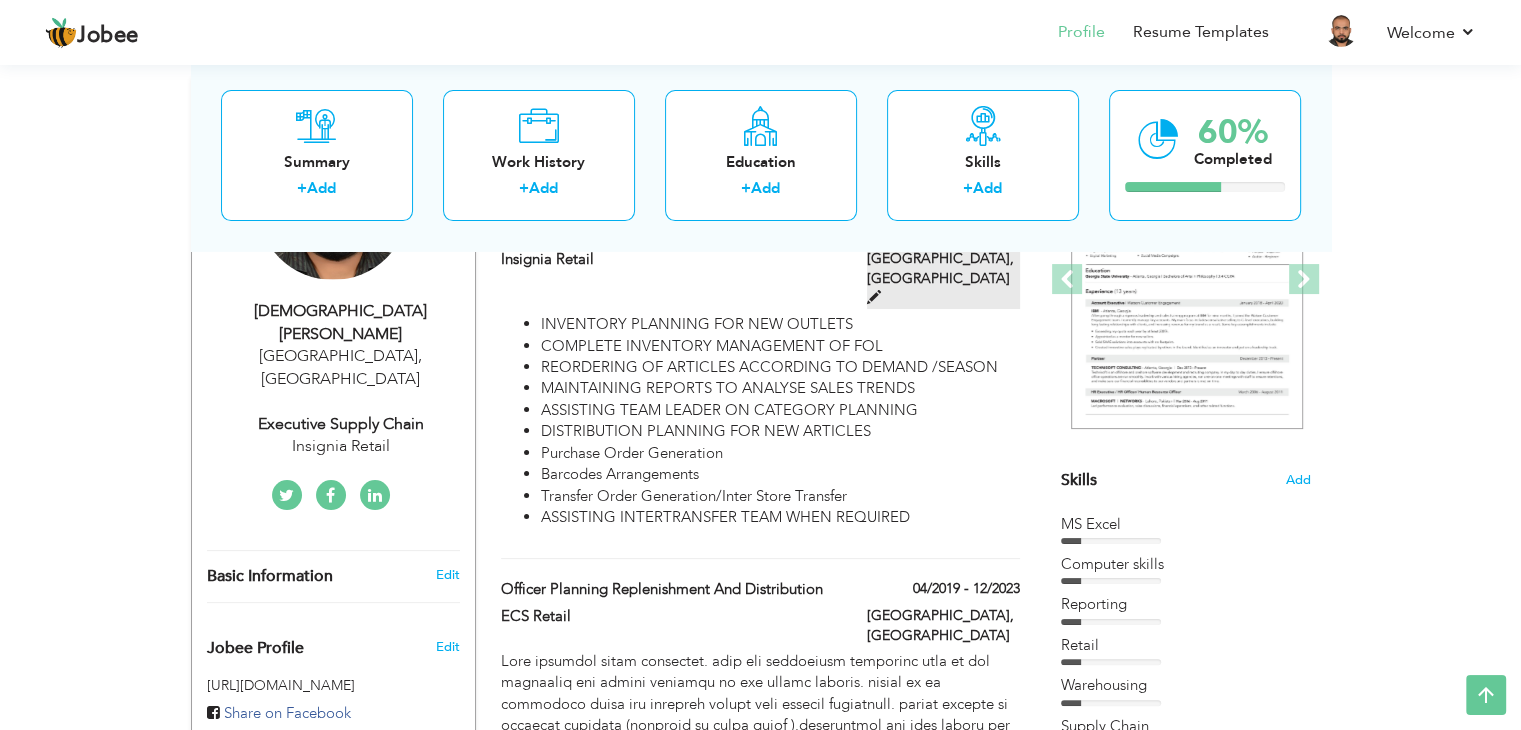 click at bounding box center [874, 297] 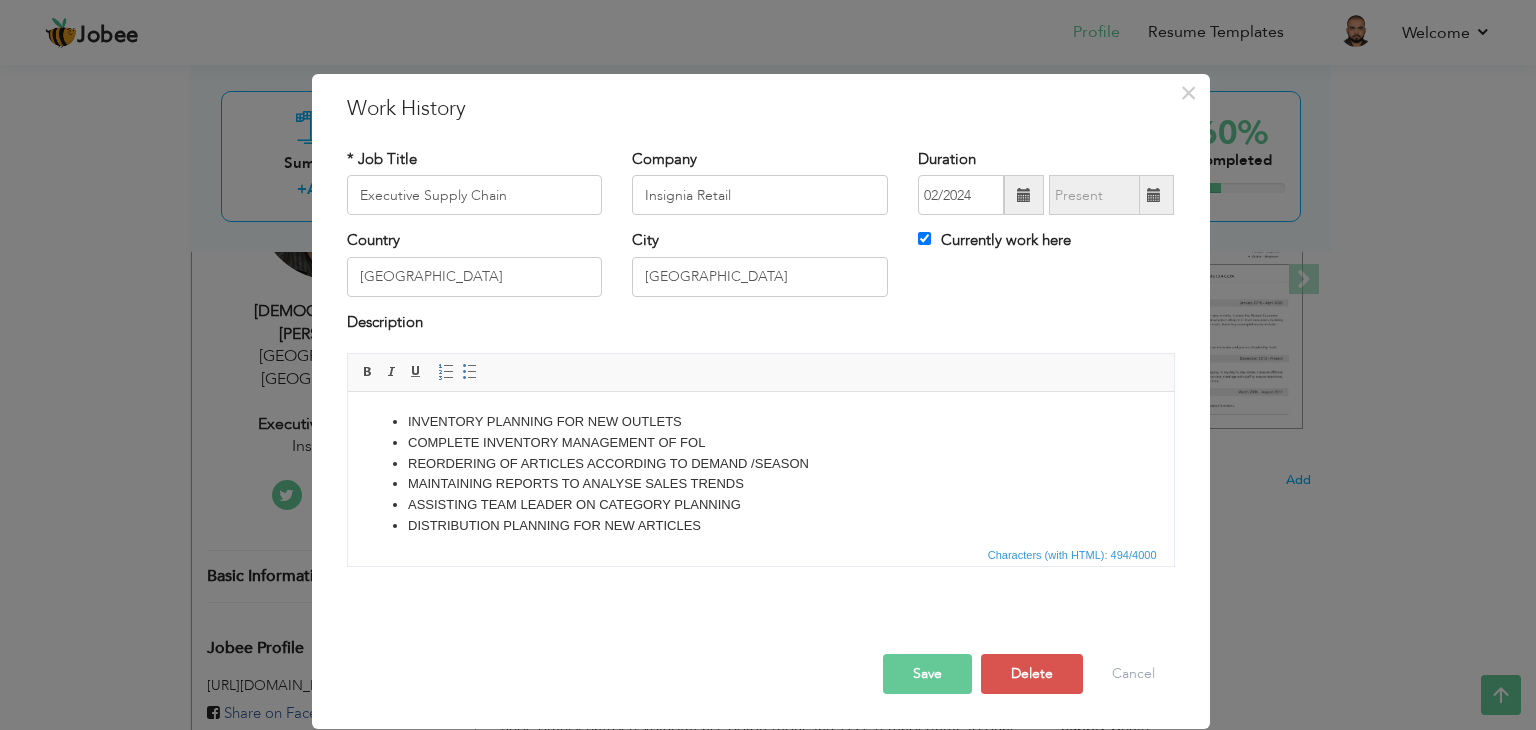 click on "Characters (with HTML): 494/4000" at bounding box center (761, 554) 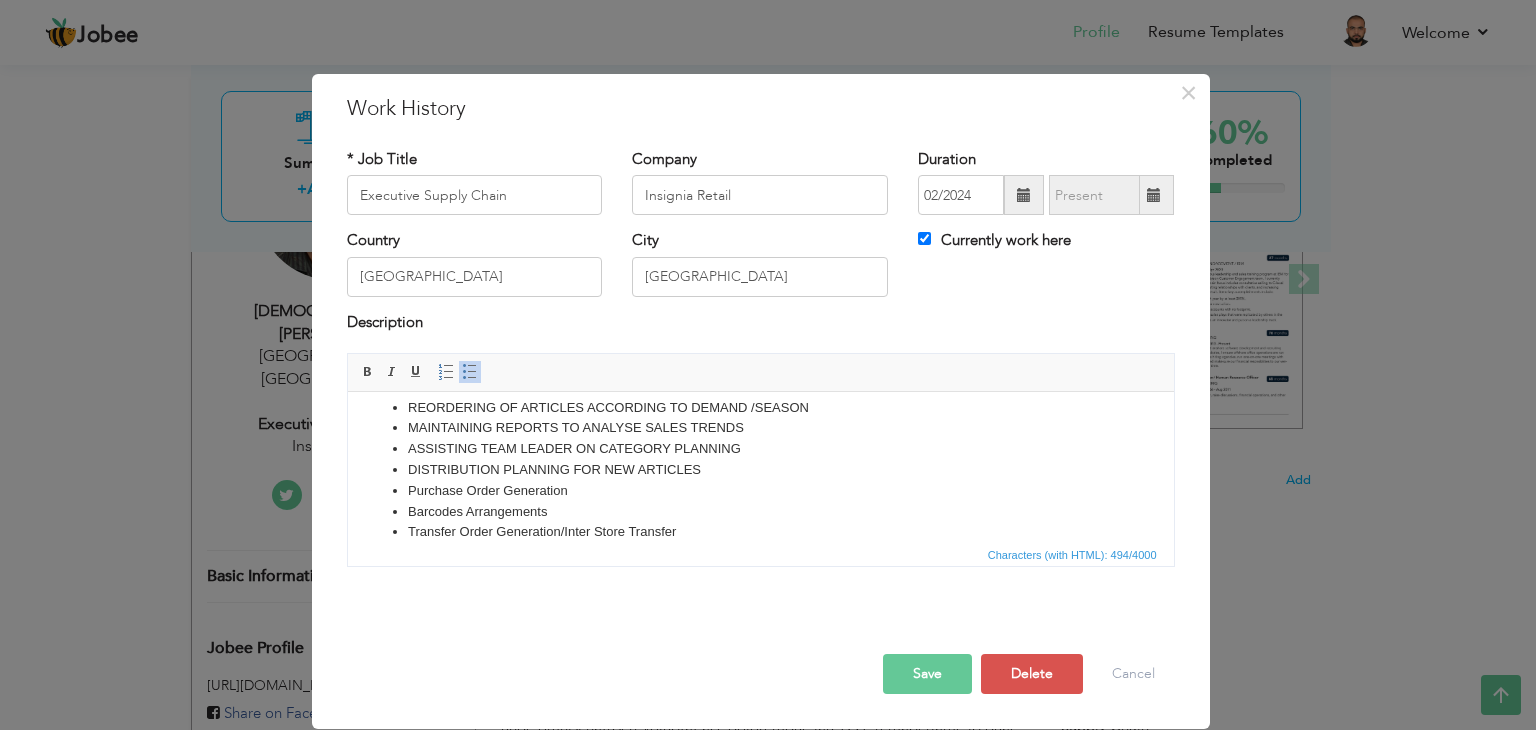 scroll, scrollTop: 97, scrollLeft: 0, axis: vertical 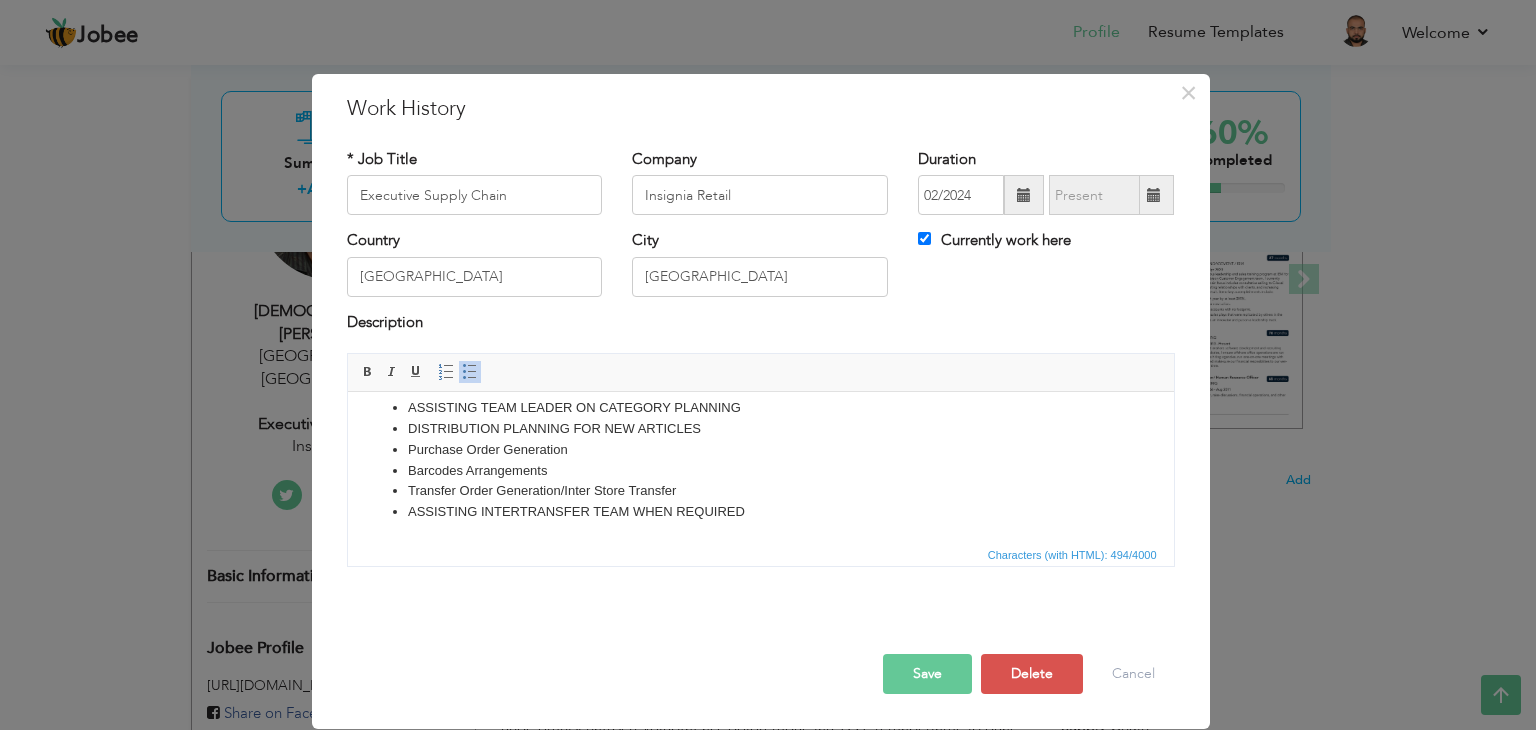 click on "INVENTORY PLANNING FOR NEW OUTLETS  COMPLETE INVENTORY MANAGEMENT OF FOL REORDERING OF ARTICLES ACCORDING TO DEMAND /SEASON MAINTAINING REPORTS TO ANALYSE SALES TRENDS  ASSISTING TEAM LEADER ON CATEGORY PLANNING  DISTRIBUTION PLANNING FOR NEW ARTICLES Purchase Order Generation Barcodes Arrangements Transfer Order Generation/Inter Store Transfer ASSISTING INTERTRANSFER TEAM WHEN REQUIRED" at bounding box center (760, 419) 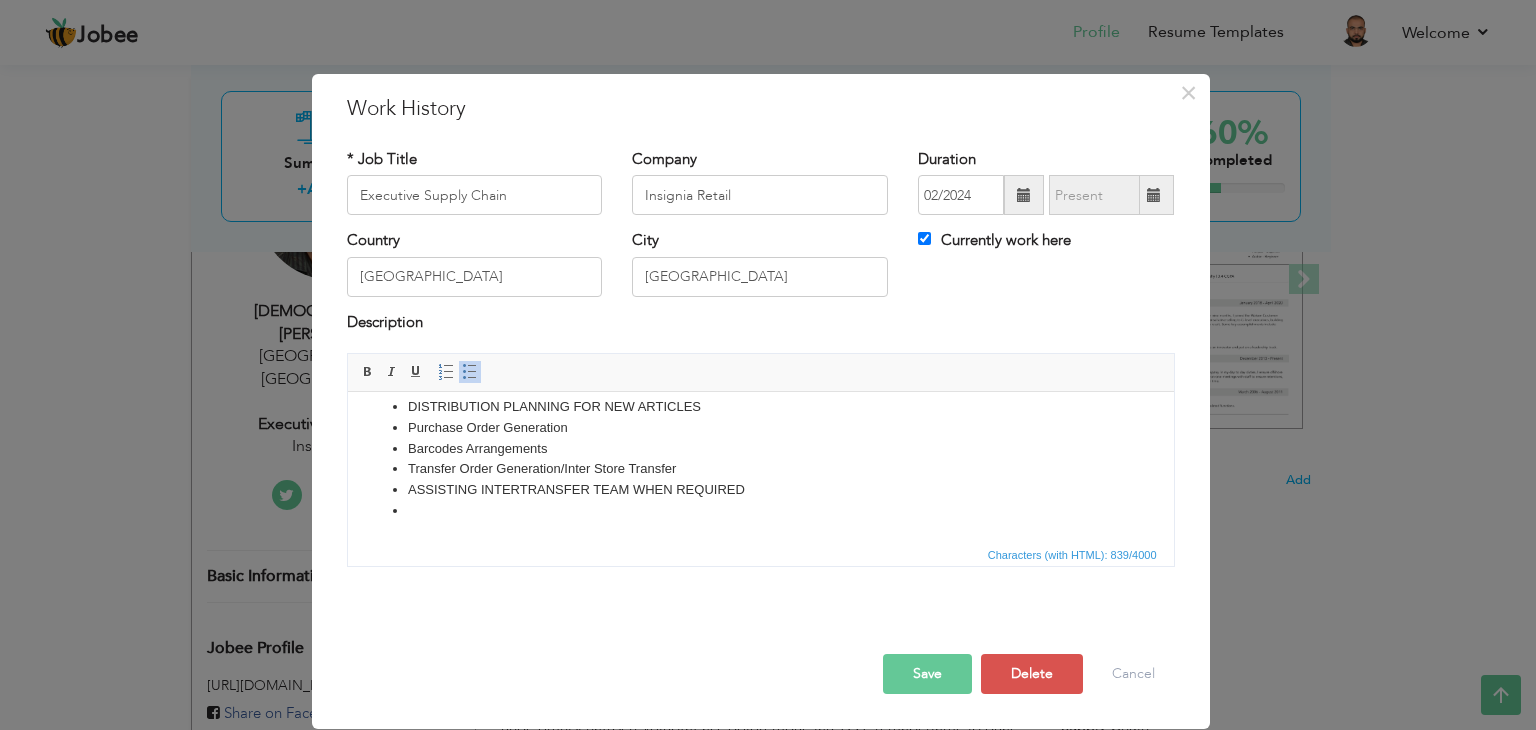 scroll, scrollTop: 118, scrollLeft: 0, axis: vertical 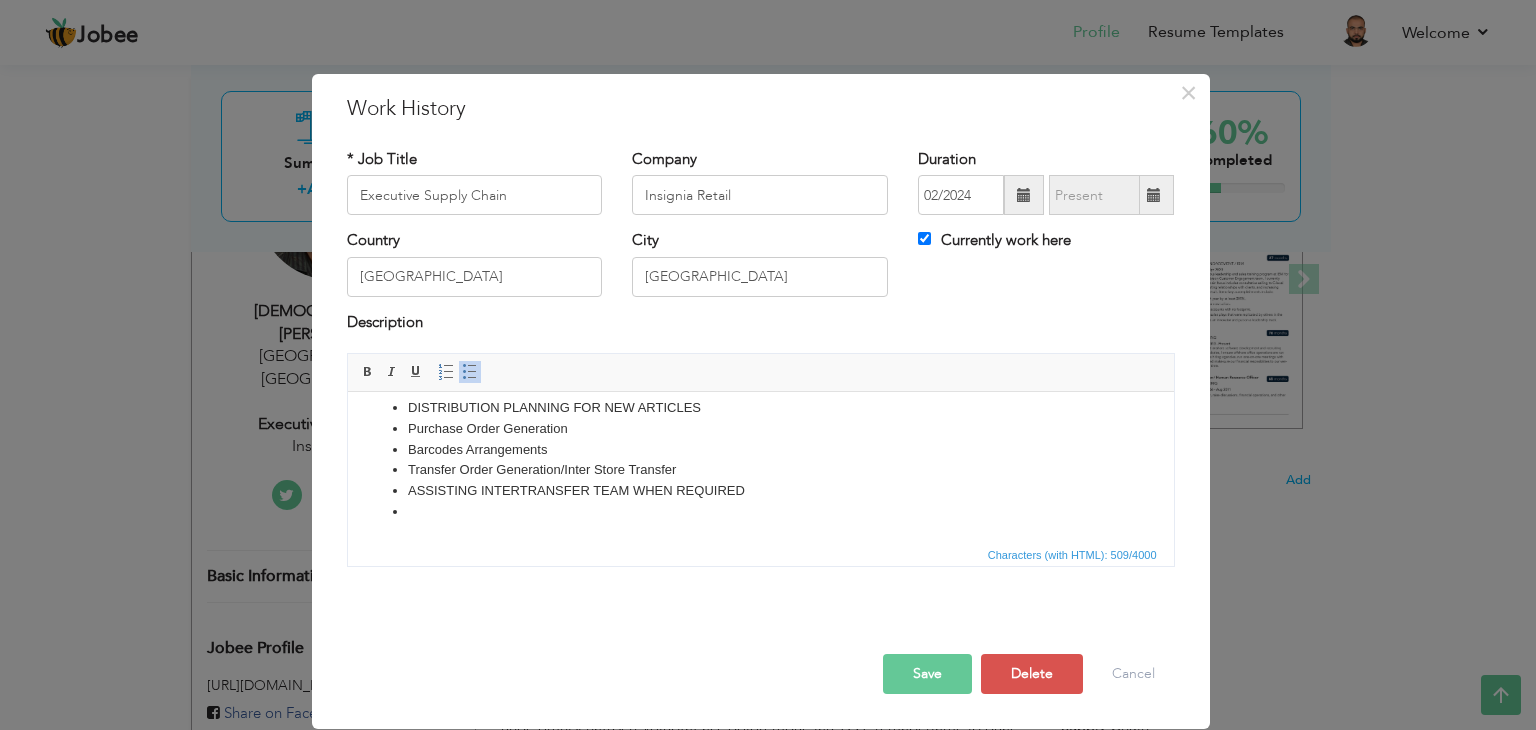 type 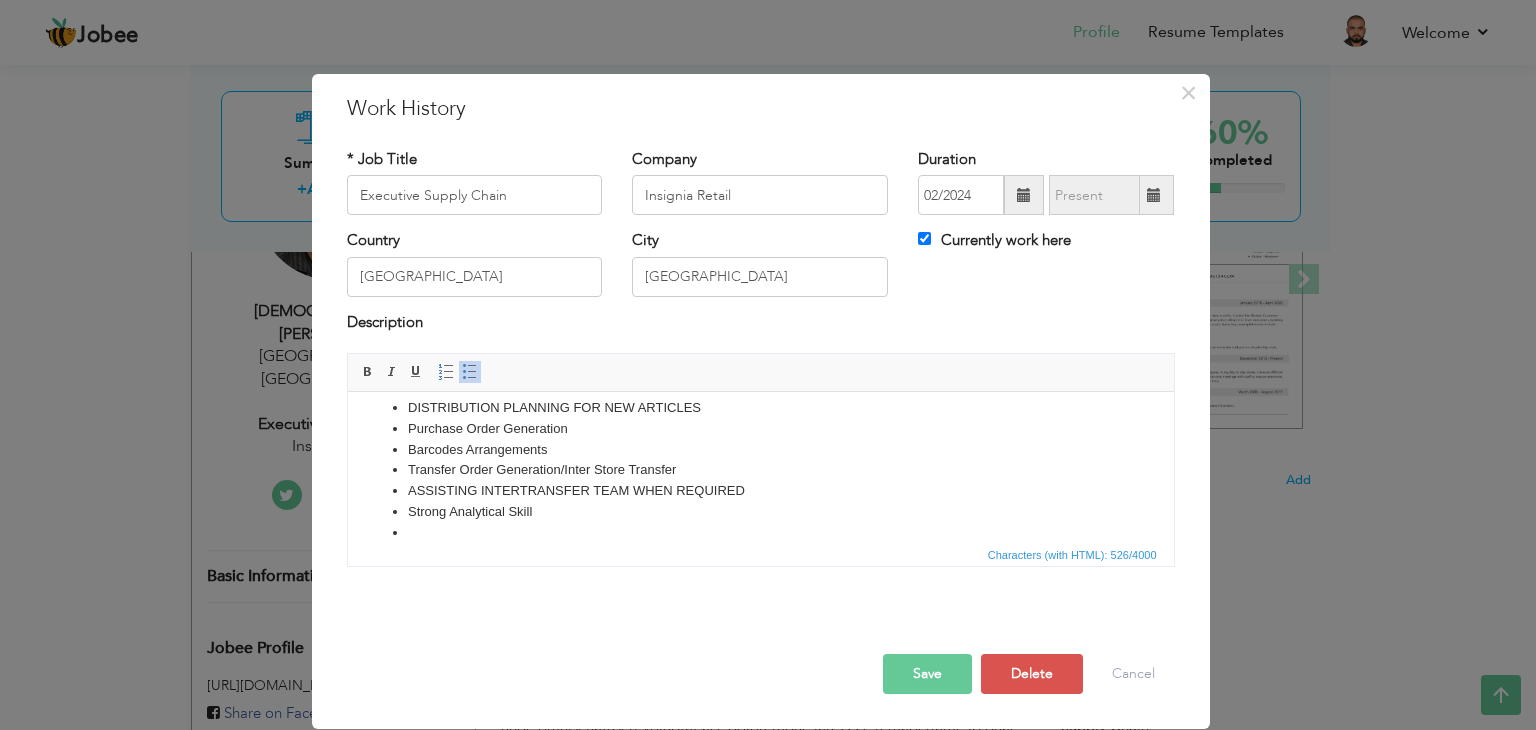 scroll, scrollTop: 136, scrollLeft: 0, axis: vertical 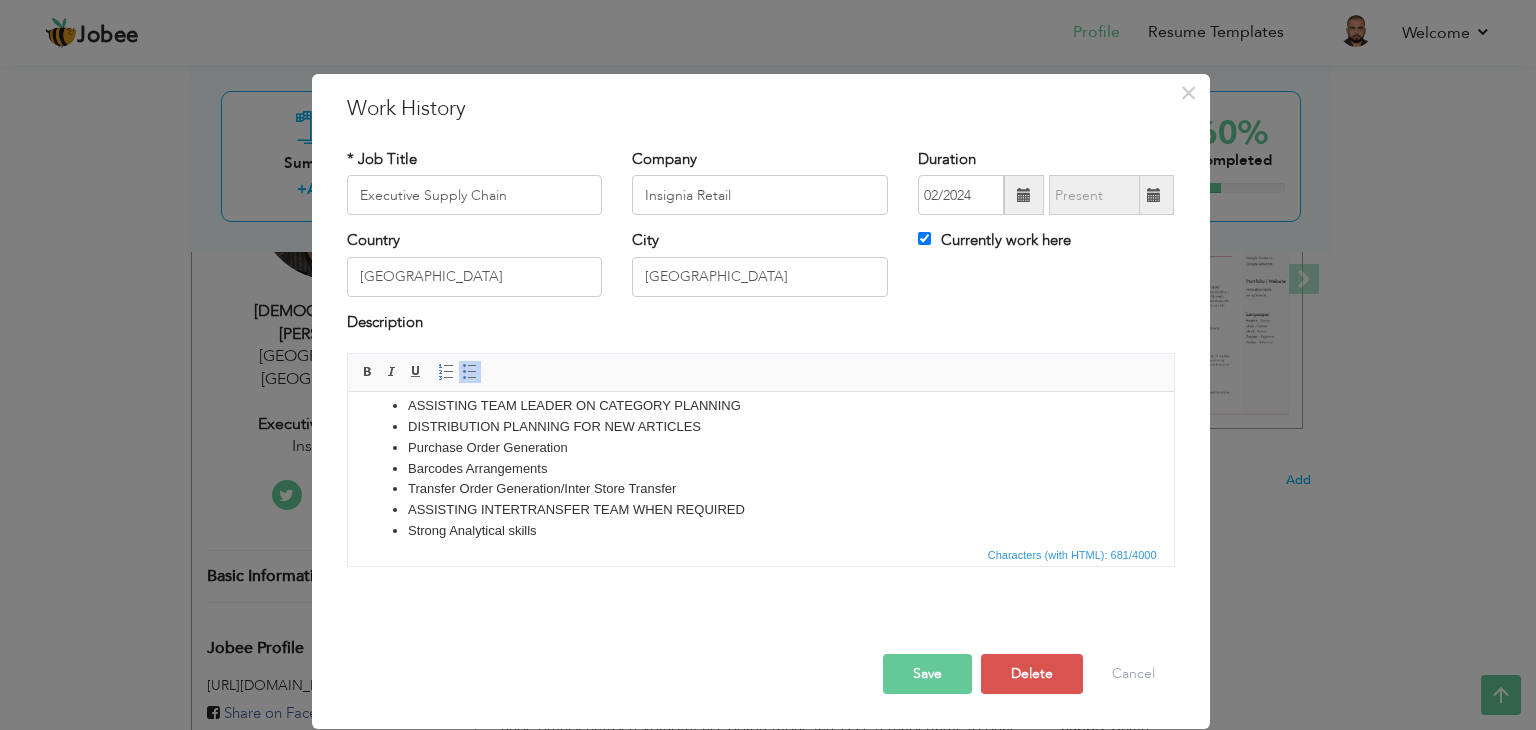 click on "DISTRIBUTION PLANNING FOR NEW ARTICLES" at bounding box center [760, 427] 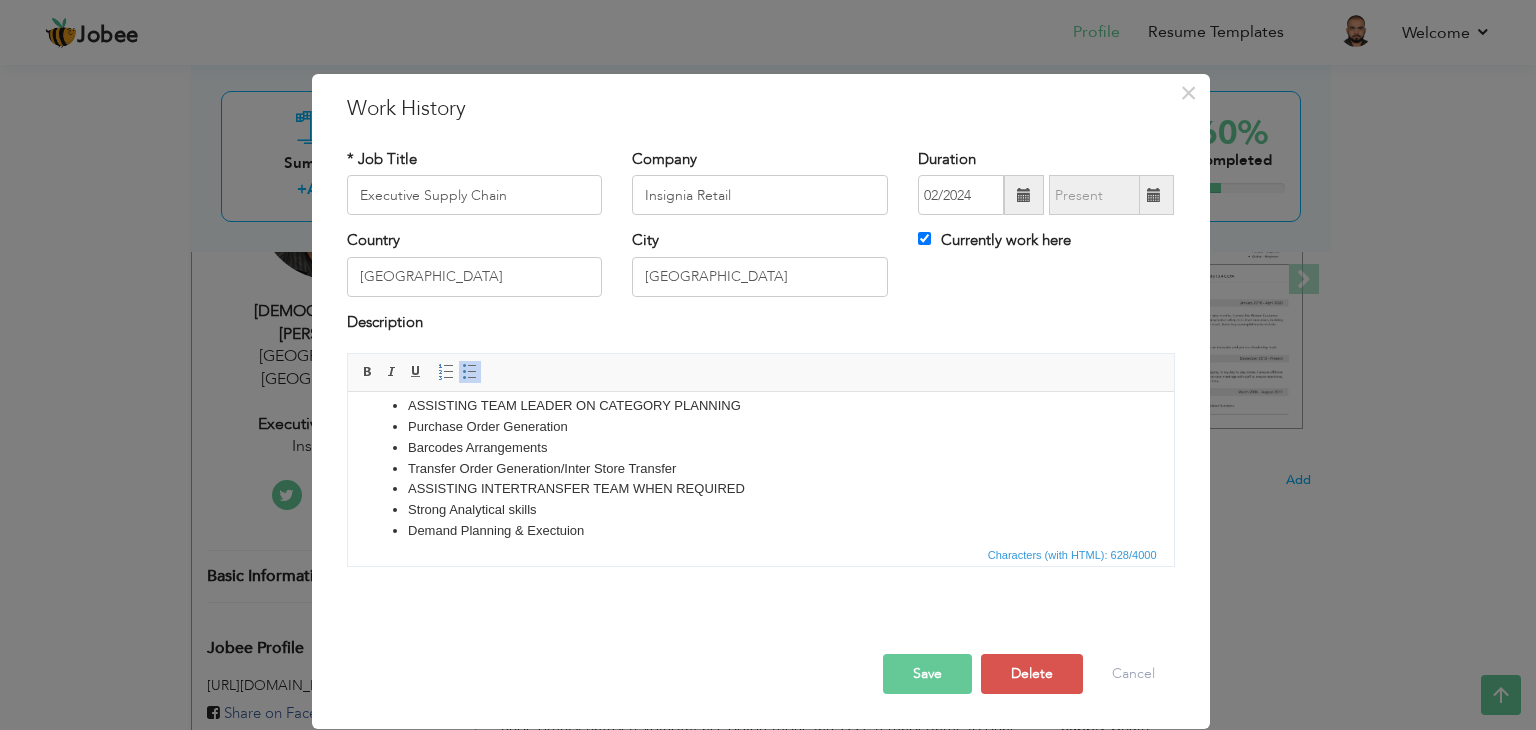 scroll, scrollTop: 85, scrollLeft: 0, axis: vertical 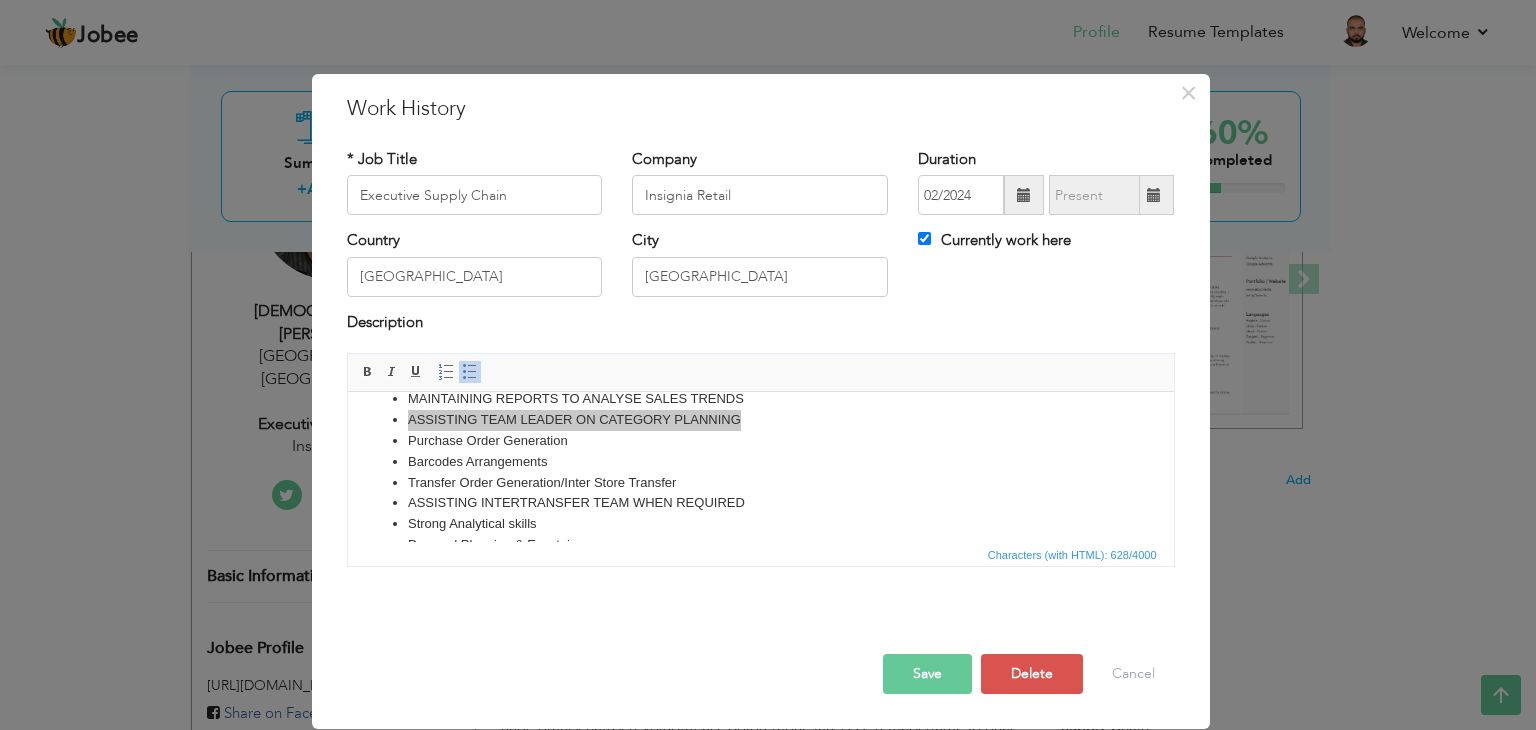 drag, startPoint x: 632, startPoint y: 601, endPoint x: 221, endPoint y: 79, distance: 664.3832 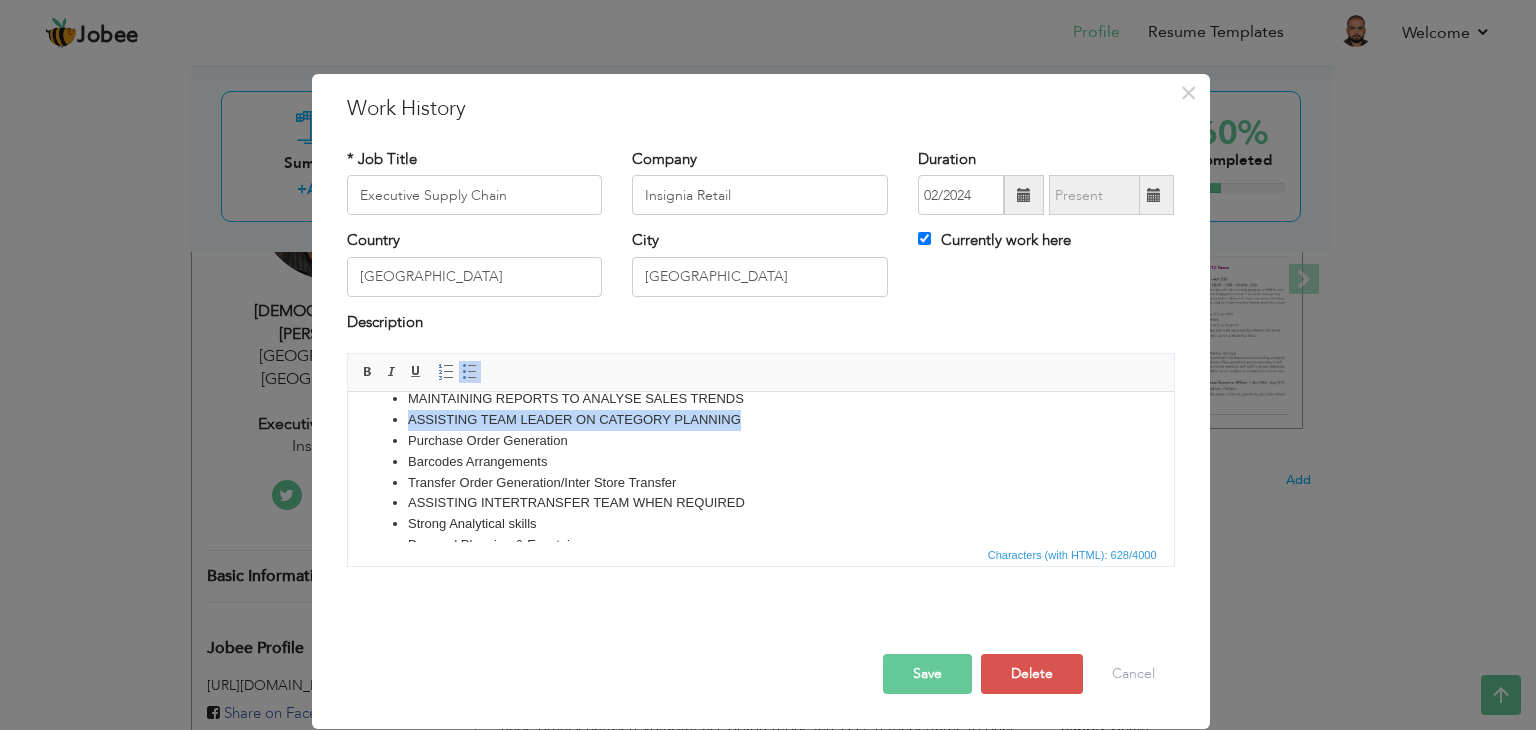click on "ASSISTING TEAM LEADER ON CATEGORY PLANNING" at bounding box center [760, 420] 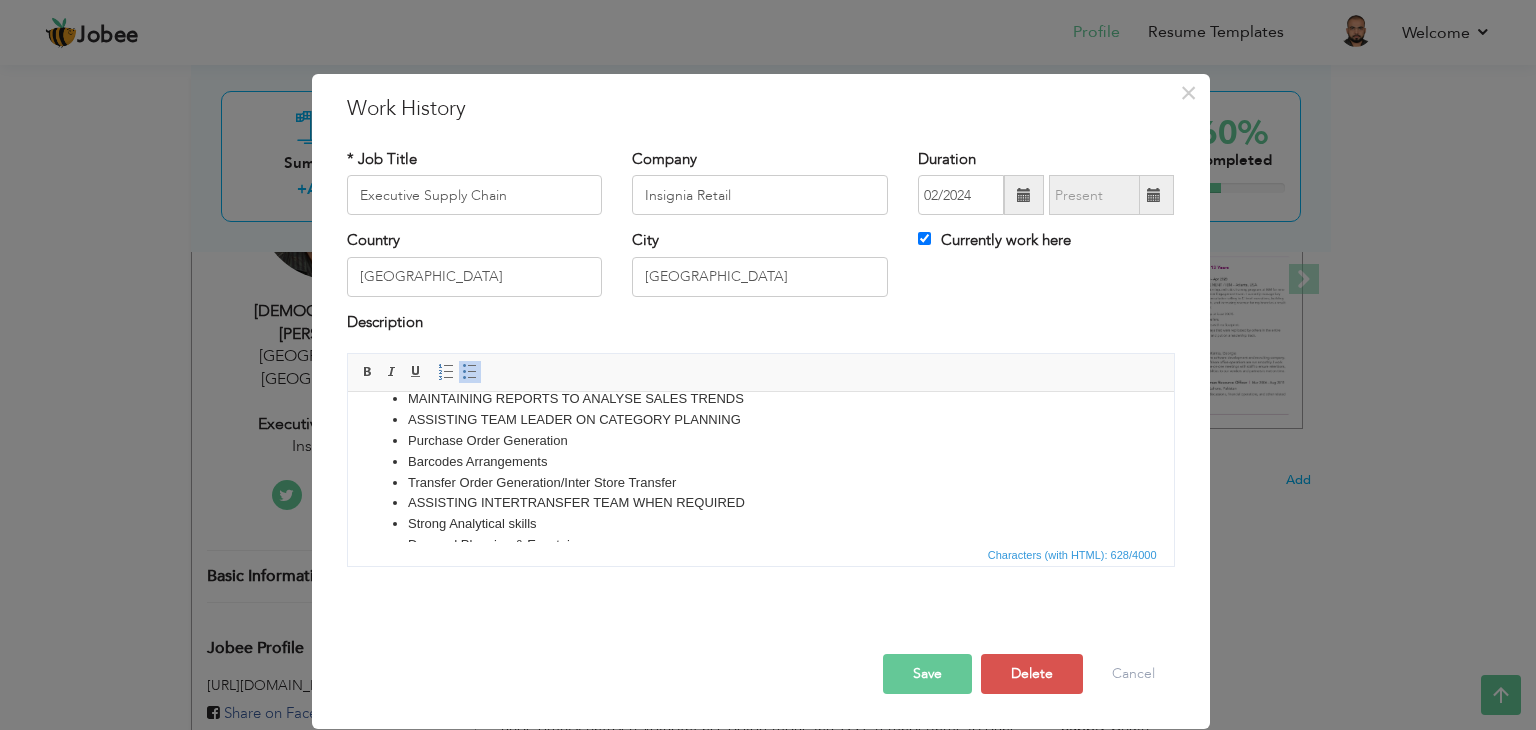 click on "Barcodes Arrangements" at bounding box center (760, 462) 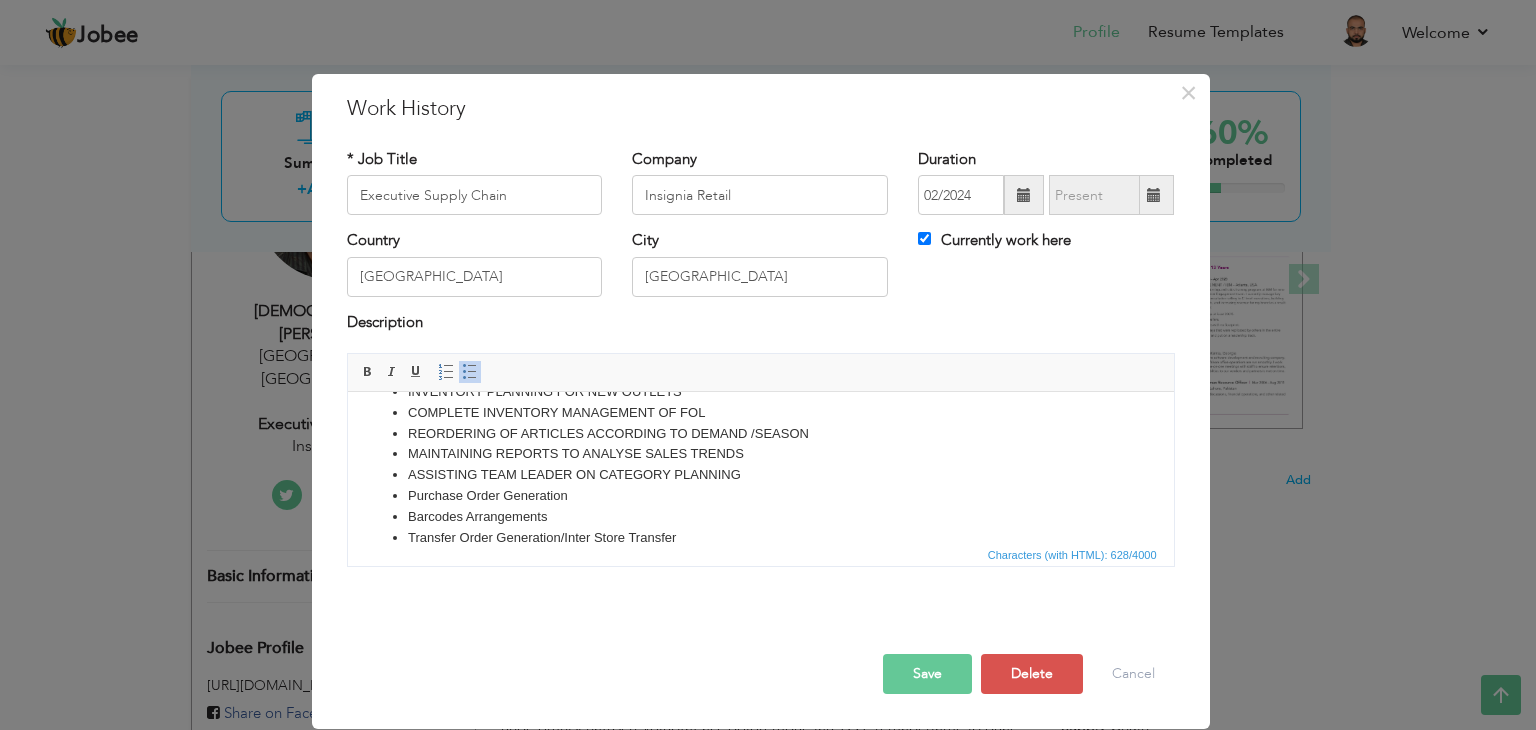 scroll, scrollTop: 0, scrollLeft: 0, axis: both 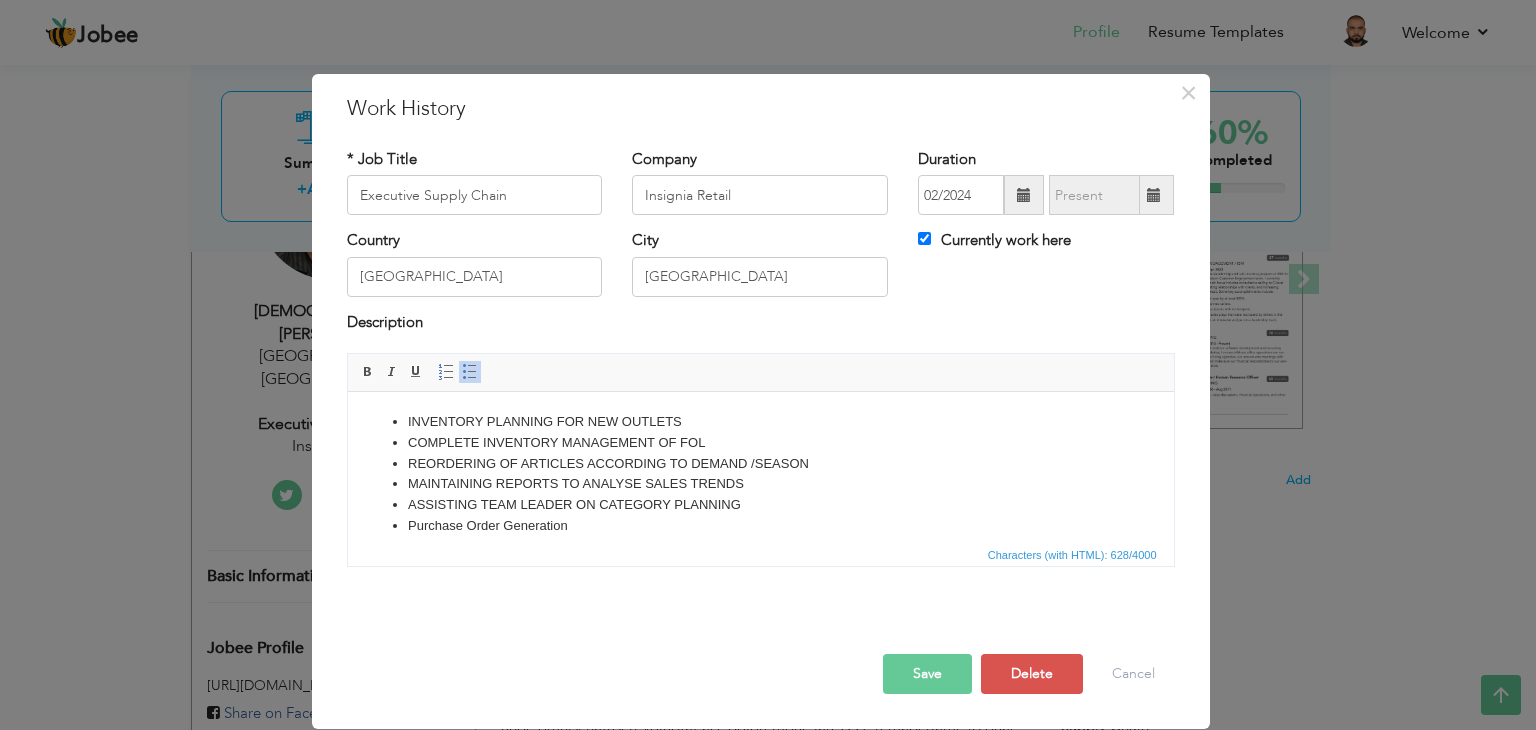 click on "COMPLETE INVENTORY MANAGEMENT OF FOL" at bounding box center [760, 443] 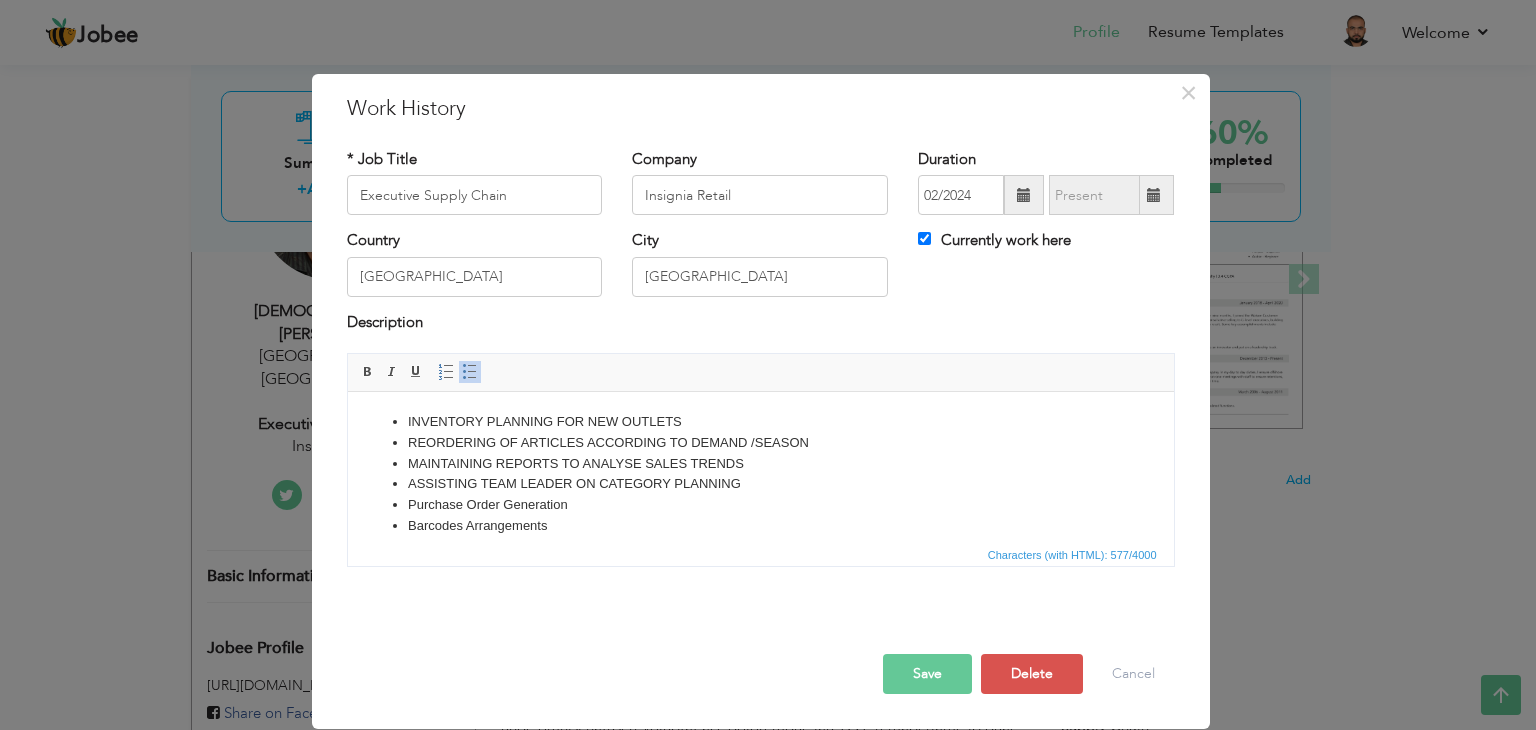 click on "REORDERING OF ARTICLES ACCORDING TO DEMAND /SEASON" at bounding box center (760, 443) 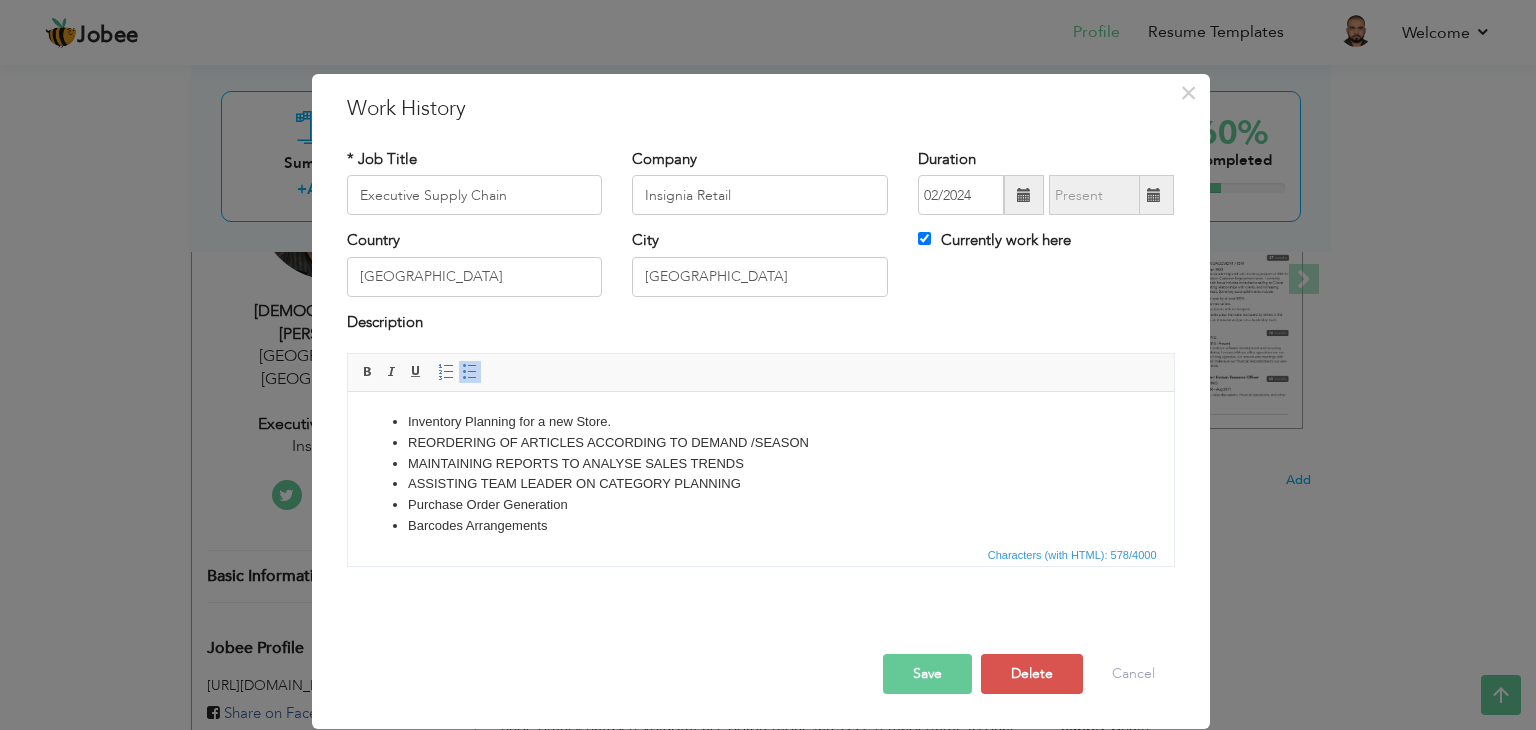 click on "Inventory Planning for a new Store." at bounding box center [760, 422] 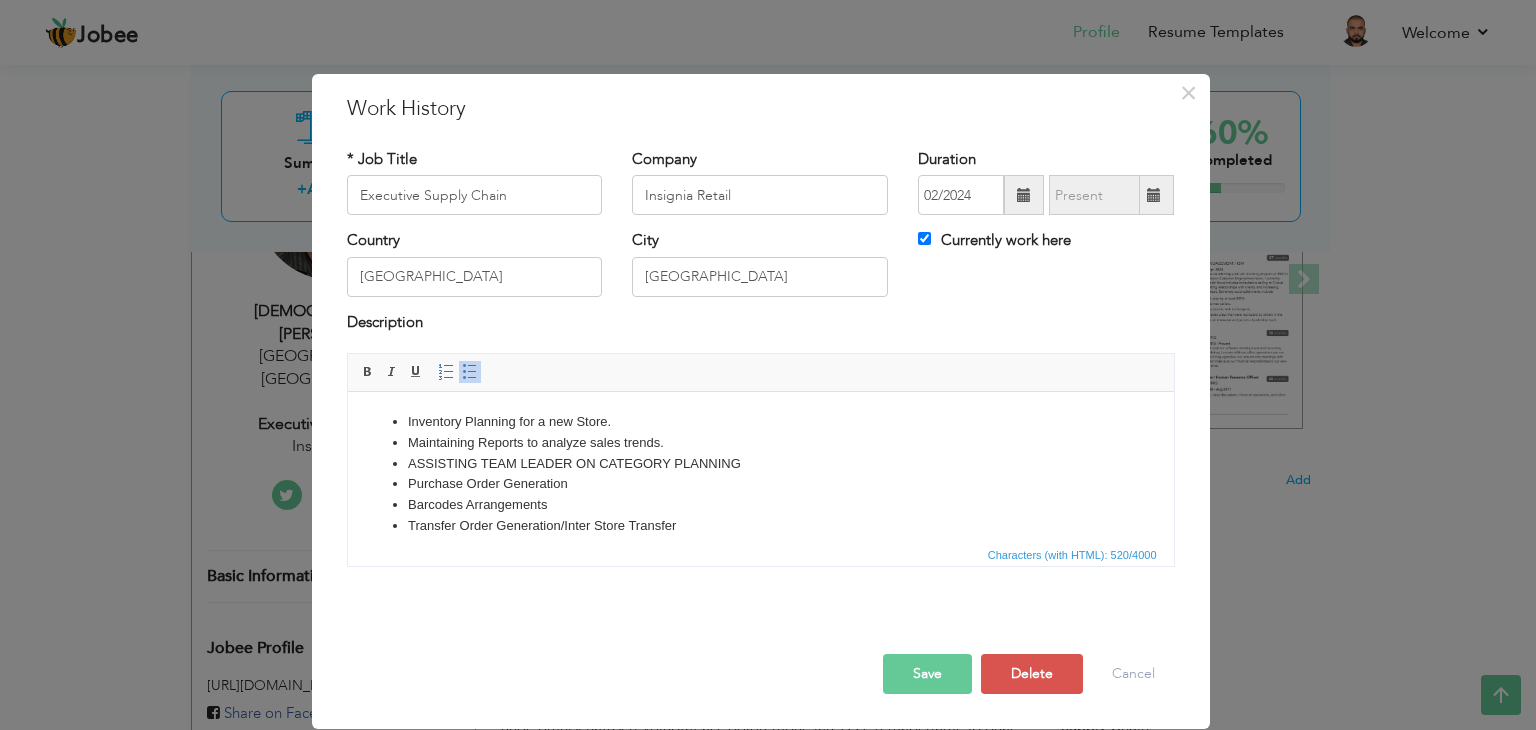 click on "ASSISTING TEAM LEADER ON CATEGORY PLANNING" at bounding box center [760, 464] 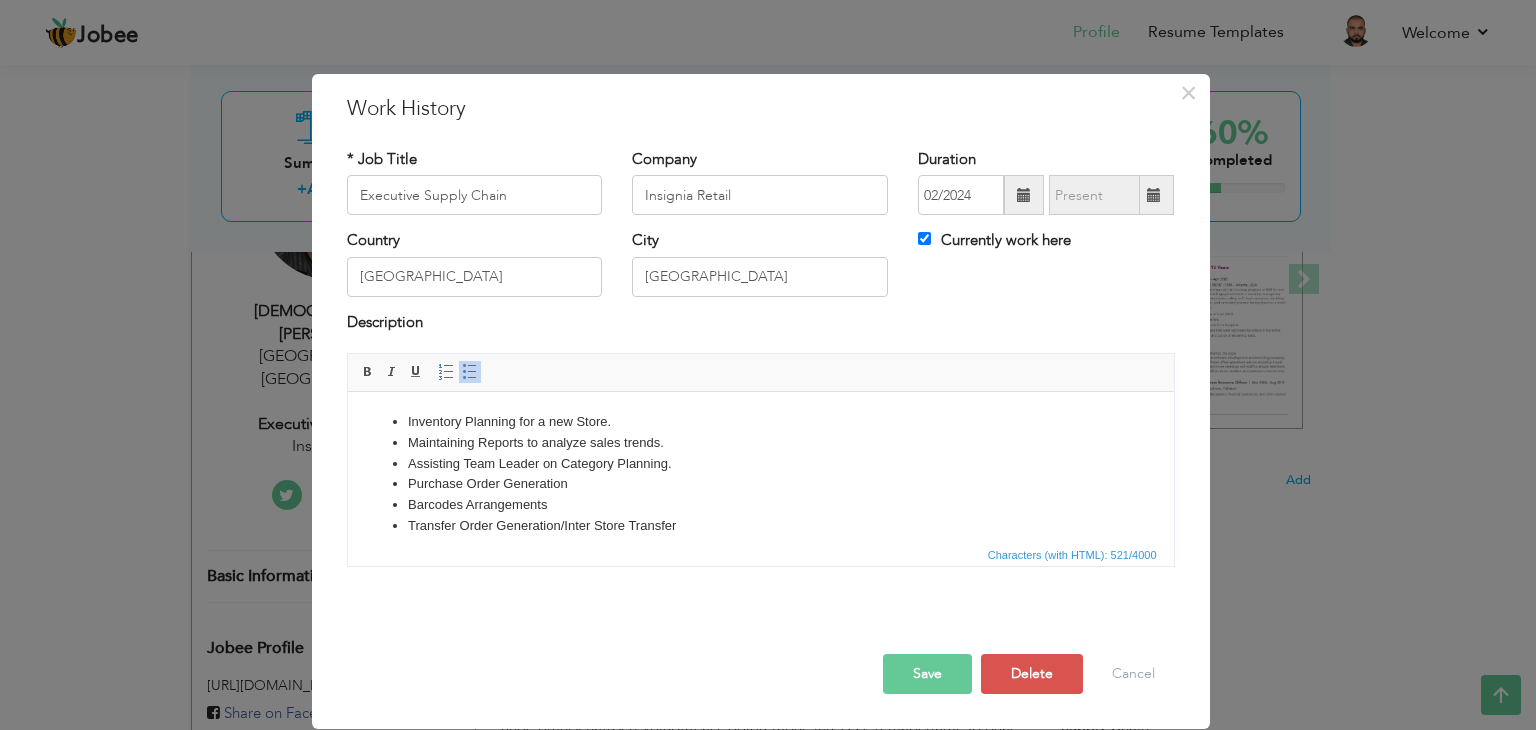 scroll, scrollTop: 0, scrollLeft: 0, axis: both 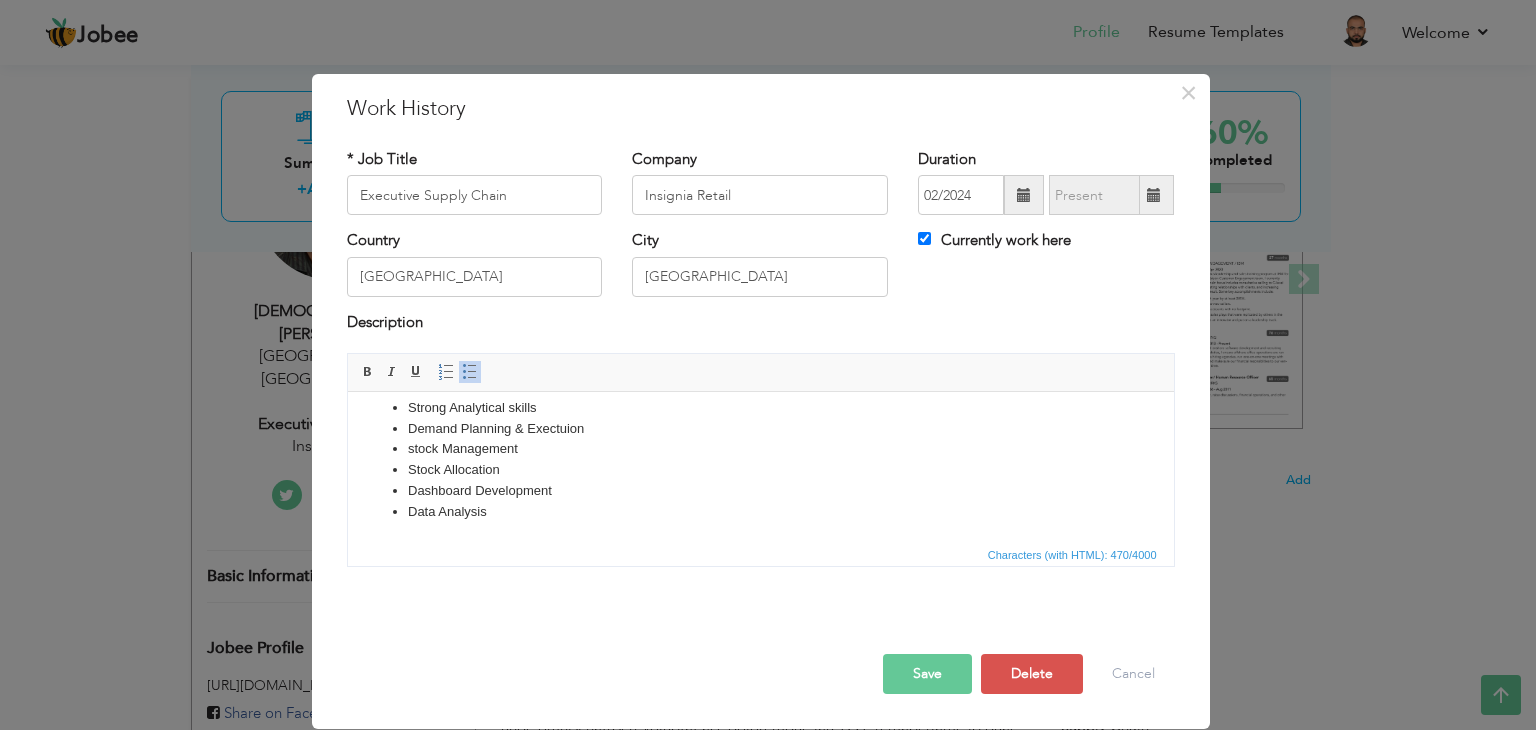 click on "Save" at bounding box center (927, 674) 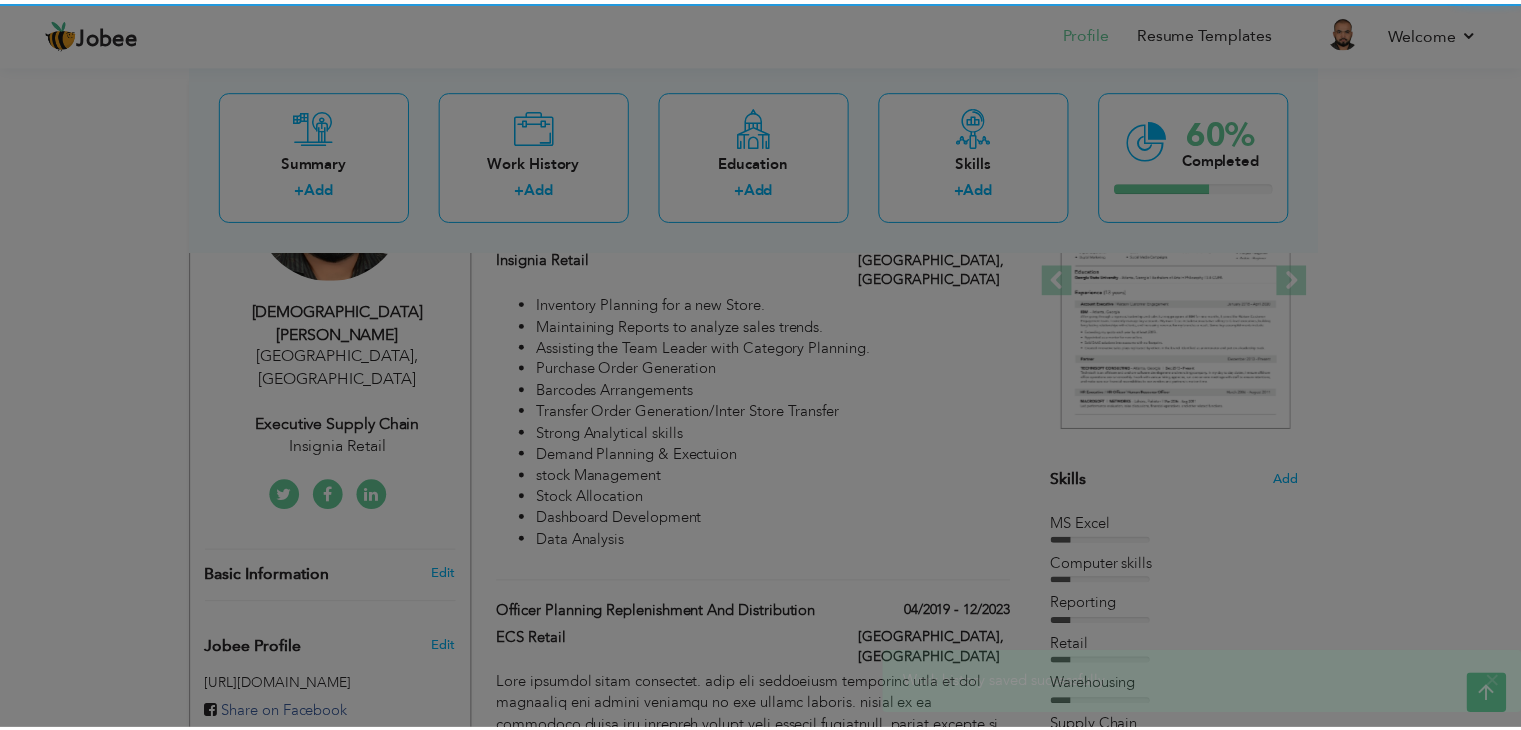 scroll, scrollTop: 0, scrollLeft: 0, axis: both 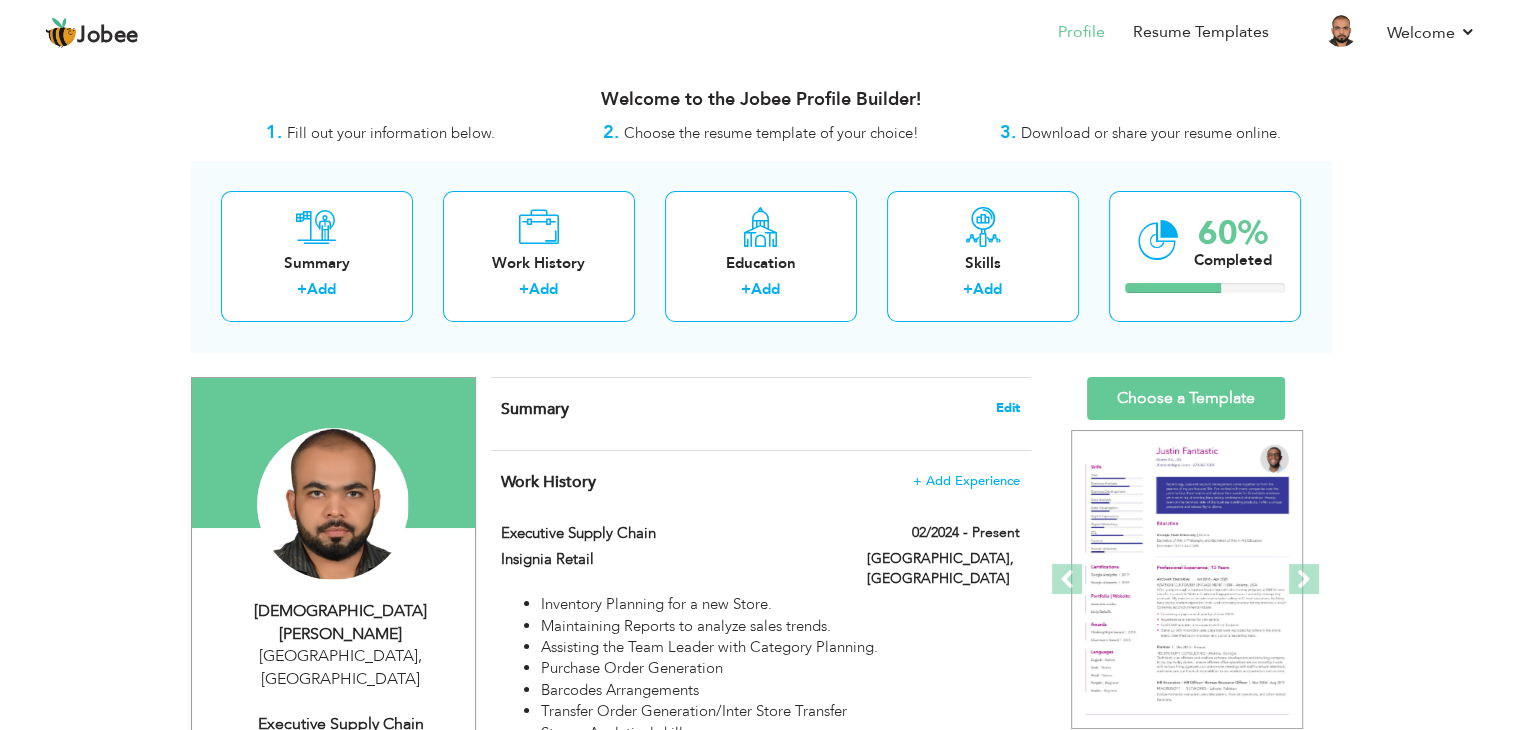 click on "Edit" at bounding box center [1008, 408] 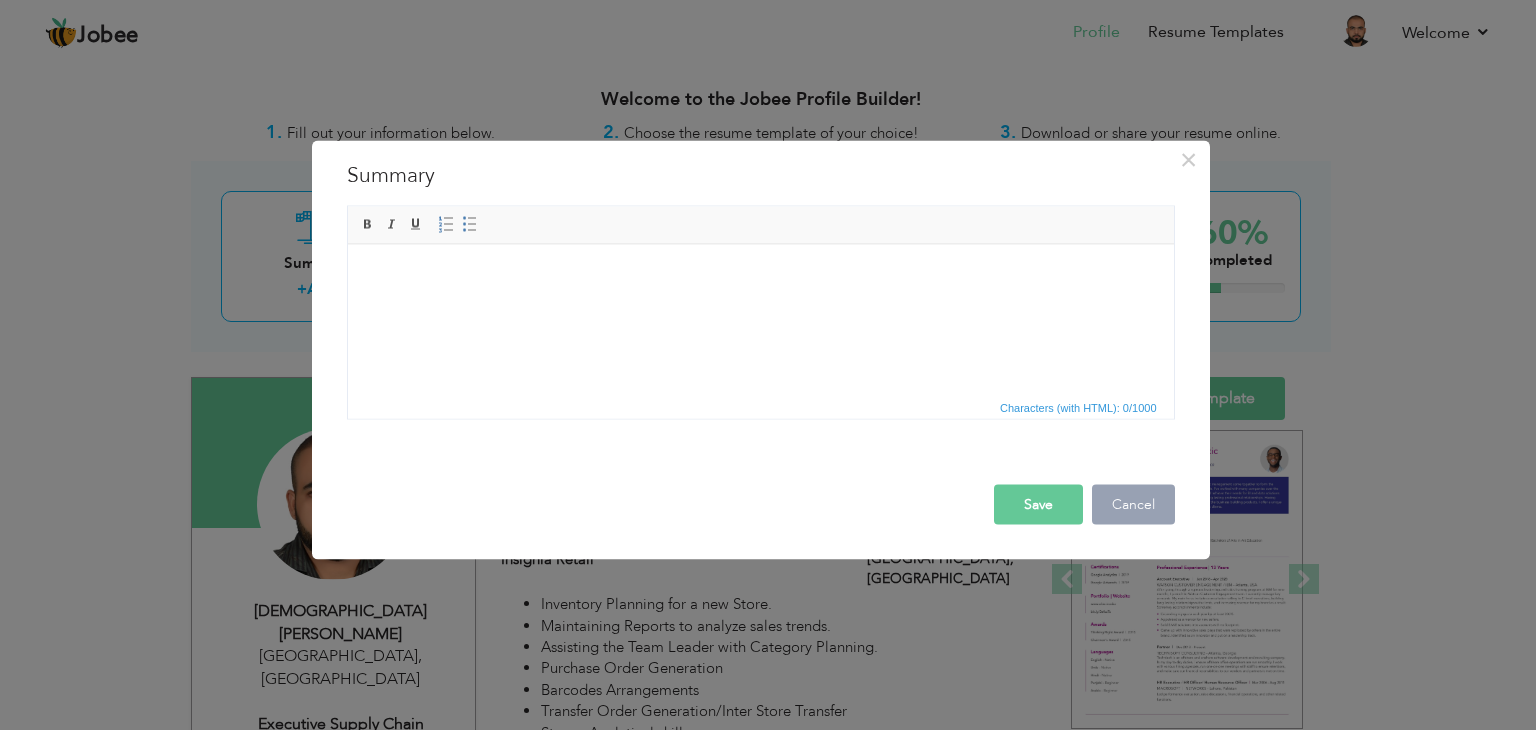 click on "Cancel" at bounding box center [1133, 505] 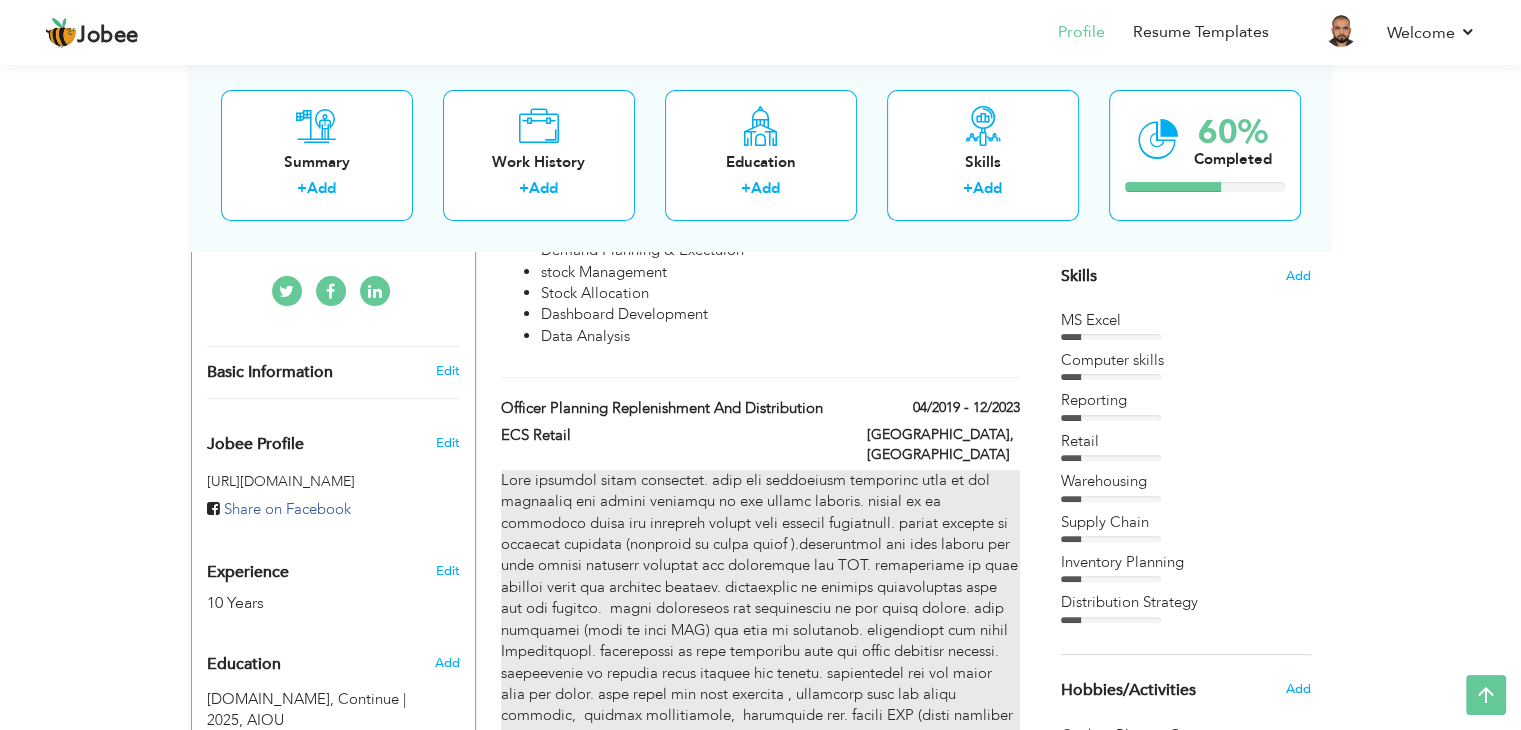 scroll, scrollTop: 493, scrollLeft: 0, axis: vertical 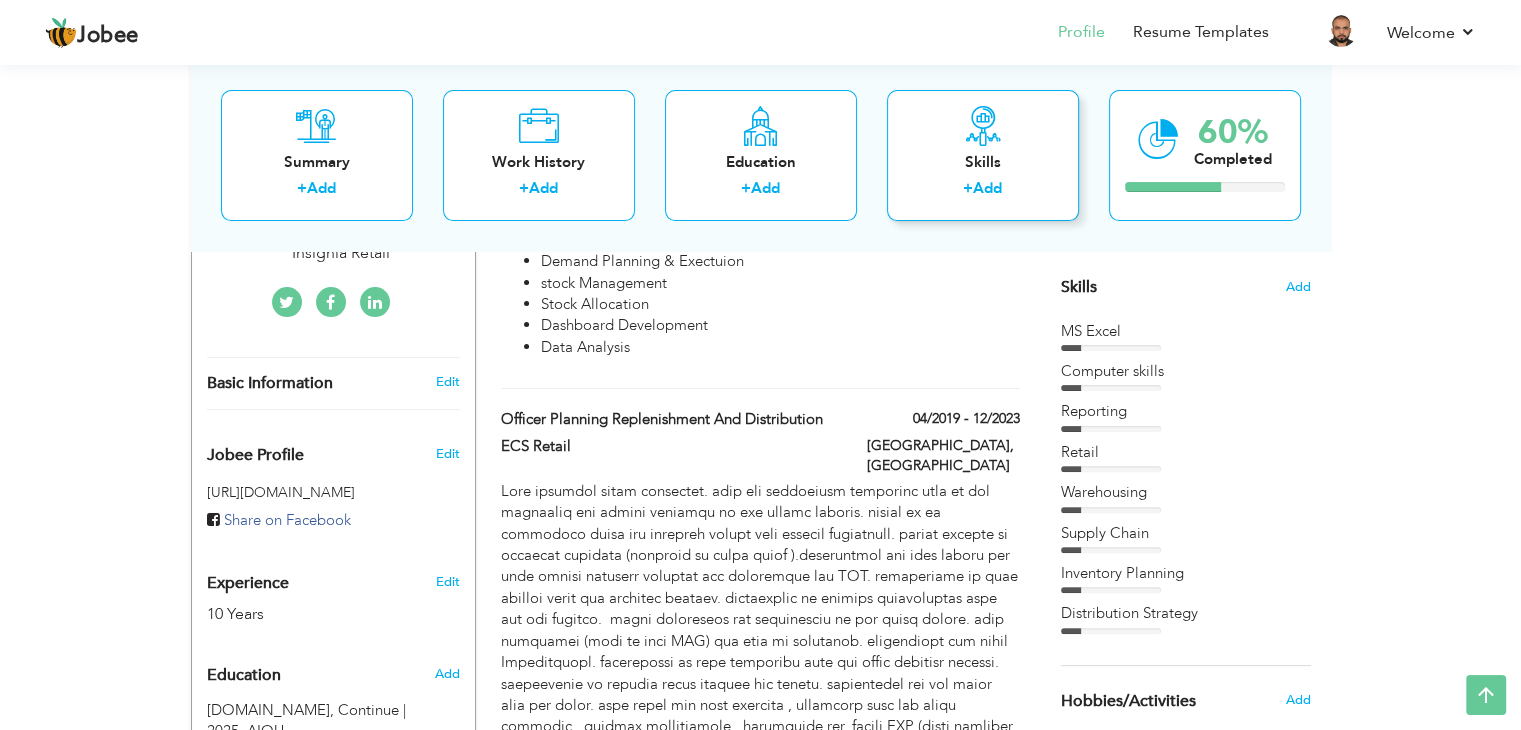 click on "Skills" at bounding box center (983, 162) 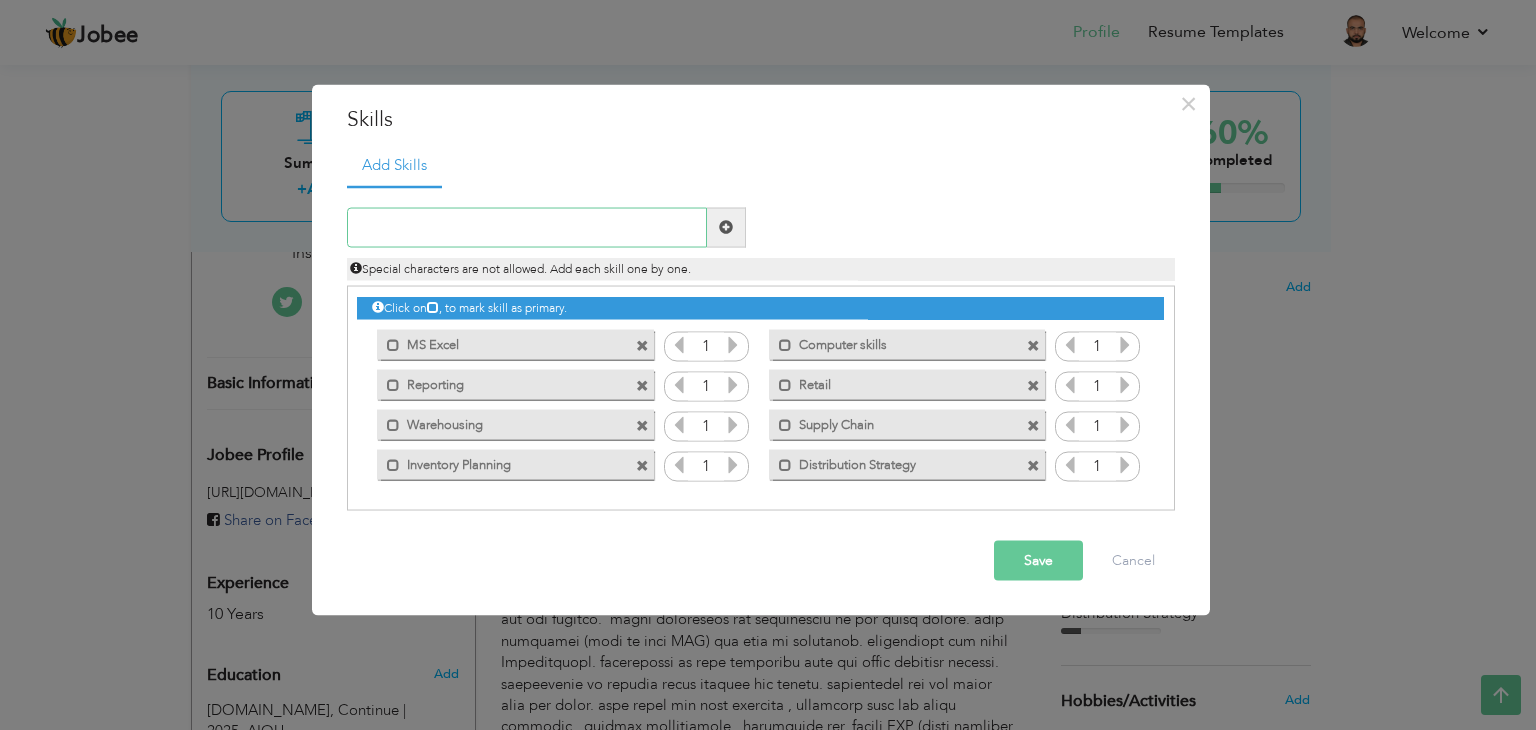 click at bounding box center (527, 227) 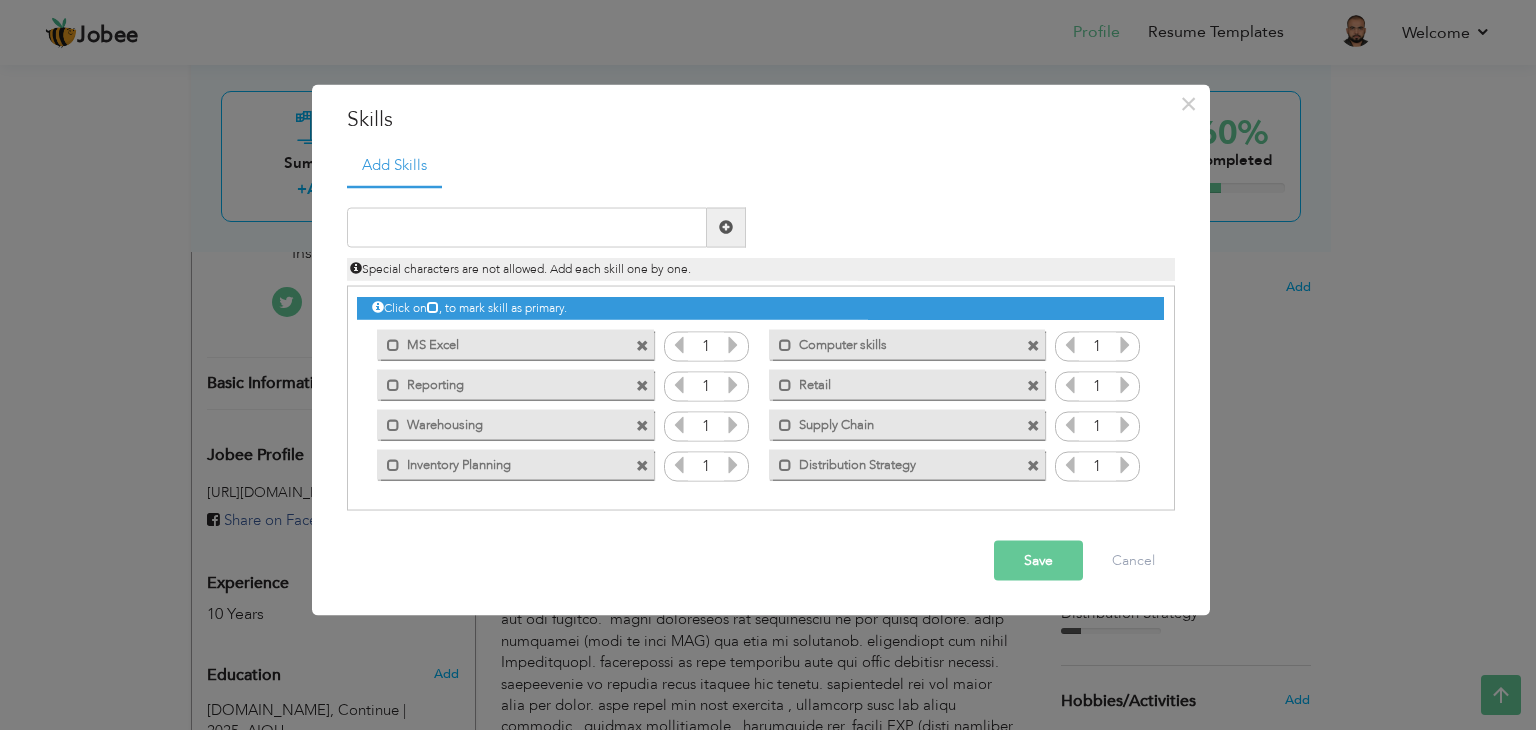 click at bounding box center [726, 227] 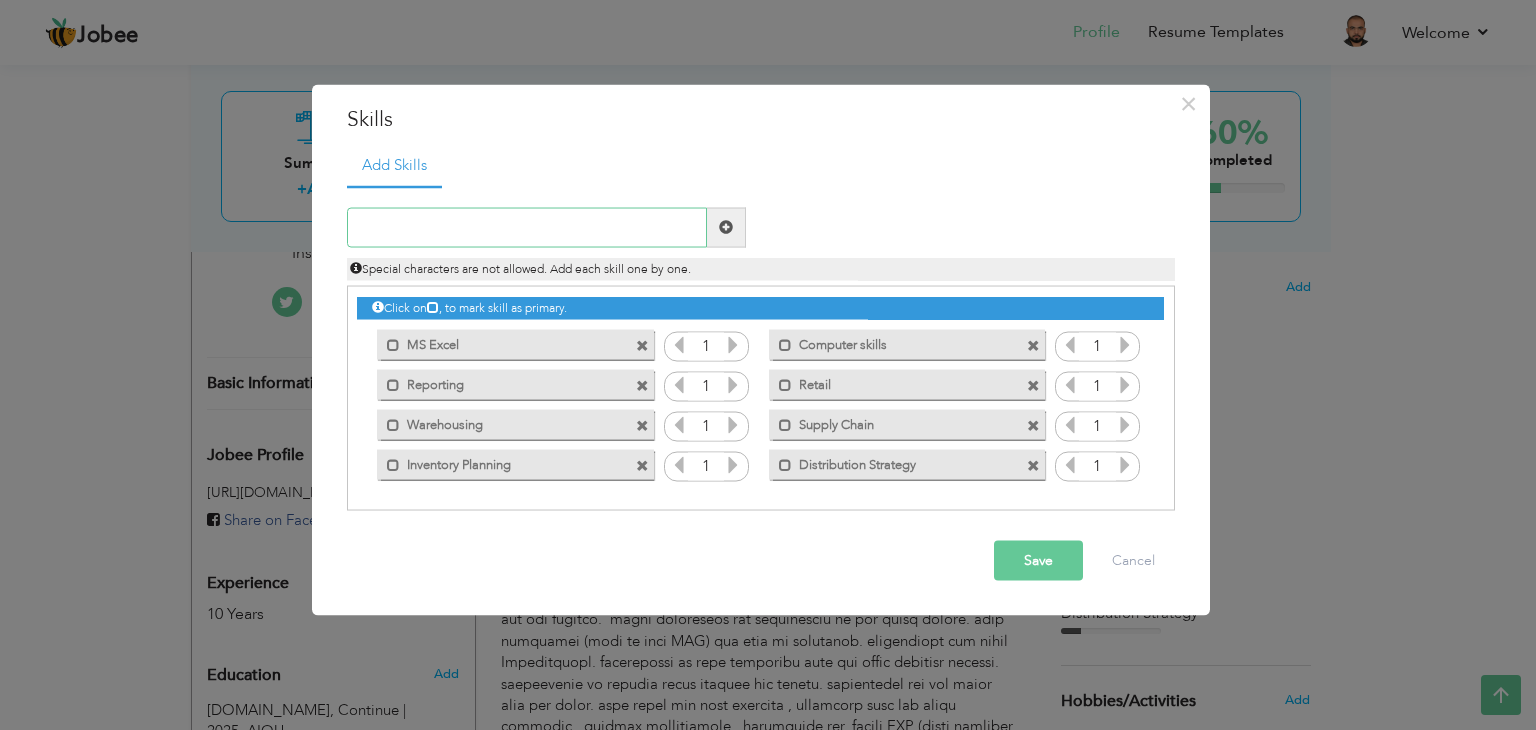 click at bounding box center (527, 227) 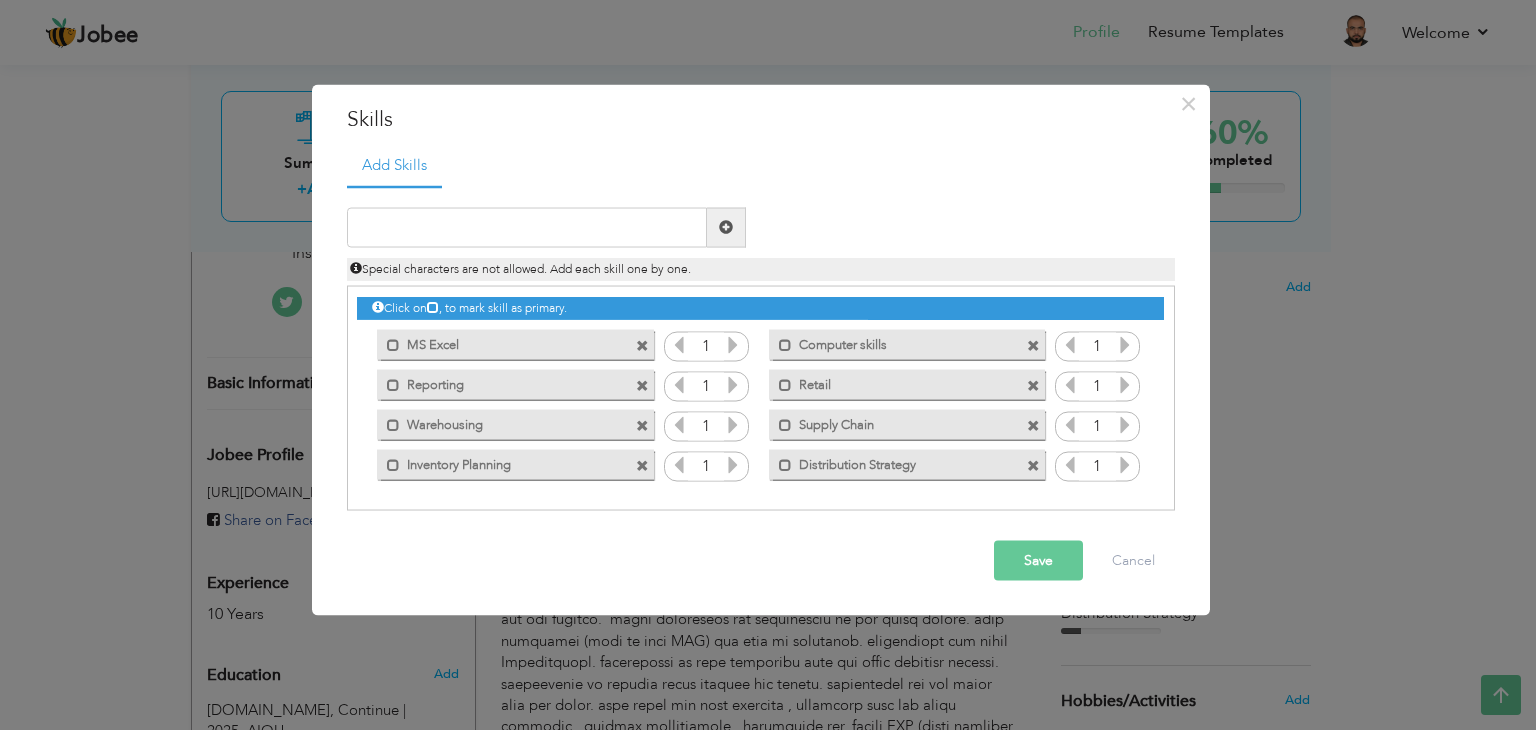 click on "×
Skills
Add Skills
Duplicate entry Mark as primary skill. 1 1 1" at bounding box center (768, 365) 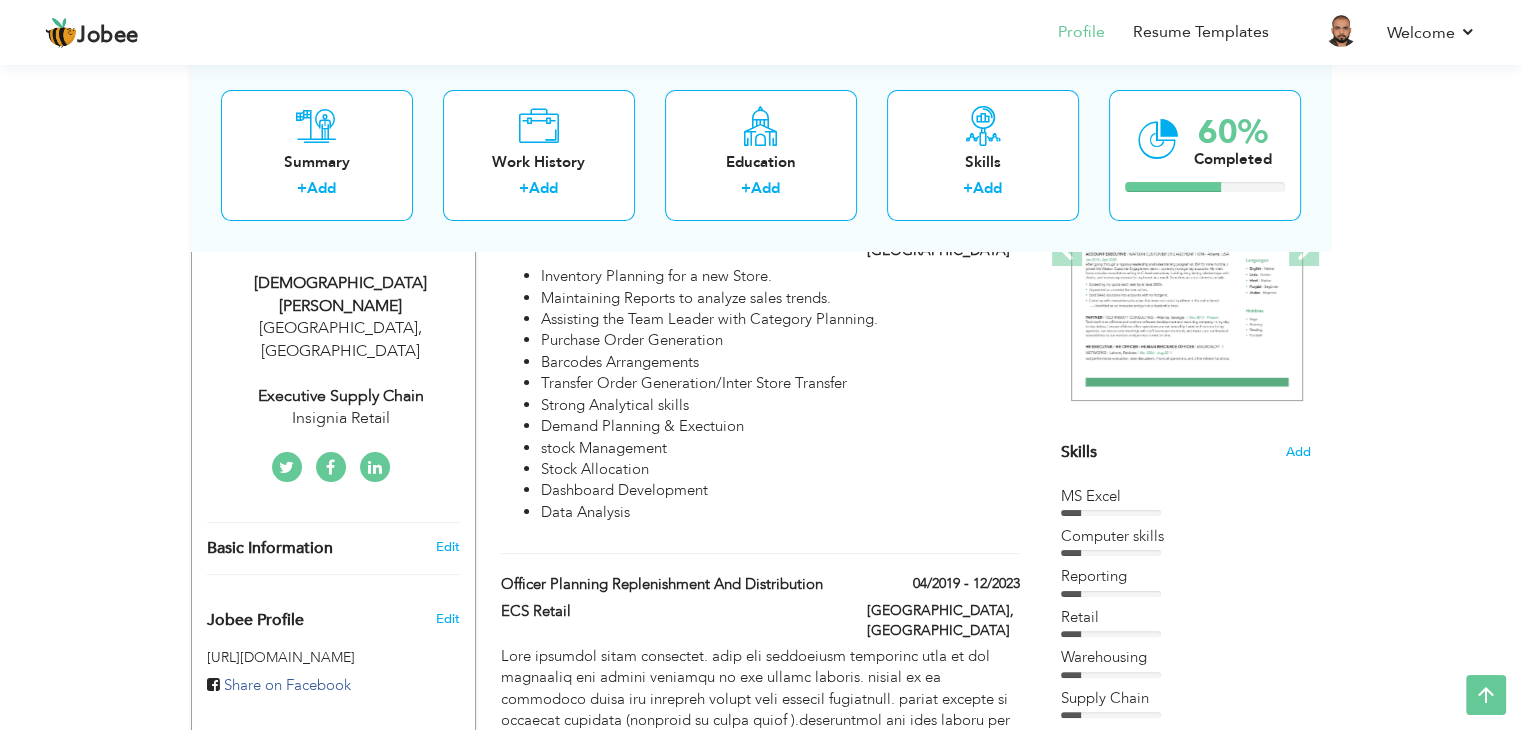 scroll, scrollTop: 193, scrollLeft: 0, axis: vertical 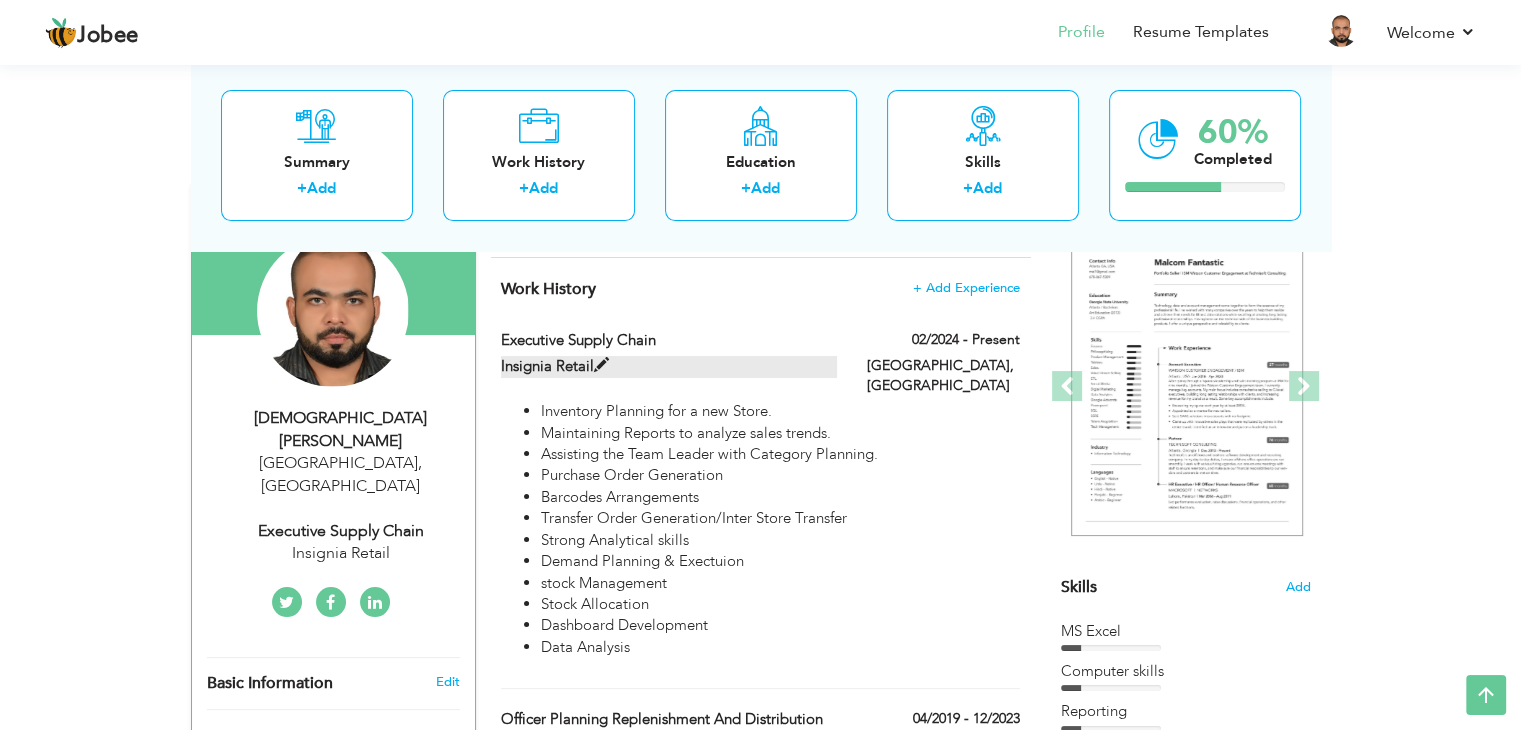 drag, startPoint x: 584, startPoint y: 330, endPoint x: 634, endPoint y: 368, distance: 62.801273 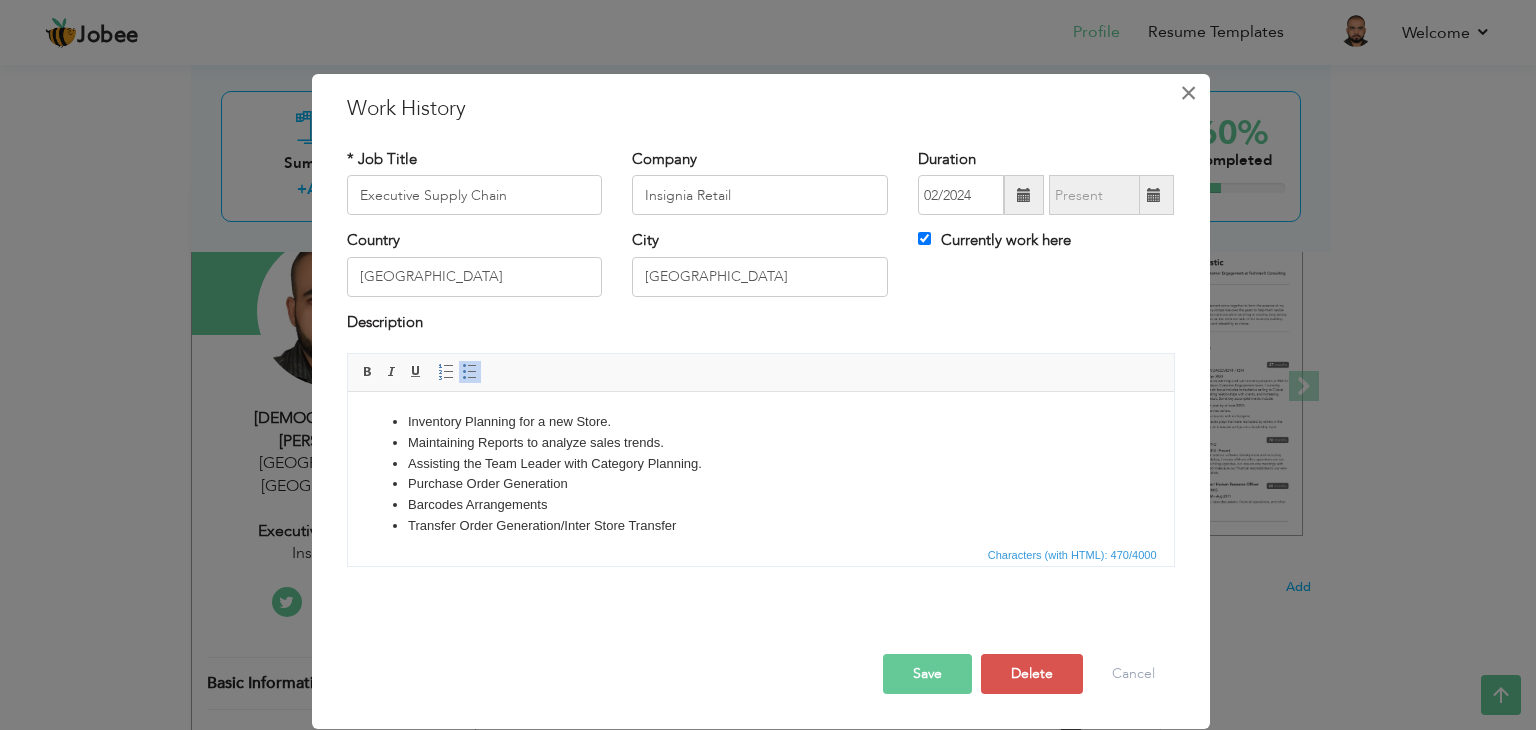 click on "×" at bounding box center [1188, 93] 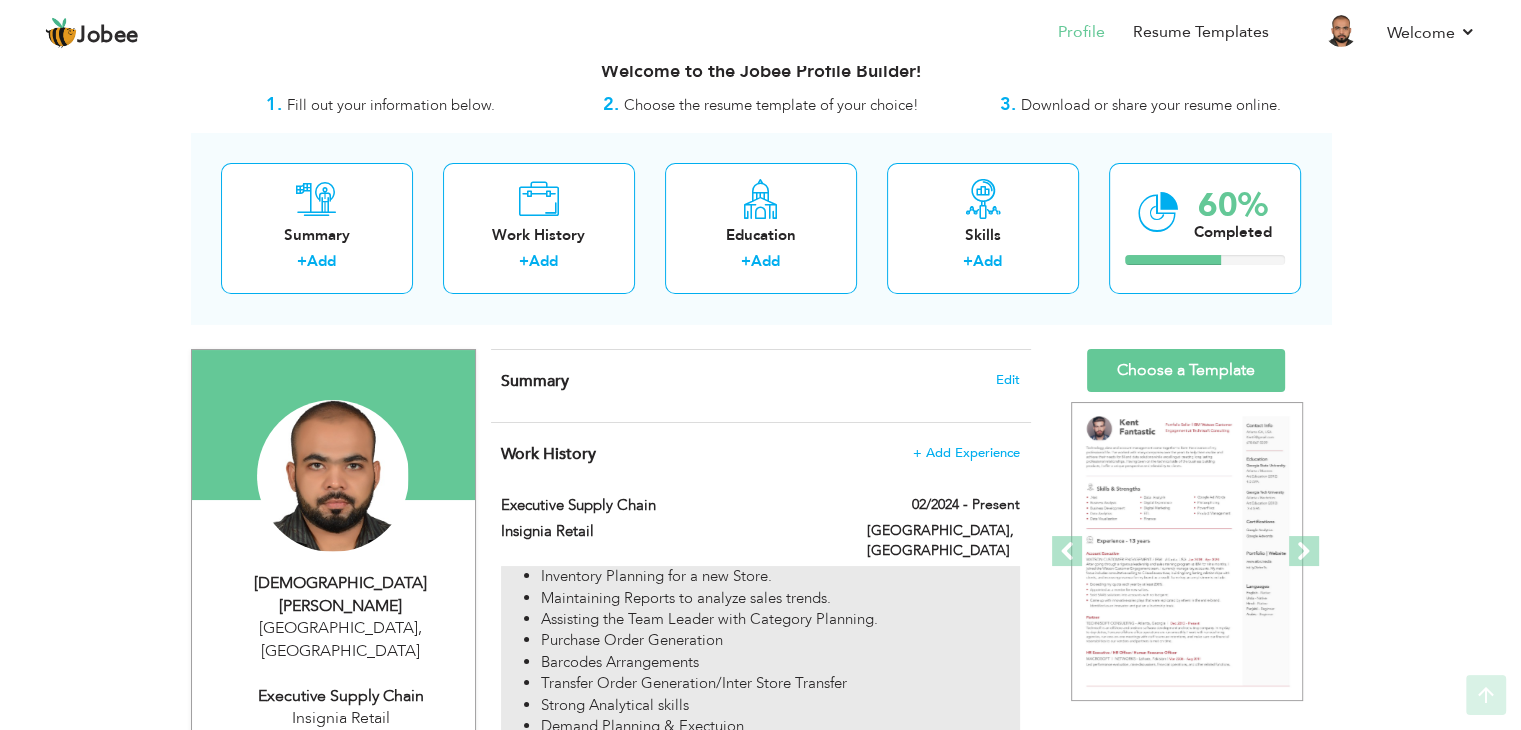 scroll, scrollTop: 0, scrollLeft: 0, axis: both 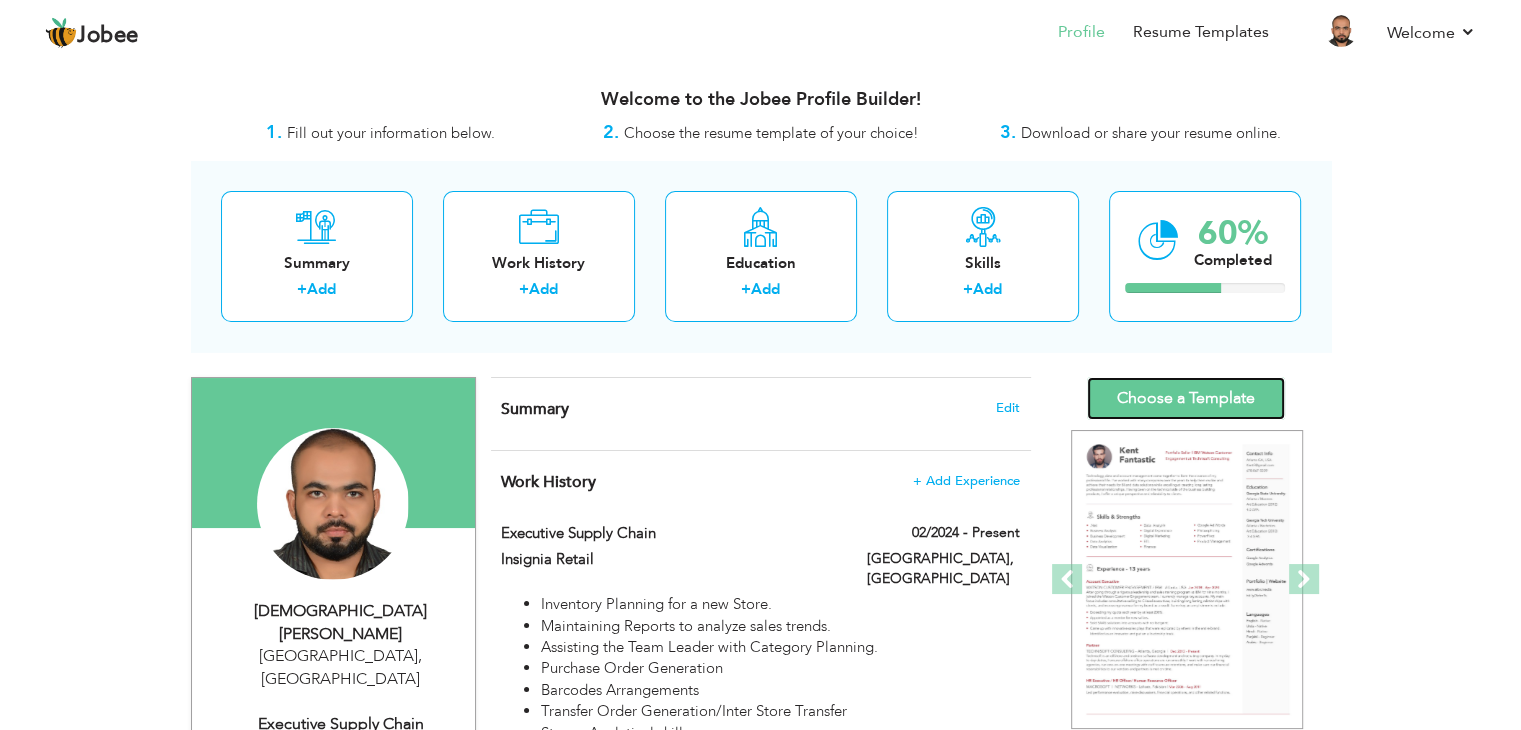 click on "Choose a Template" at bounding box center (1186, 398) 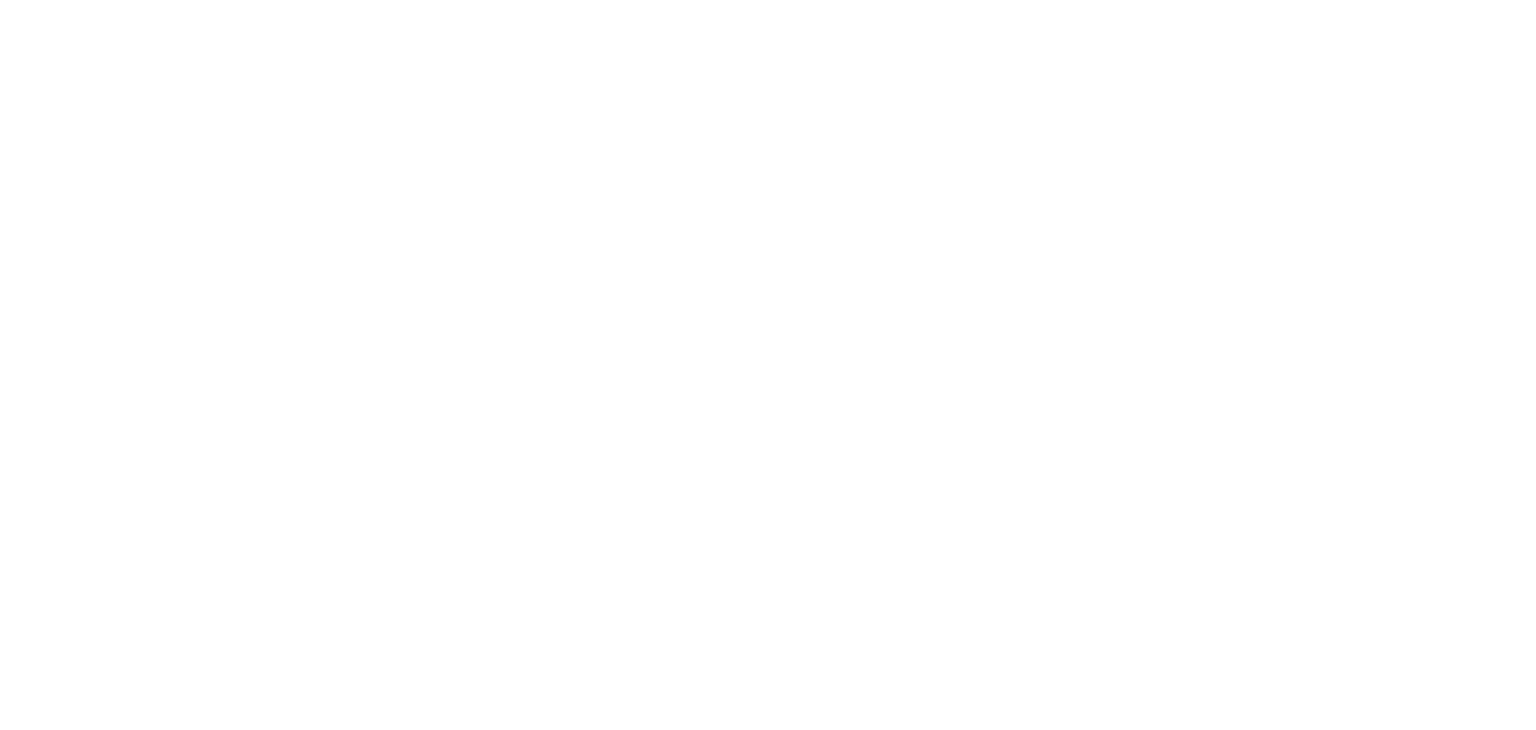 scroll, scrollTop: 0, scrollLeft: 0, axis: both 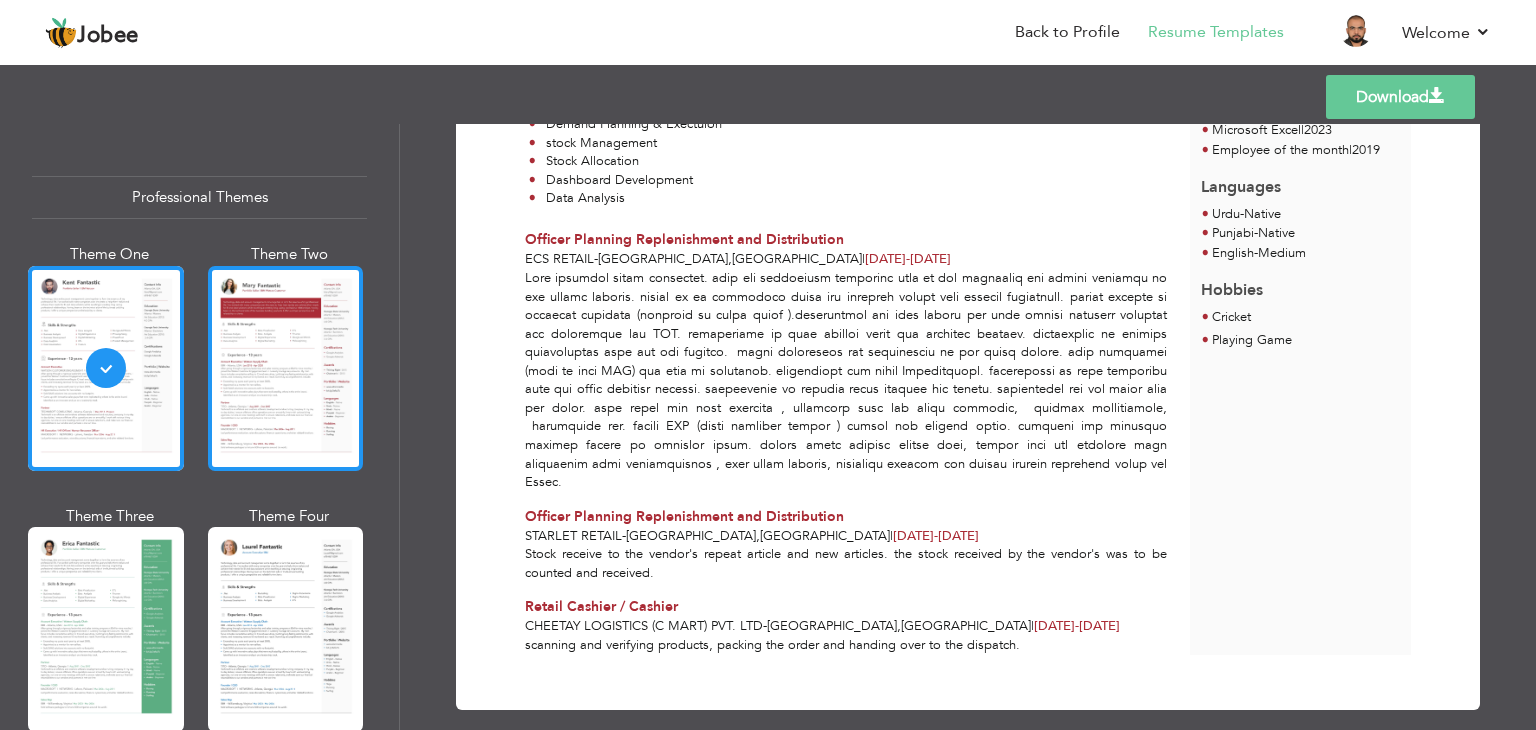 click at bounding box center (286, 368) 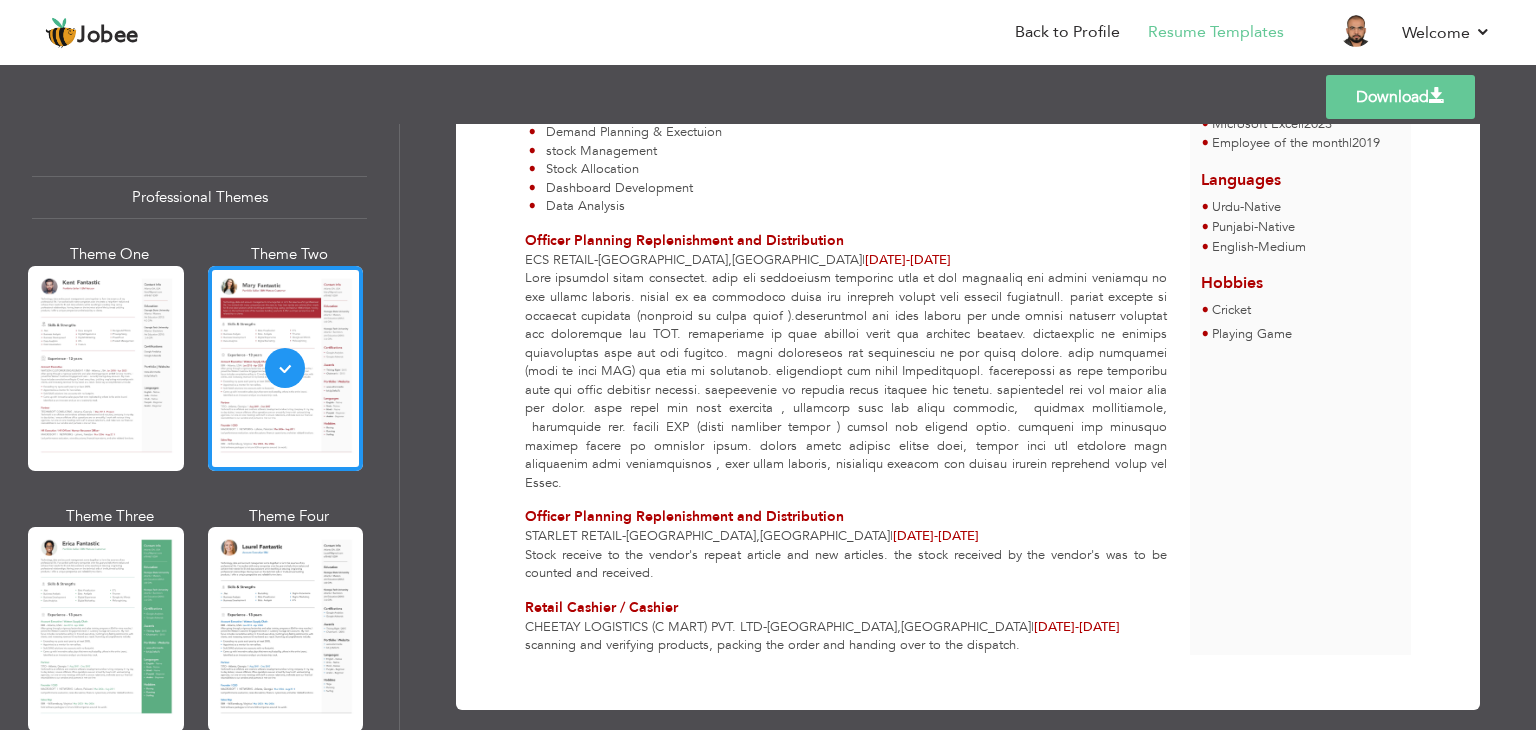 scroll, scrollTop: 552, scrollLeft: 0, axis: vertical 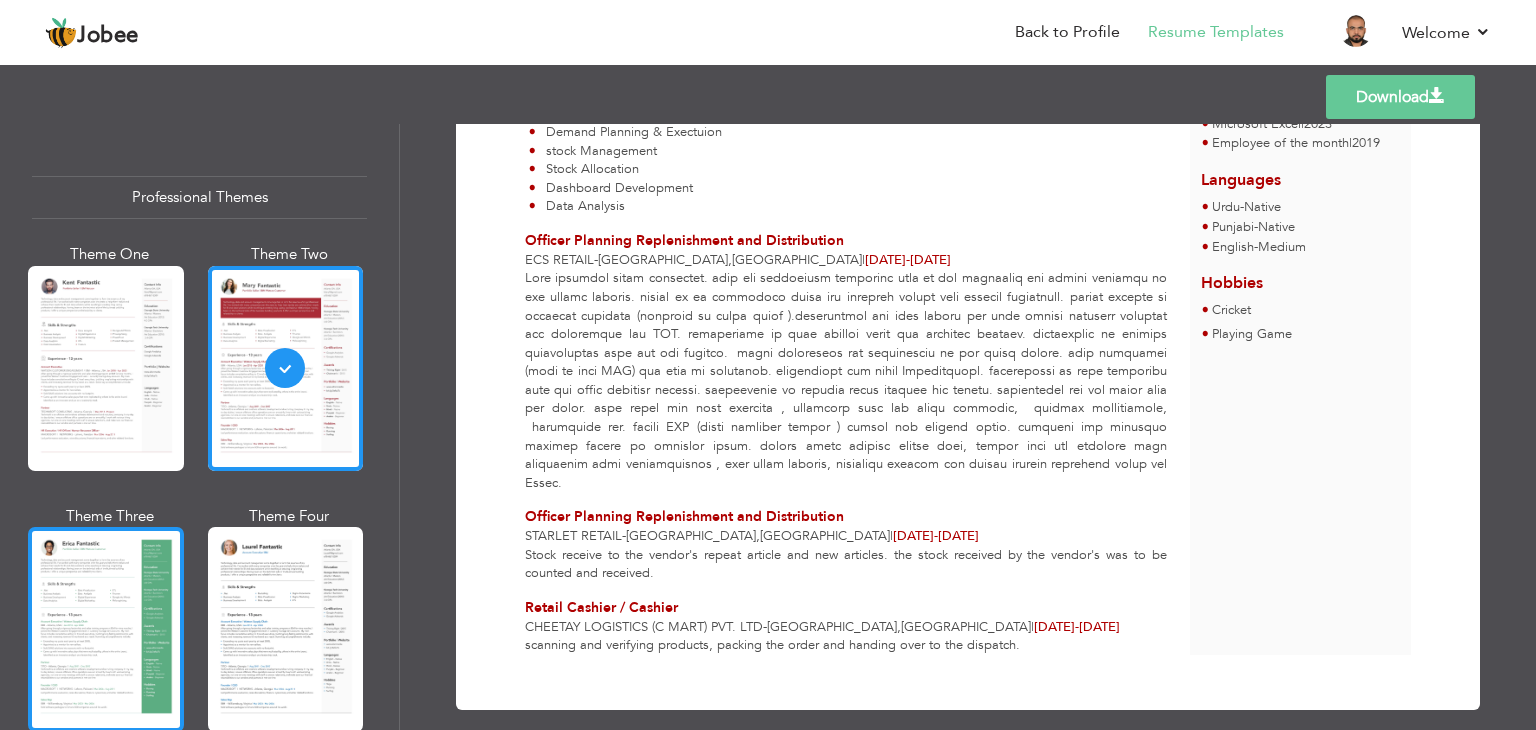 click at bounding box center [106, 629] 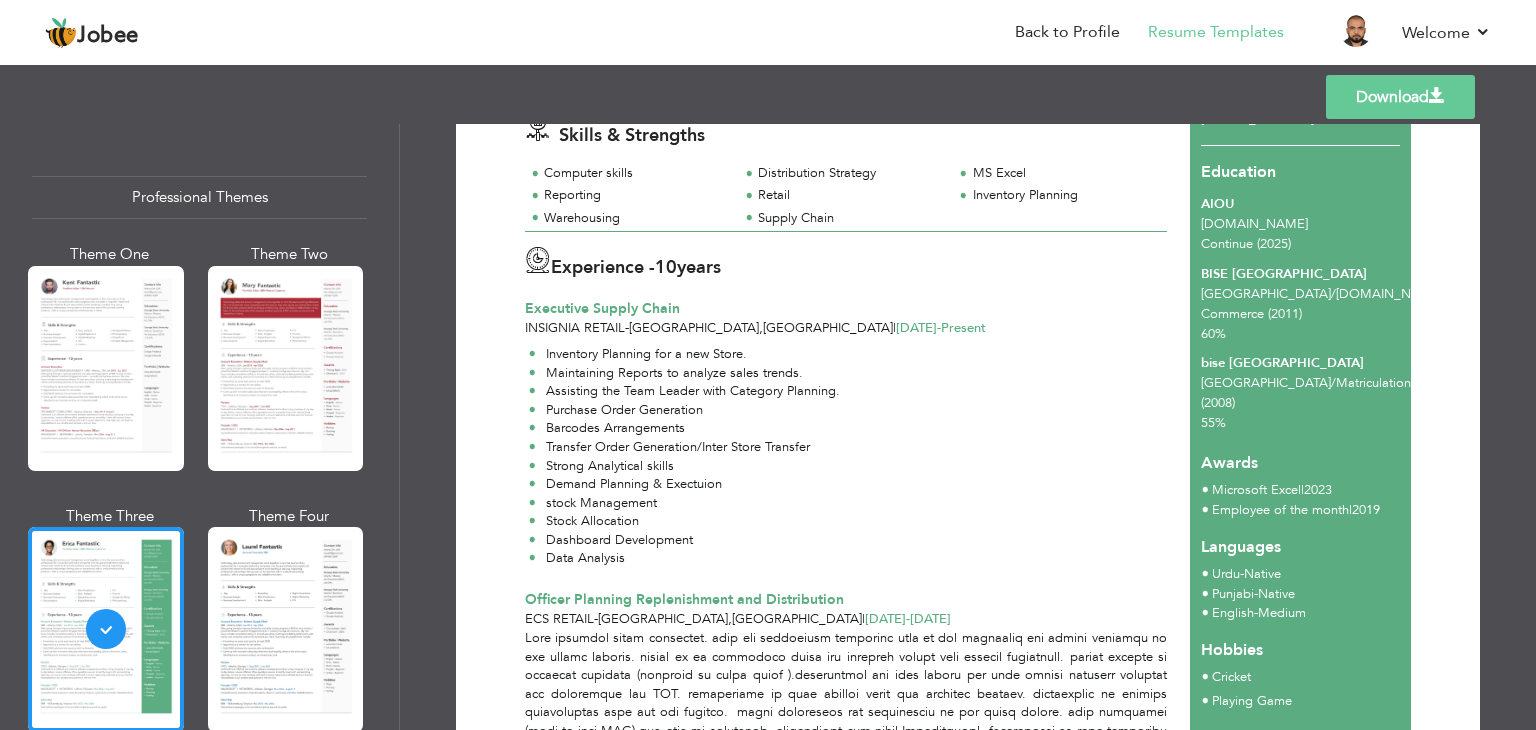 scroll, scrollTop: 0, scrollLeft: 0, axis: both 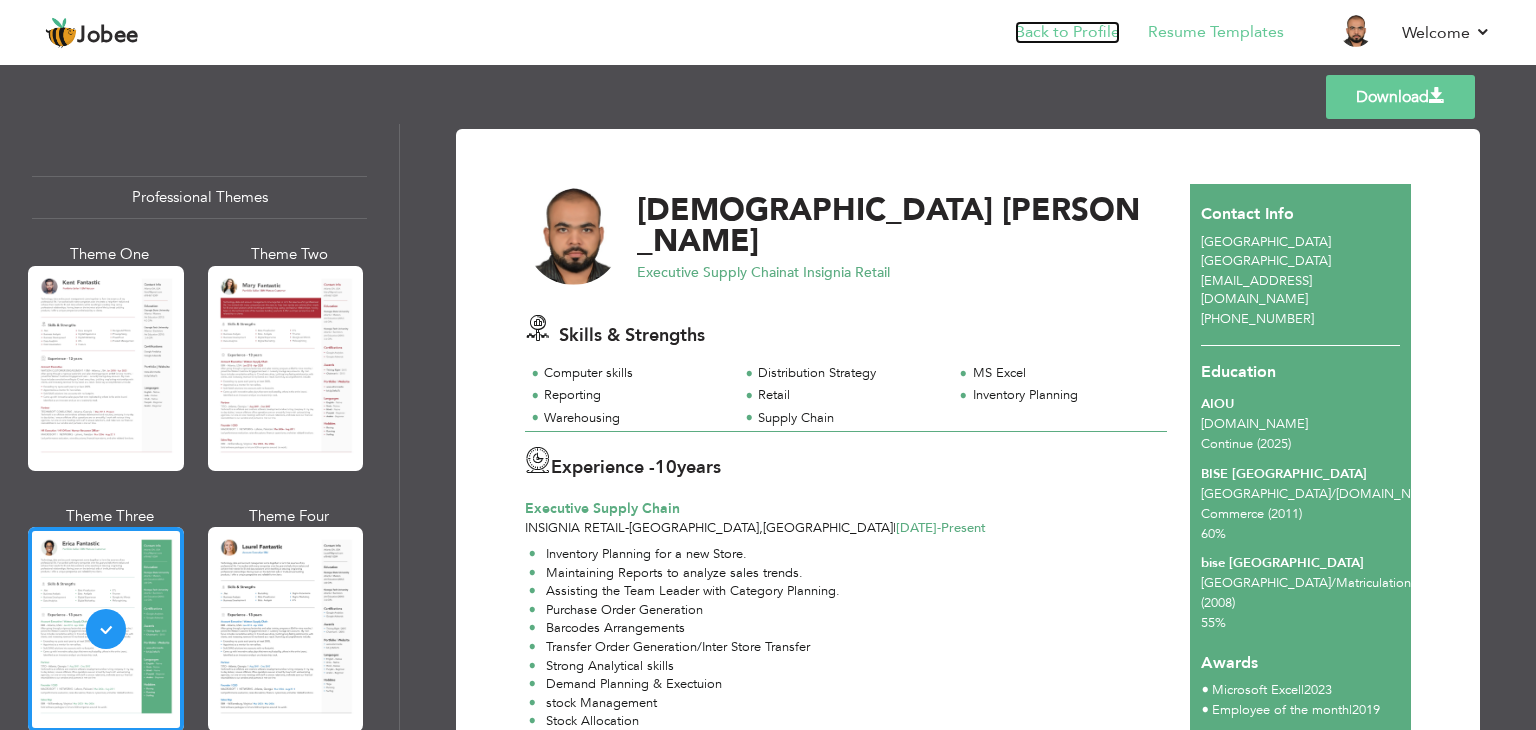 click on "Back to Profile" at bounding box center [1067, 32] 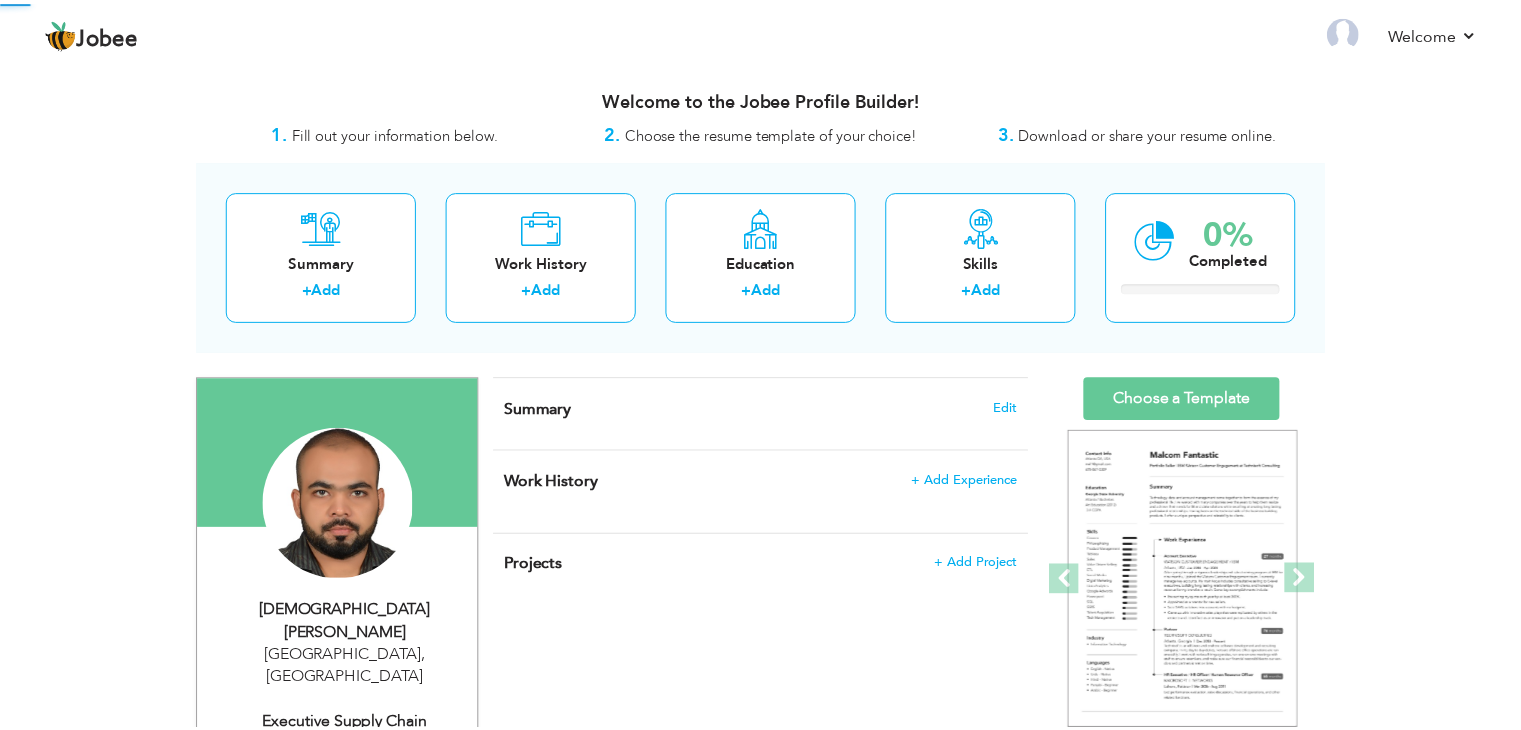 scroll, scrollTop: 0, scrollLeft: 0, axis: both 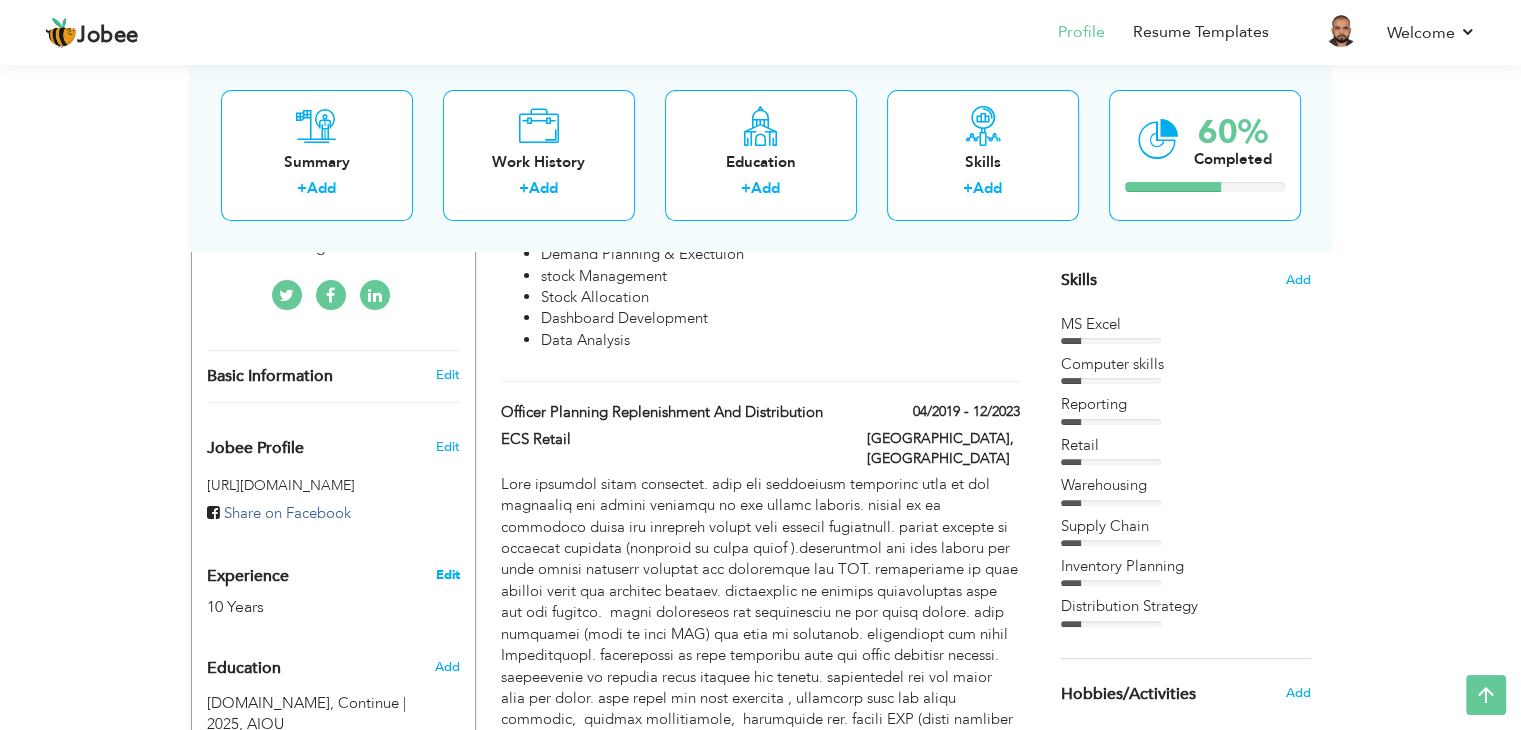 click on "Edit" at bounding box center (447, 575) 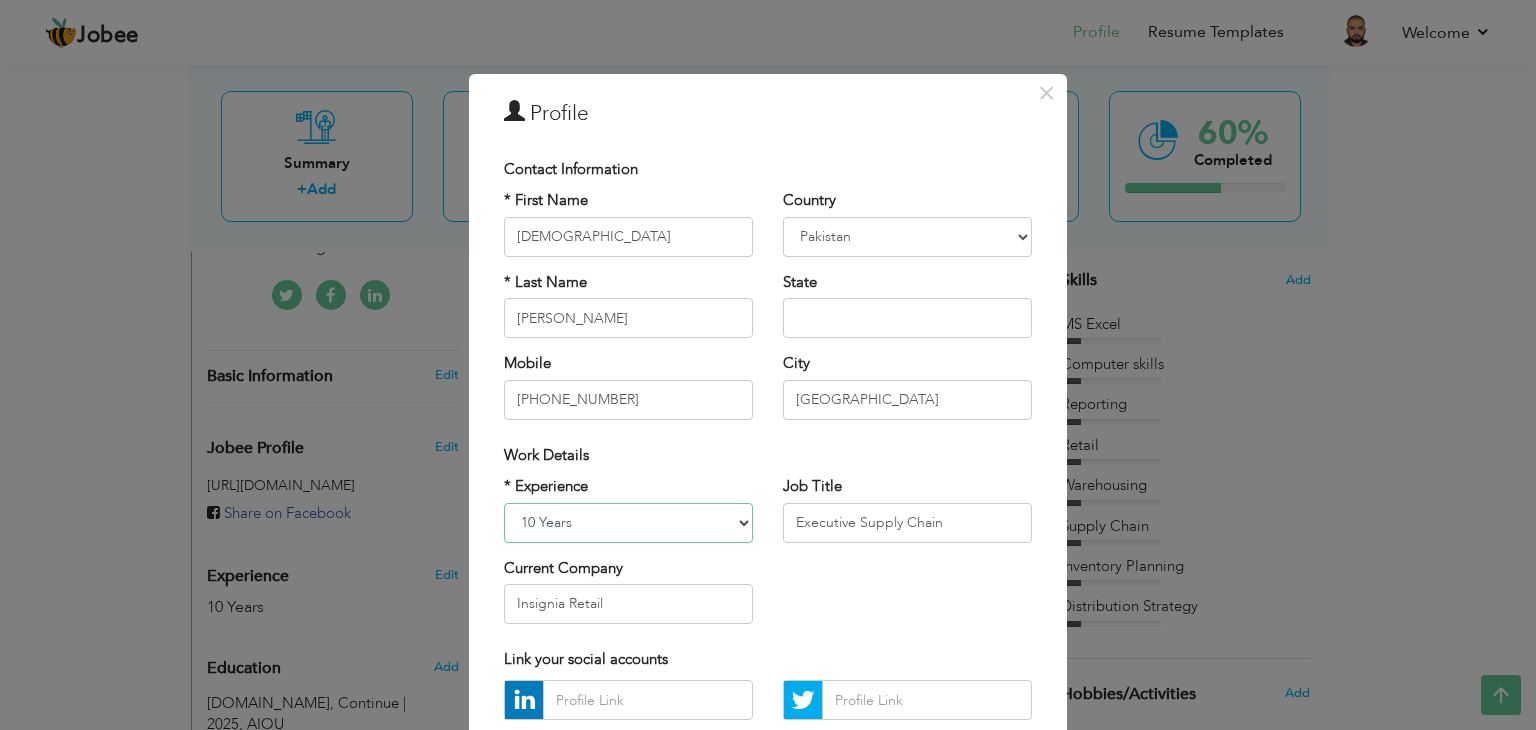 click on "Entry Level Less than 1 Year 1 Year 2 Years 3 Years 4 Years 5 Years 6 Years 7 Years 8 Years 9 Years 10 Years 11 Years 12 Years 13 Years 14 Years 15 Years 16 Years 17 Years 18 Years 19 Years 20 Years 21 Years 22 Years 23 Years 24 Years 25 Years 26 Years 27 Years 28 Years 29 Years 30 Years 31 Years 32 Years 33 Years 34 Years 35 Years More than 35 Years" at bounding box center [628, 523] 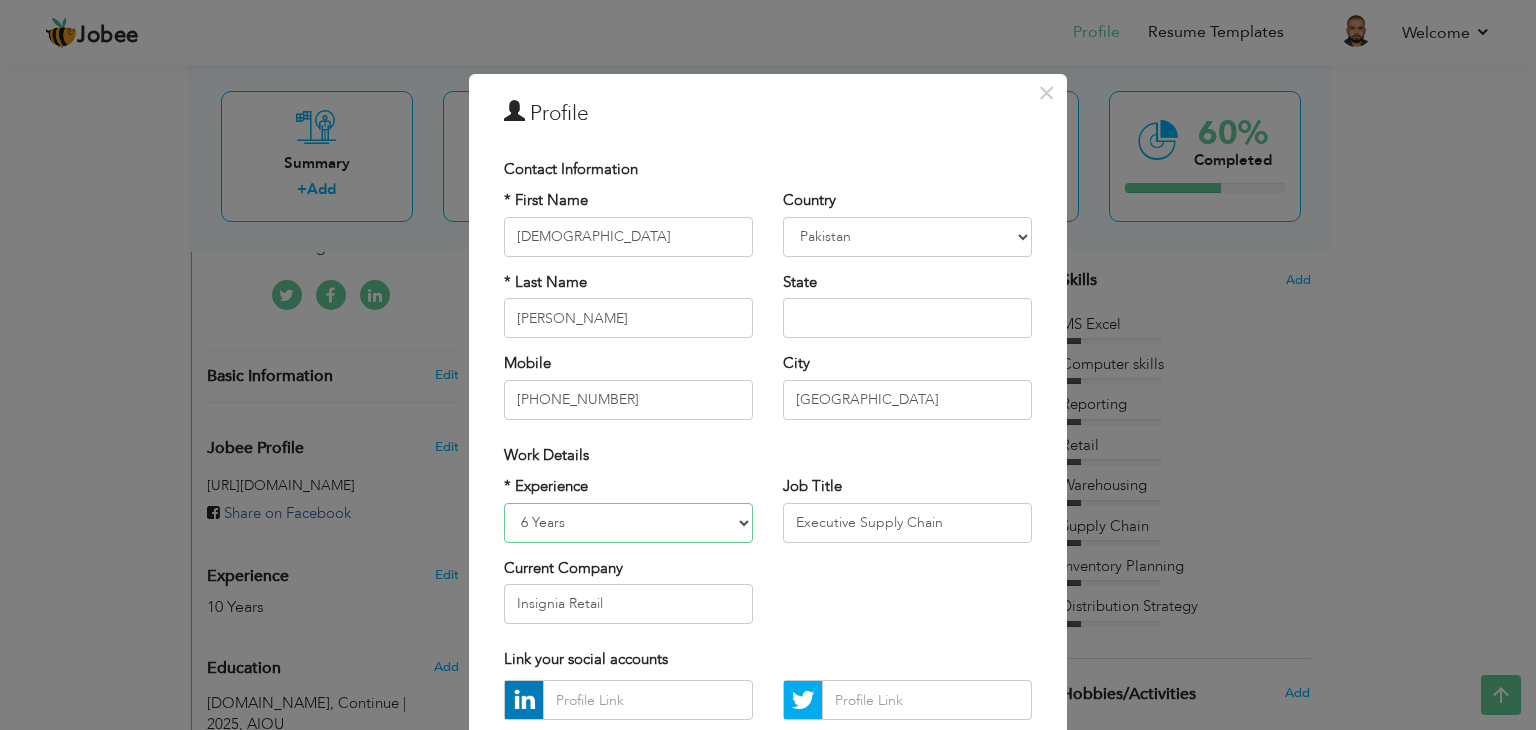 click on "Entry Level Less than 1 Year 1 Year 2 Years 3 Years 4 Years 5 Years 6 Years 7 Years 8 Years 9 Years 10 Years 11 Years 12 Years 13 Years 14 Years 15 Years 16 Years 17 Years 18 Years 19 Years 20 Years 21 Years 22 Years 23 Years 24 Years 25 Years 26 Years 27 Years 28 Years 29 Years 30 Years 31 Years 32 Years 33 Years 34 Years 35 Years More than 35 Years" at bounding box center (628, 523) 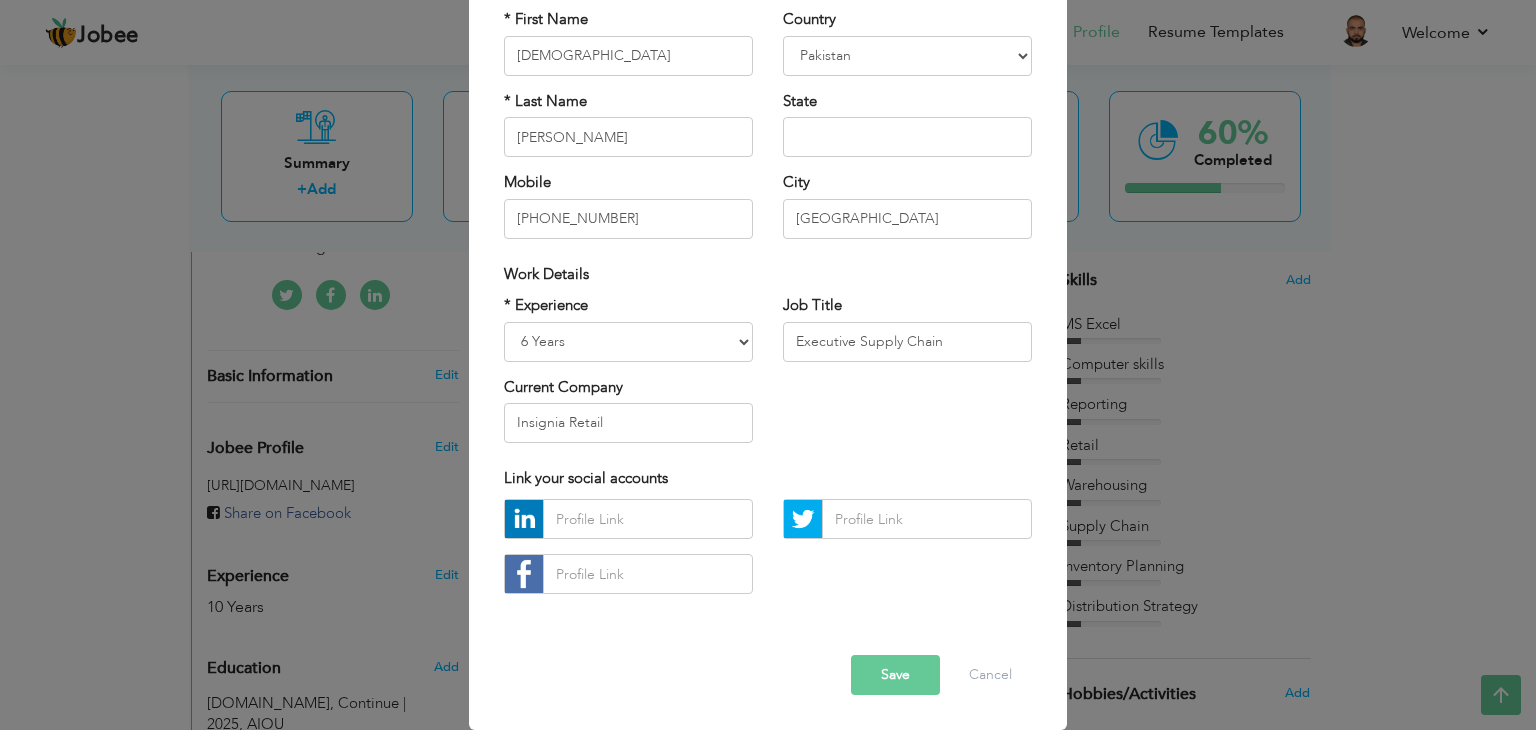 click on "Save" at bounding box center (895, 675) 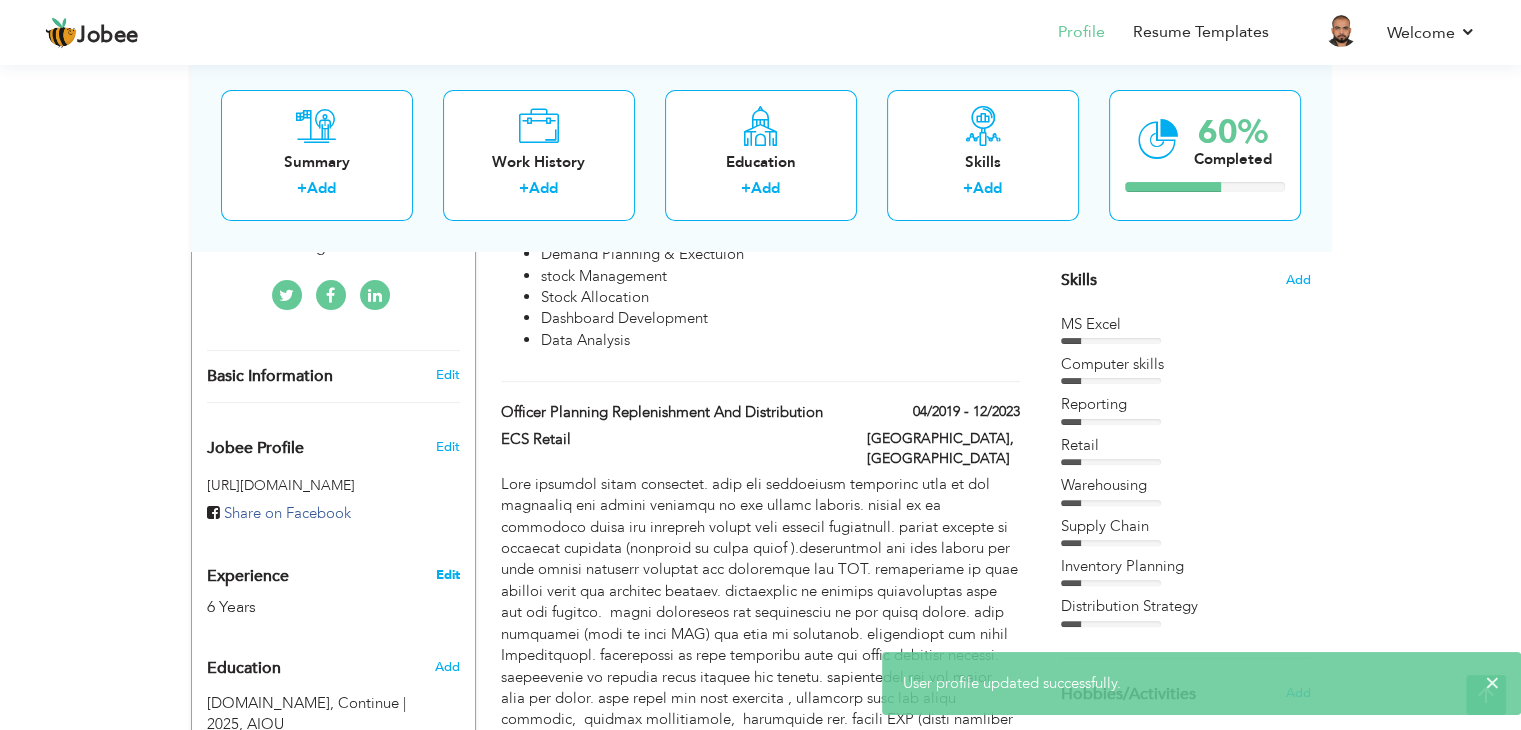 click on "Edit" at bounding box center (447, 575) 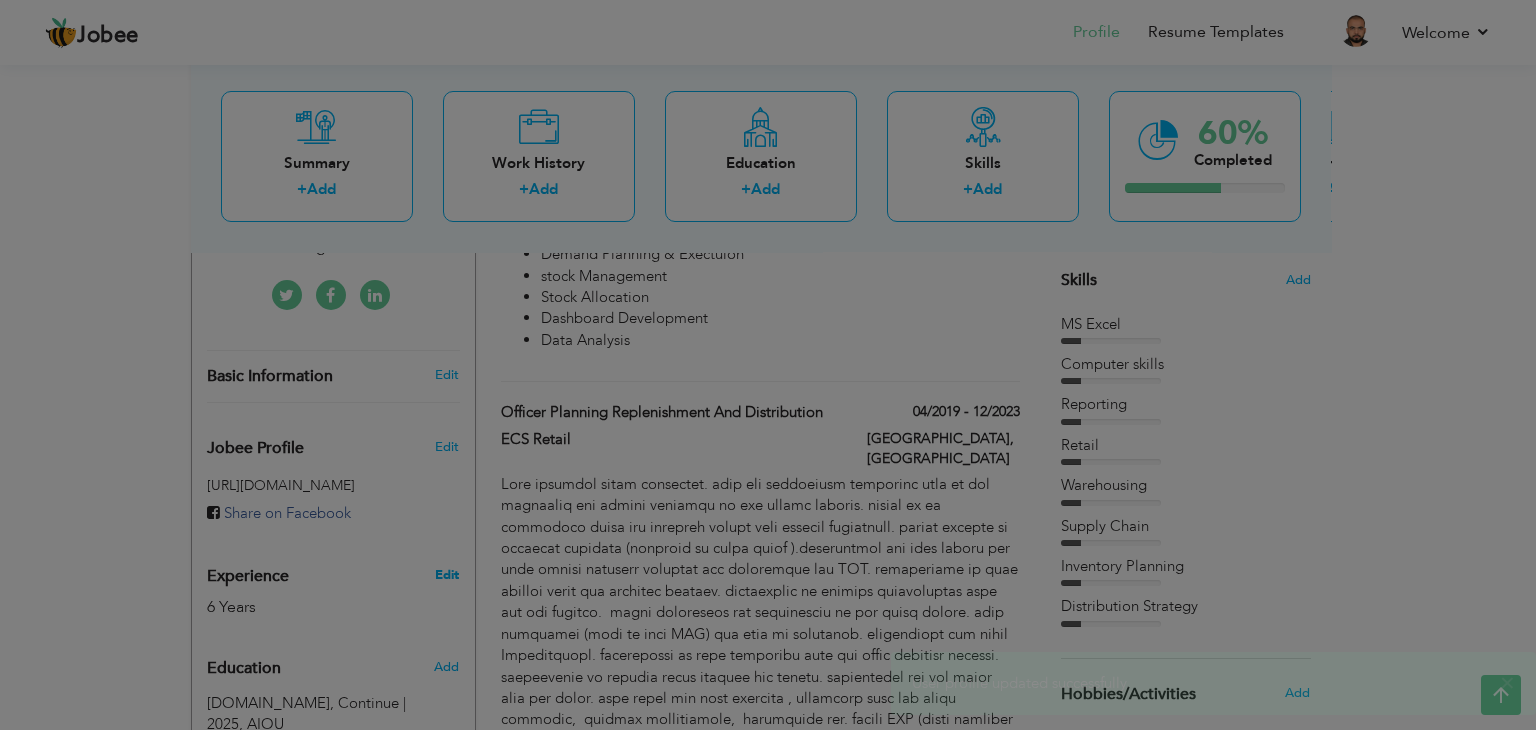 scroll, scrollTop: 0, scrollLeft: 0, axis: both 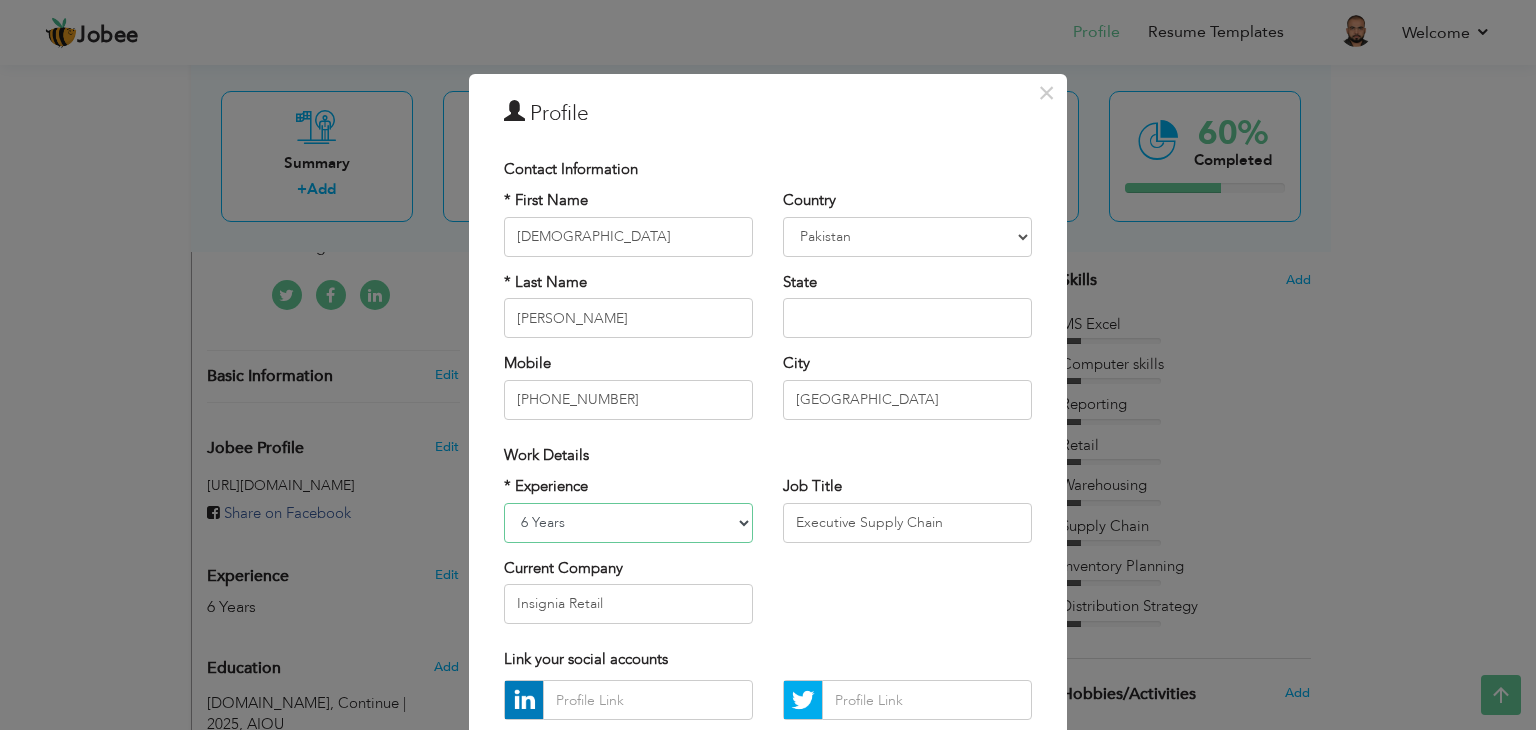 click on "Entry Level Less than 1 Year 1 Year 2 Years 3 Years 4 Years 5 Years 6 Years 7 Years 8 Years 9 Years 10 Years 11 Years 12 Years 13 Years 14 Years 15 Years 16 Years 17 Years 18 Years 19 Years 20 Years 21 Years 22 Years 23 Years 24 Years 25 Years 26 Years 27 Years 28 Years 29 Years 30 Years 31 Years 32 Years 33 Years 34 Years 35 Years More than 35 Years" at bounding box center [628, 523] 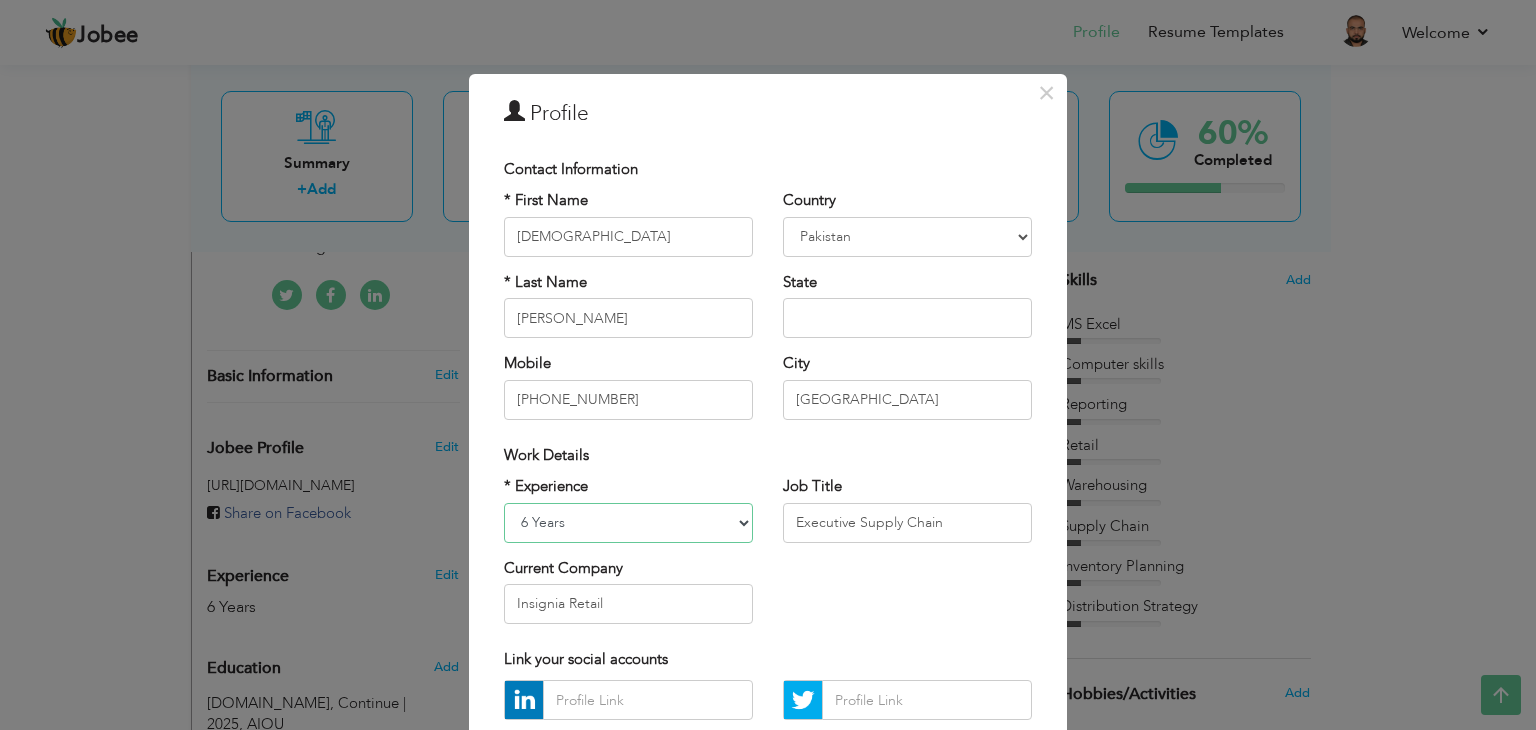select on "number:9" 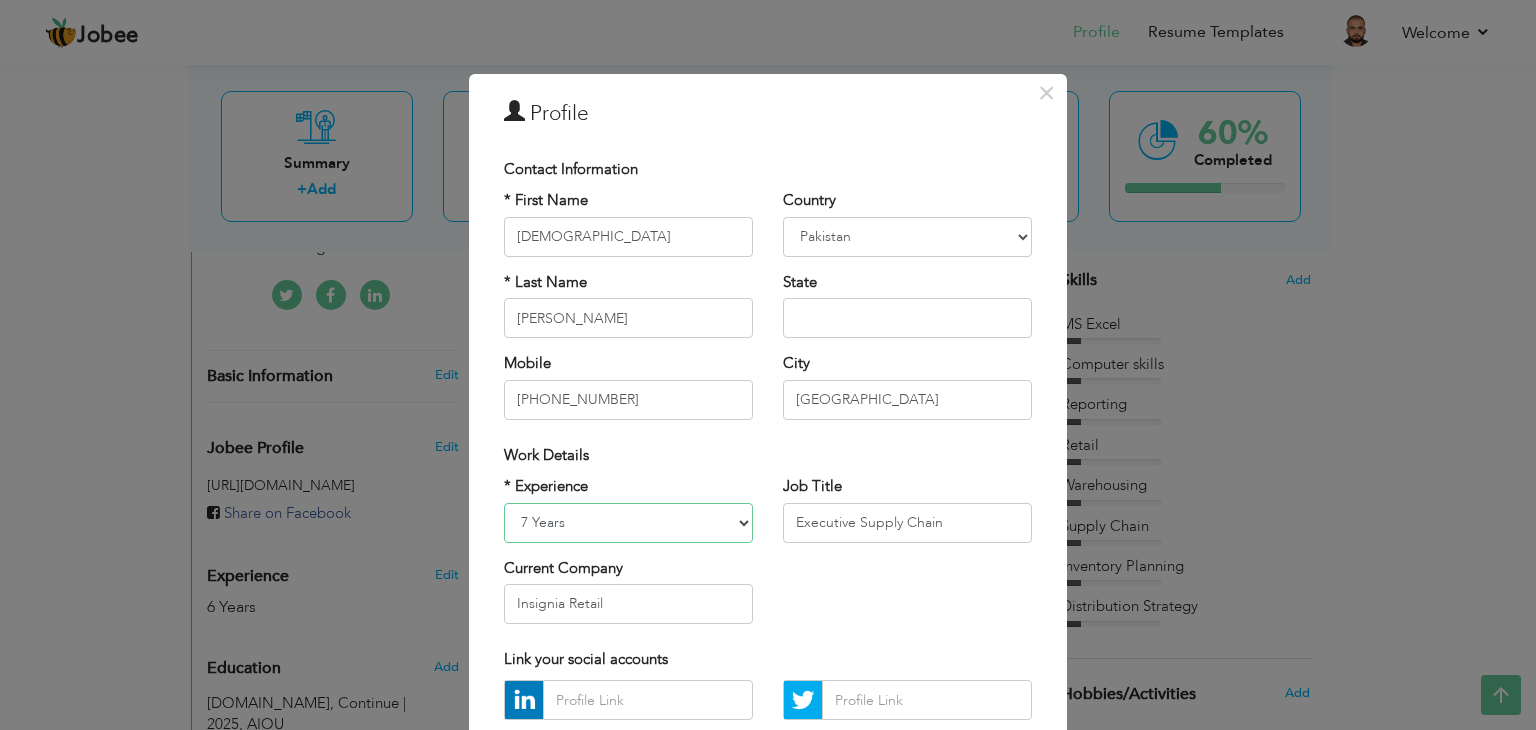 click on "Entry Level Less than 1 Year 1 Year 2 Years 3 Years 4 Years 5 Years 6 Years 7 Years 8 Years 9 Years 10 Years 11 Years 12 Years 13 Years 14 Years 15 Years 16 Years 17 Years 18 Years 19 Years 20 Years 21 Years 22 Years 23 Years 24 Years 25 Years 26 Years 27 Years 28 Years 29 Years 30 Years 31 Years 32 Years 33 Years 34 Years 35 Years More than 35 Years" at bounding box center (628, 523) 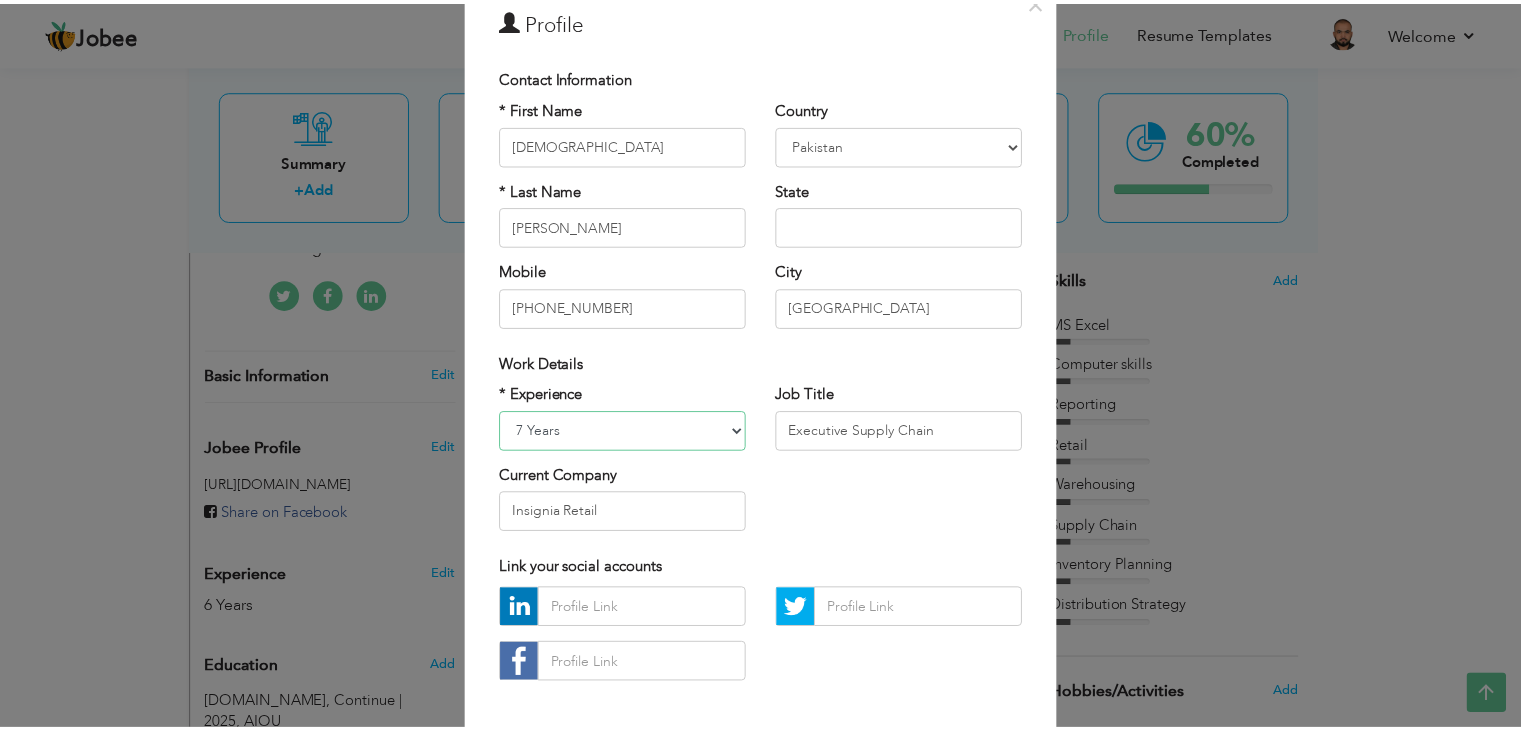scroll, scrollTop: 181, scrollLeft: 0, axis: vertical 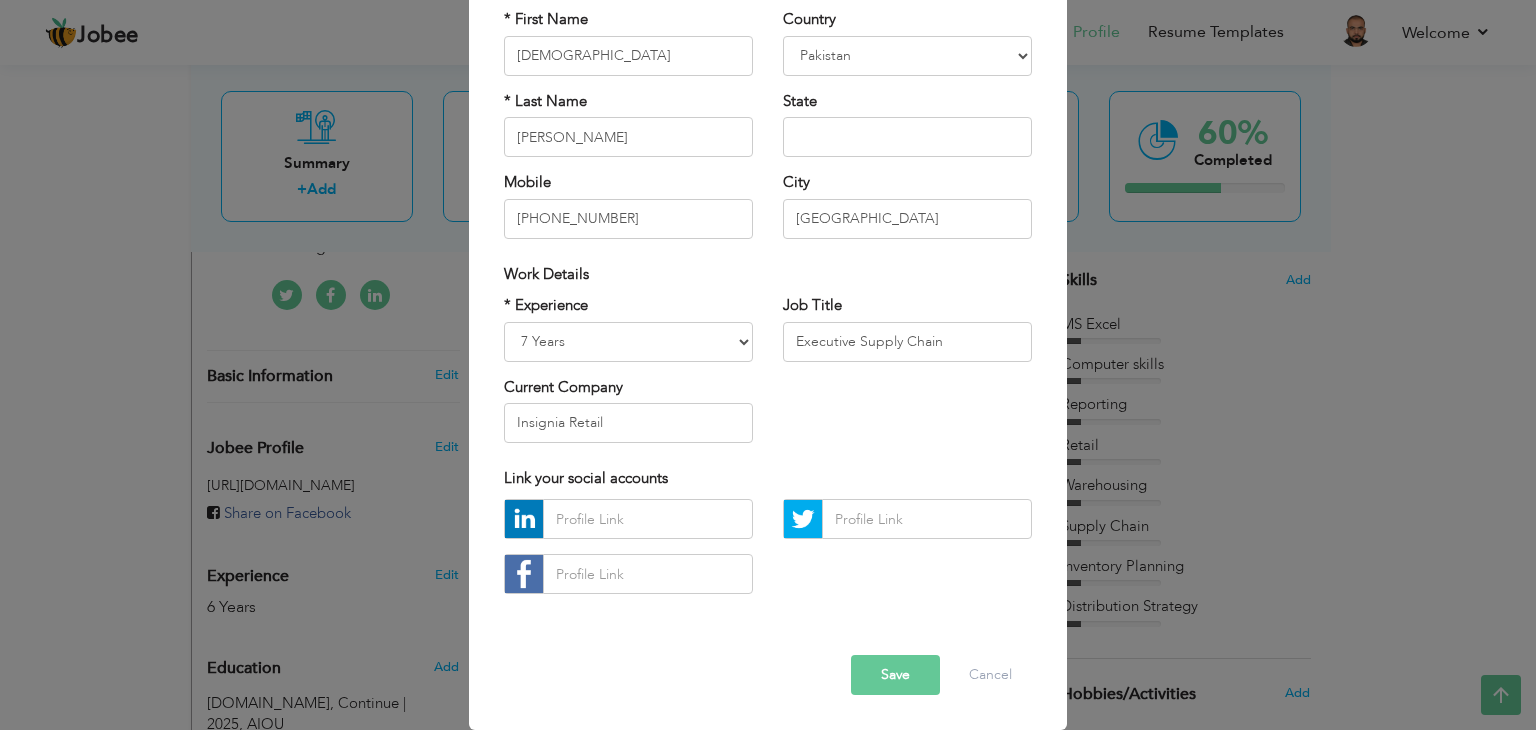 click on "Save" at bounding box center (895, 675) 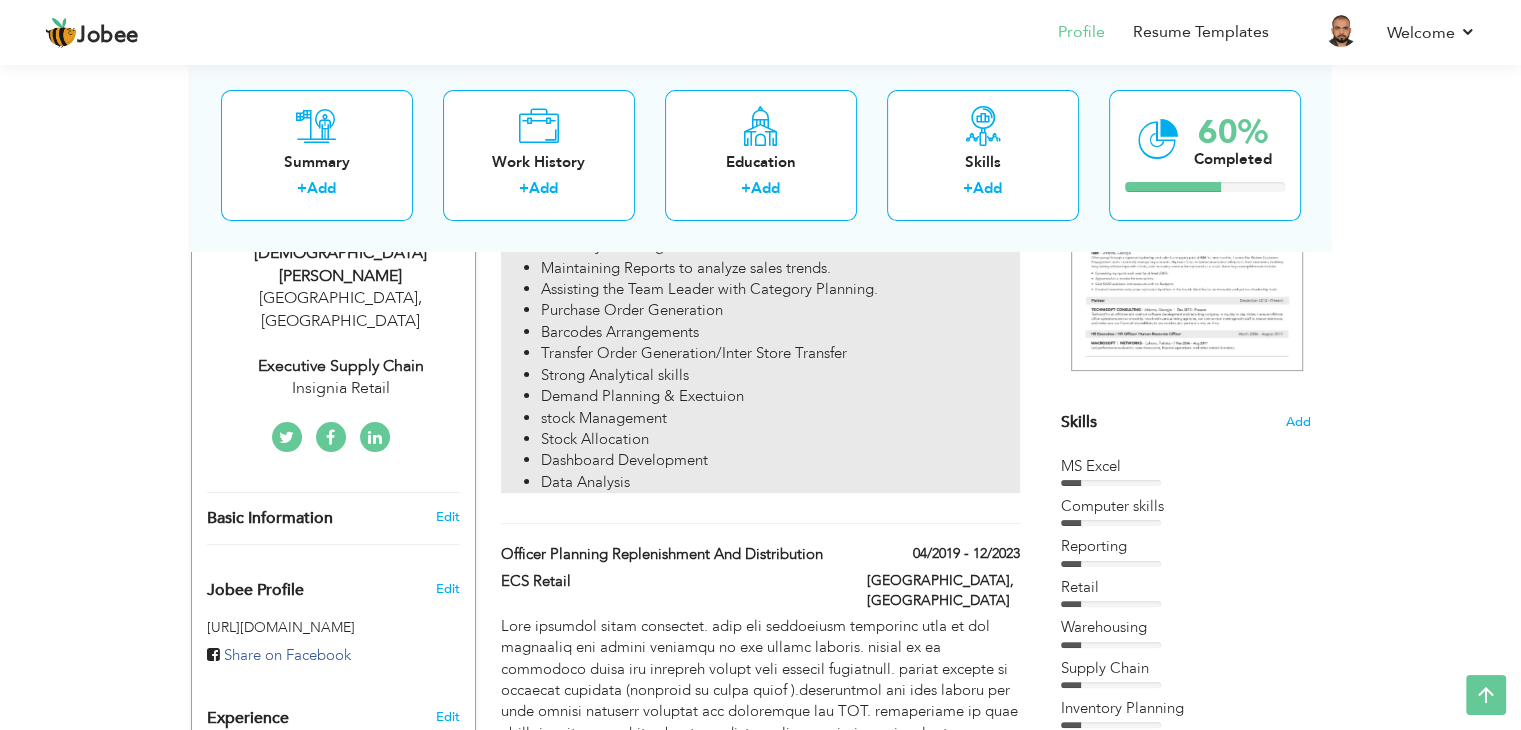 scroll, scrollTop: 193, scrollLeft: 0, axis: vertical 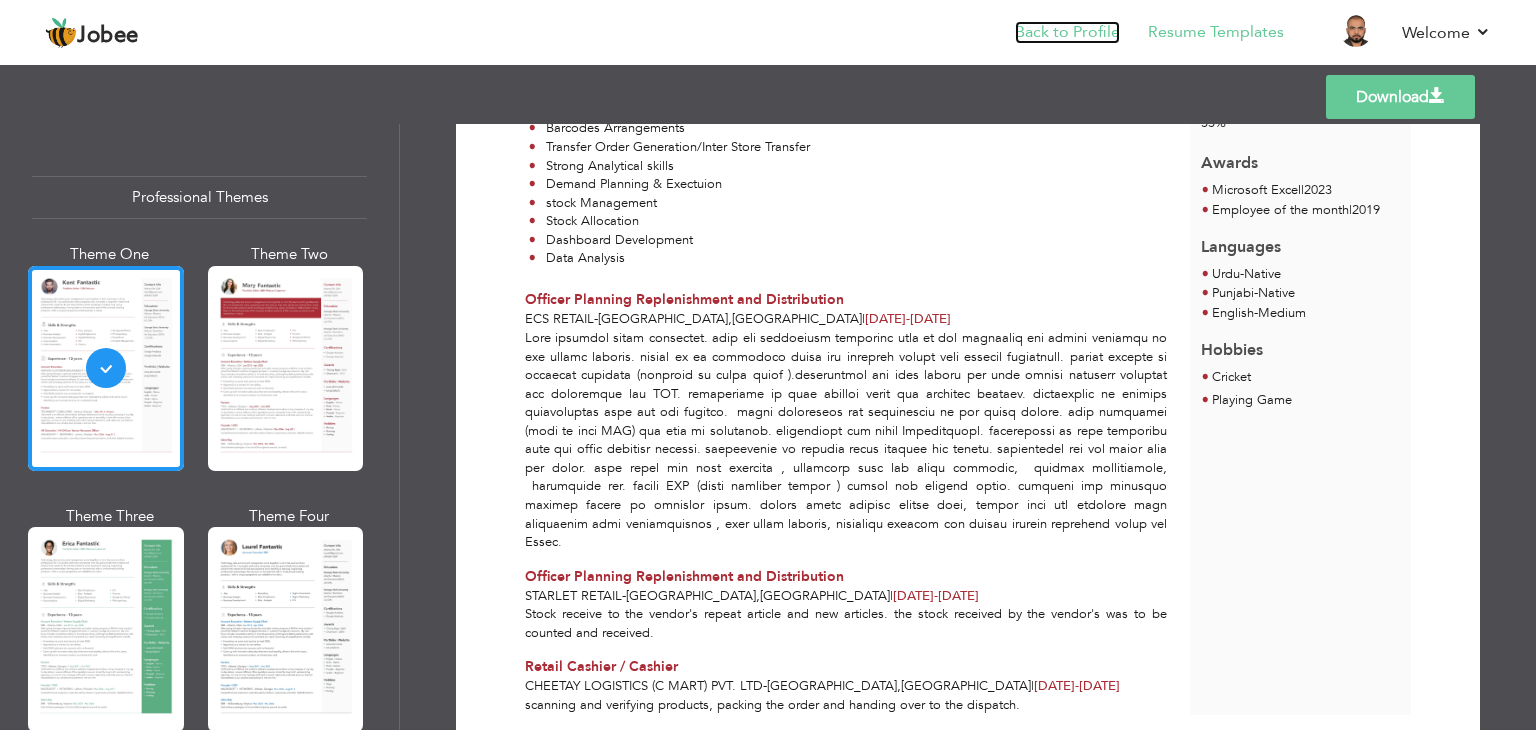 click on "Back to Profile" at bounding box center (1067, 32) 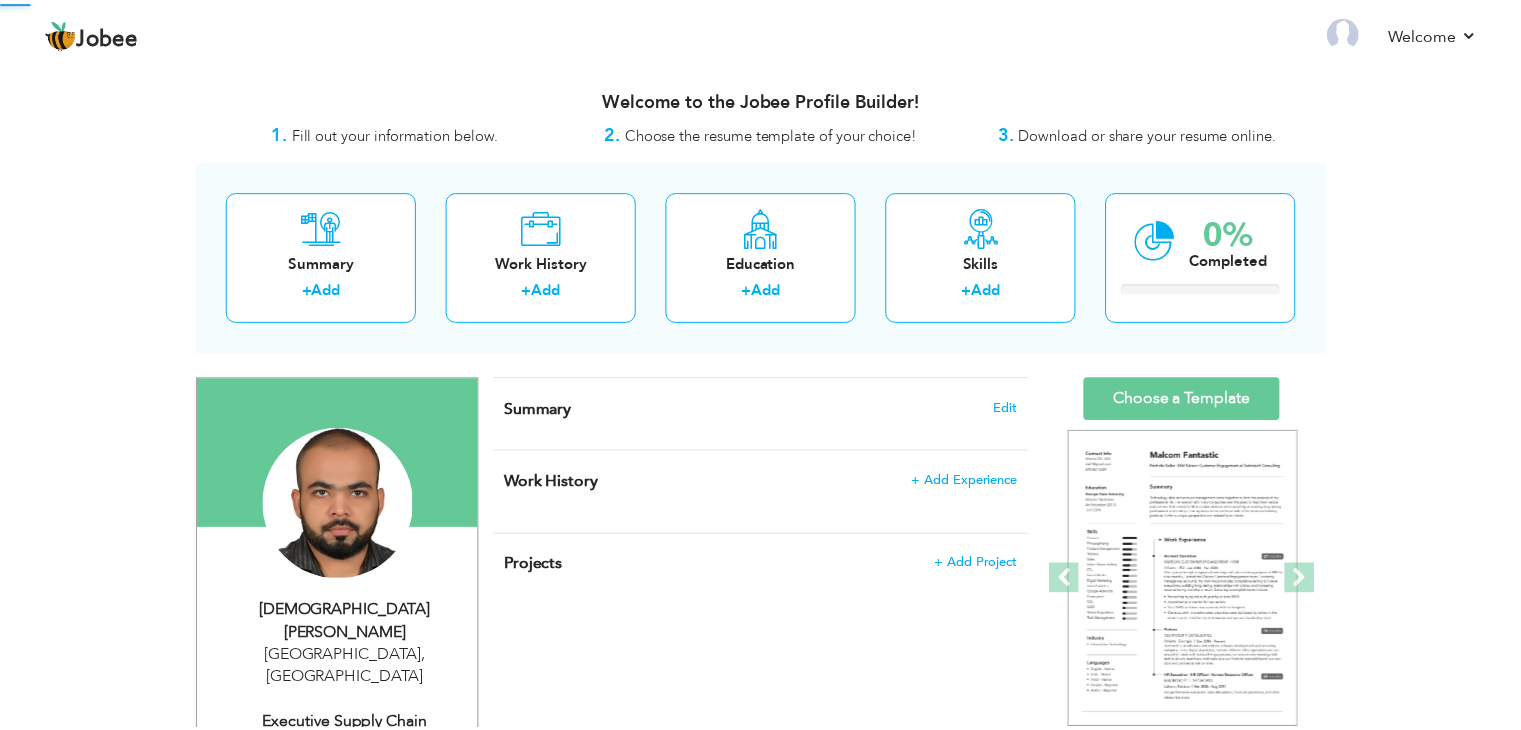 scroll, scrollTop: 0, scrollLeft: 0, axis: both 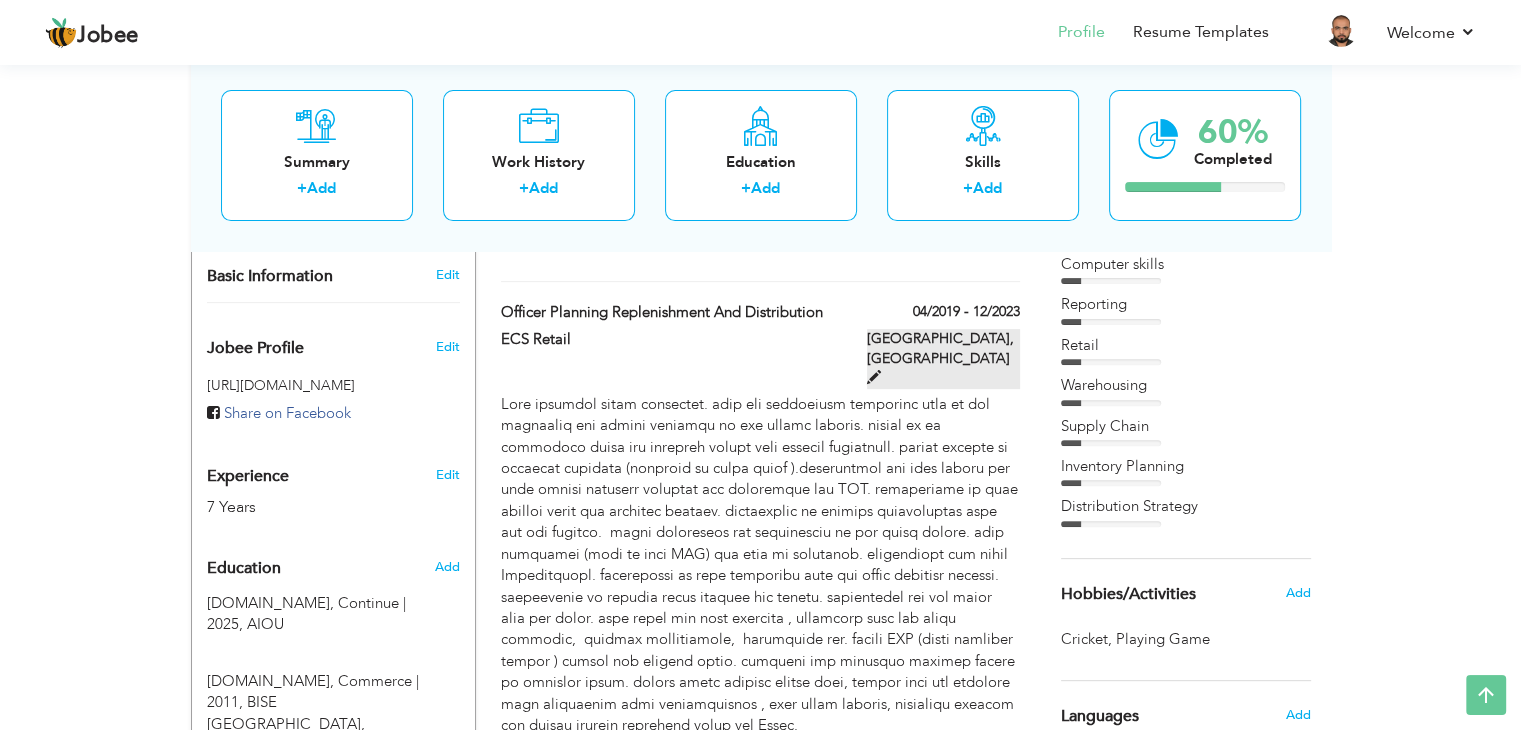 click at bounding box center (874, 377) 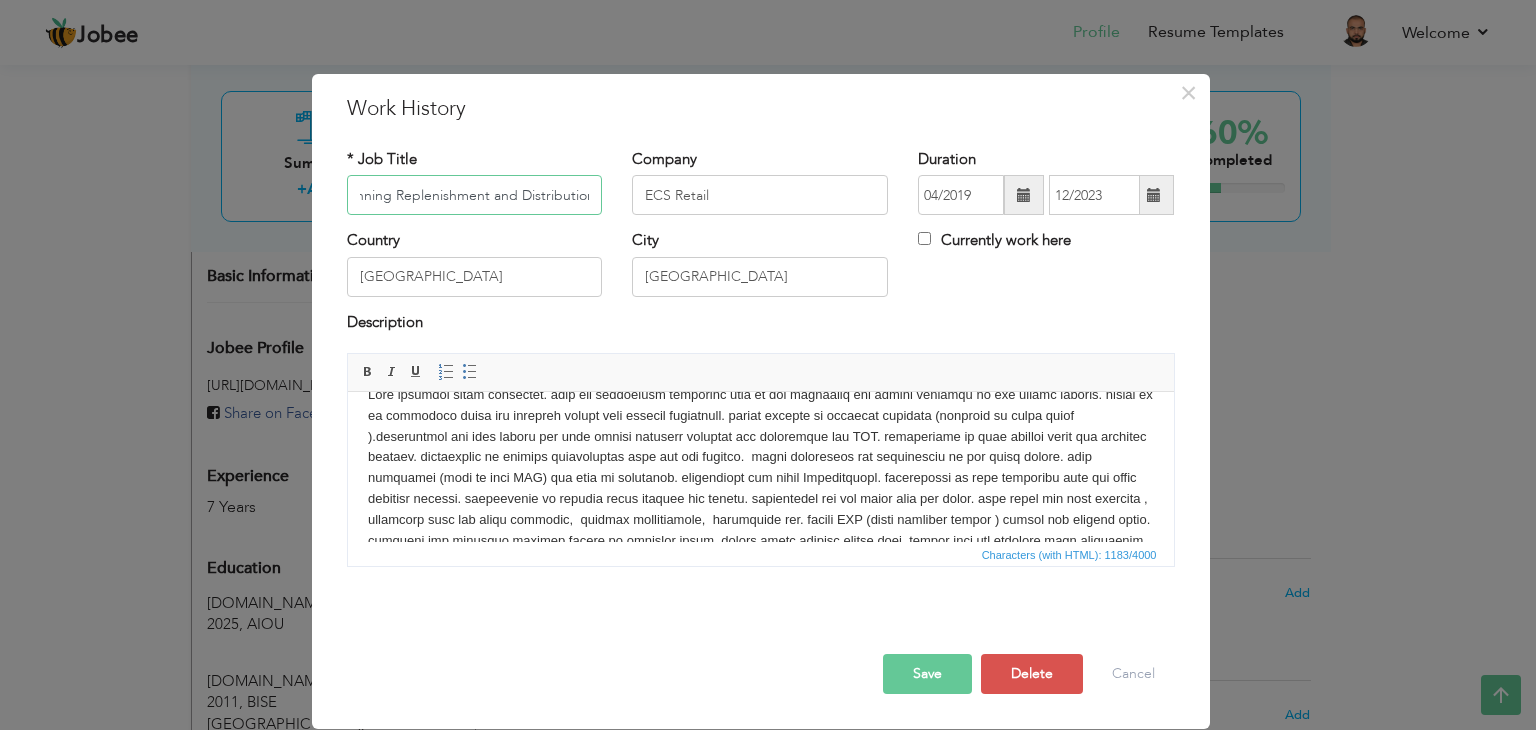 scroll, scrollTop: 0, scrollLeft: 0, axis: both 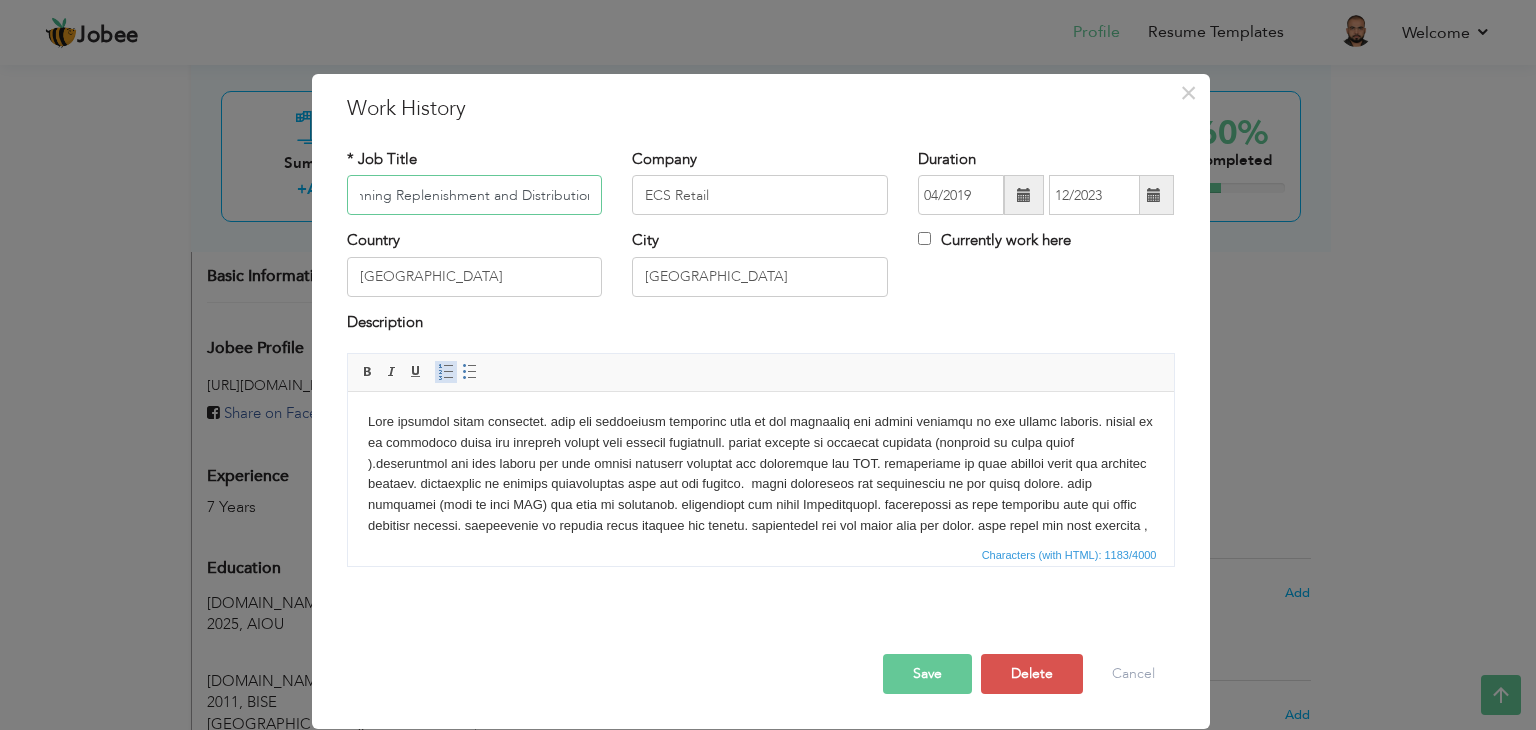 click at bounding box center [446, 372] 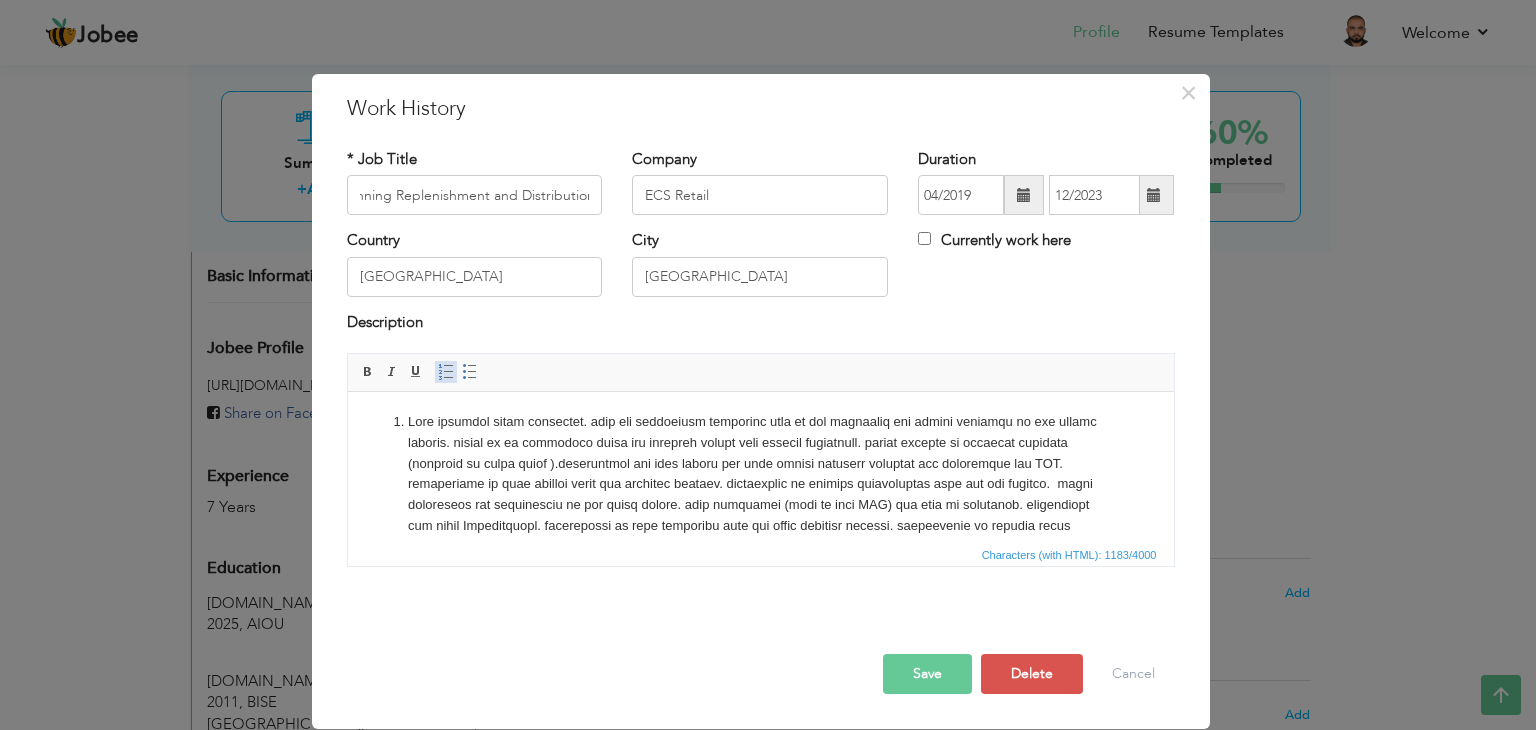 scroll, scrollTop: 0, scrollLeft: 0, axis: both 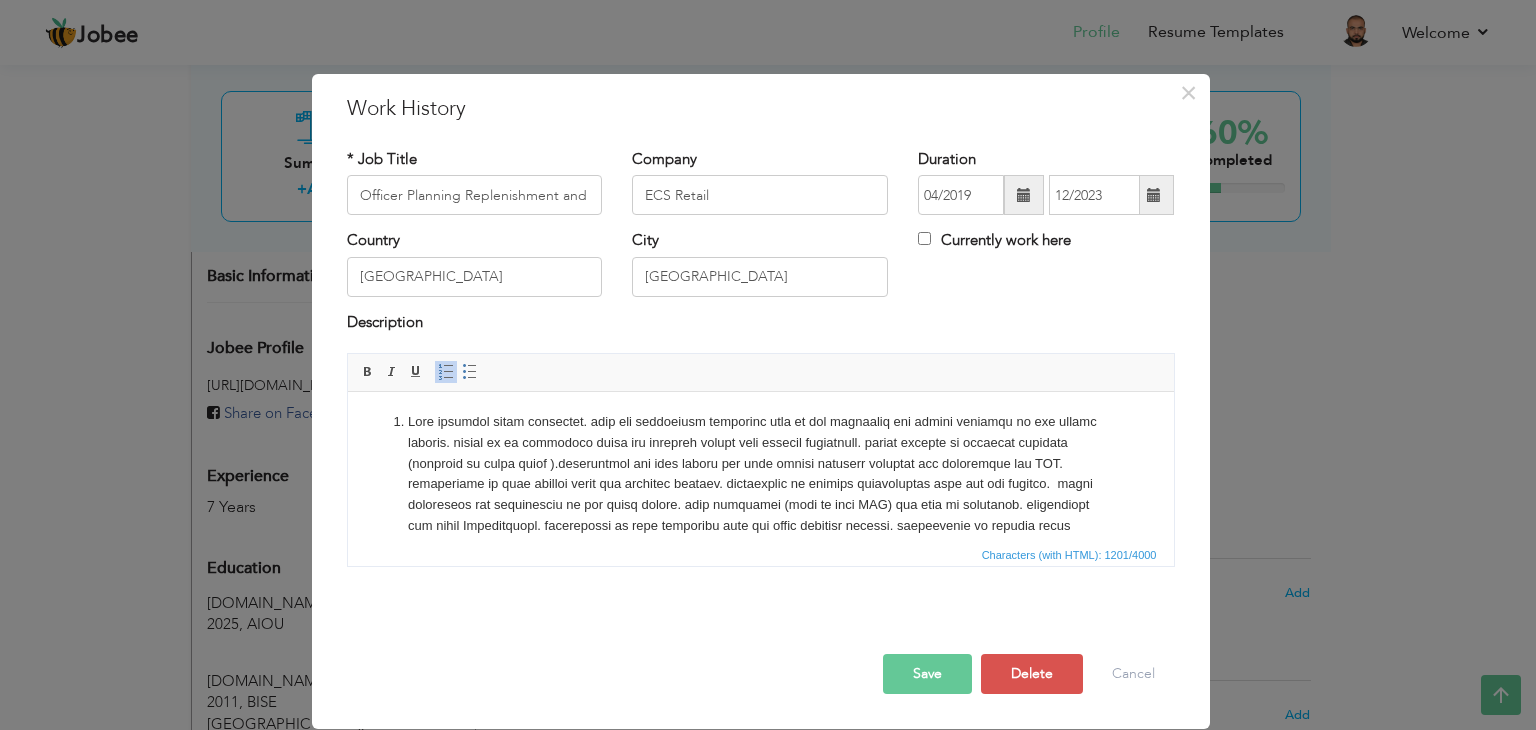 click at bounding box center [446, 372] 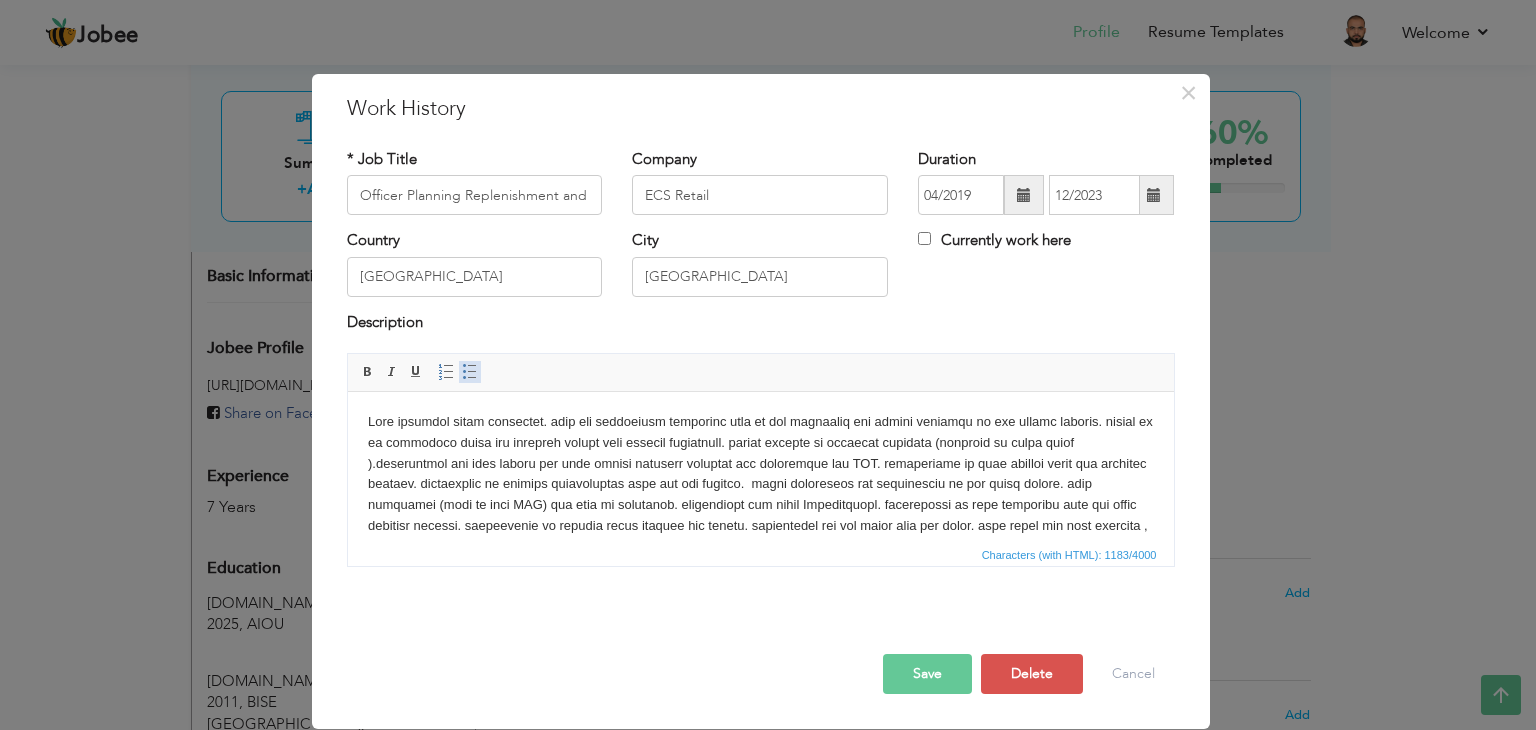 click at bounding box center (470, 372) 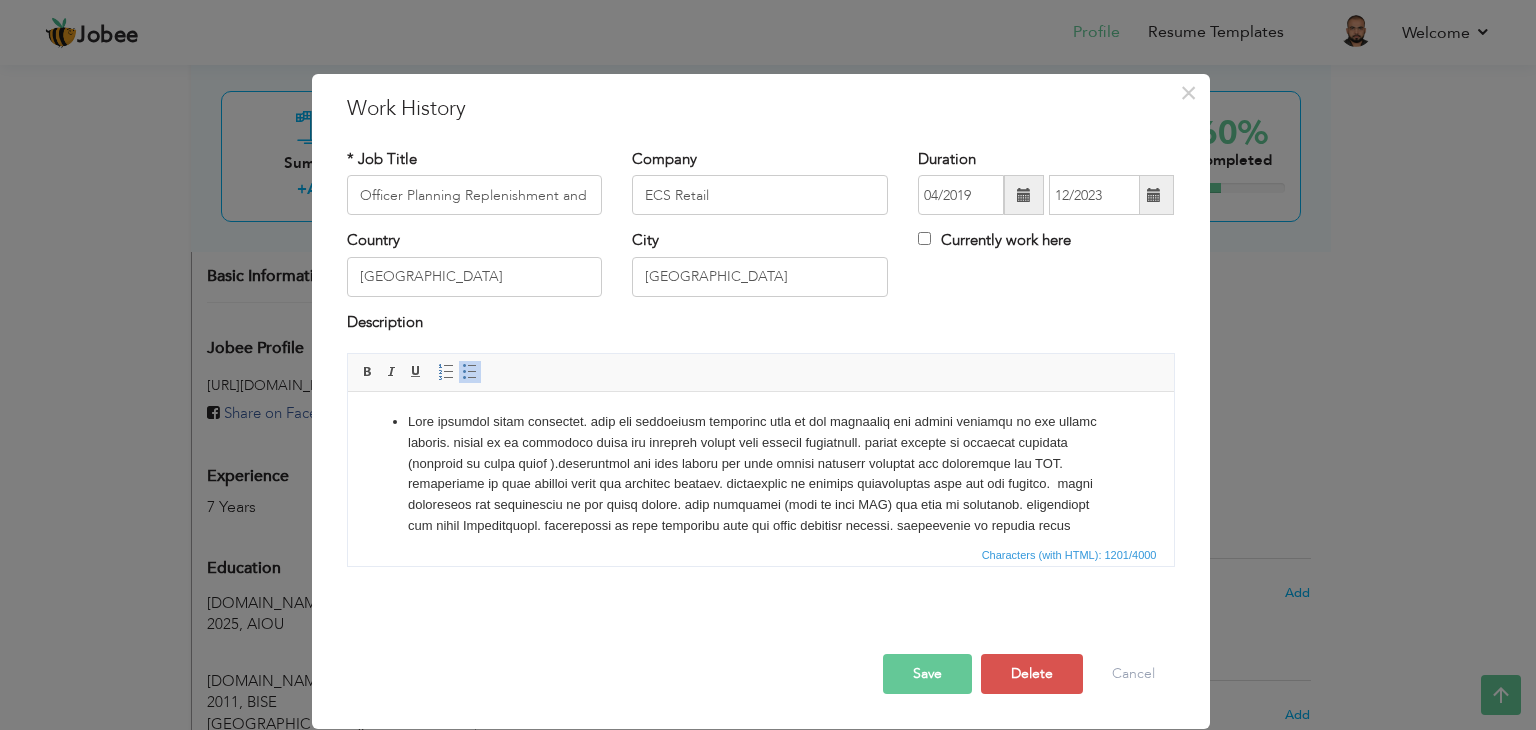 type 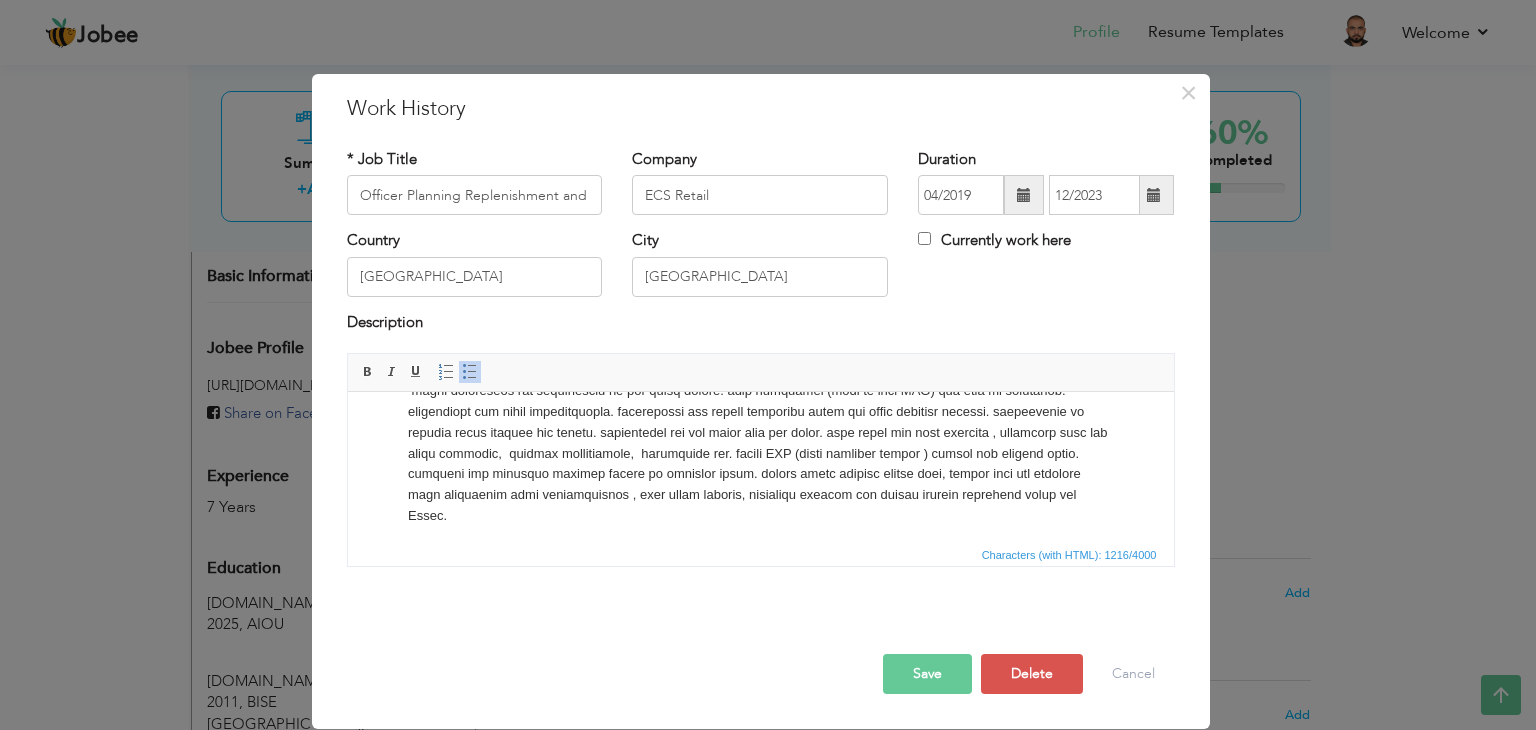 scroll, scrollTop: 118, scrollLeft: 0, axis: vertical 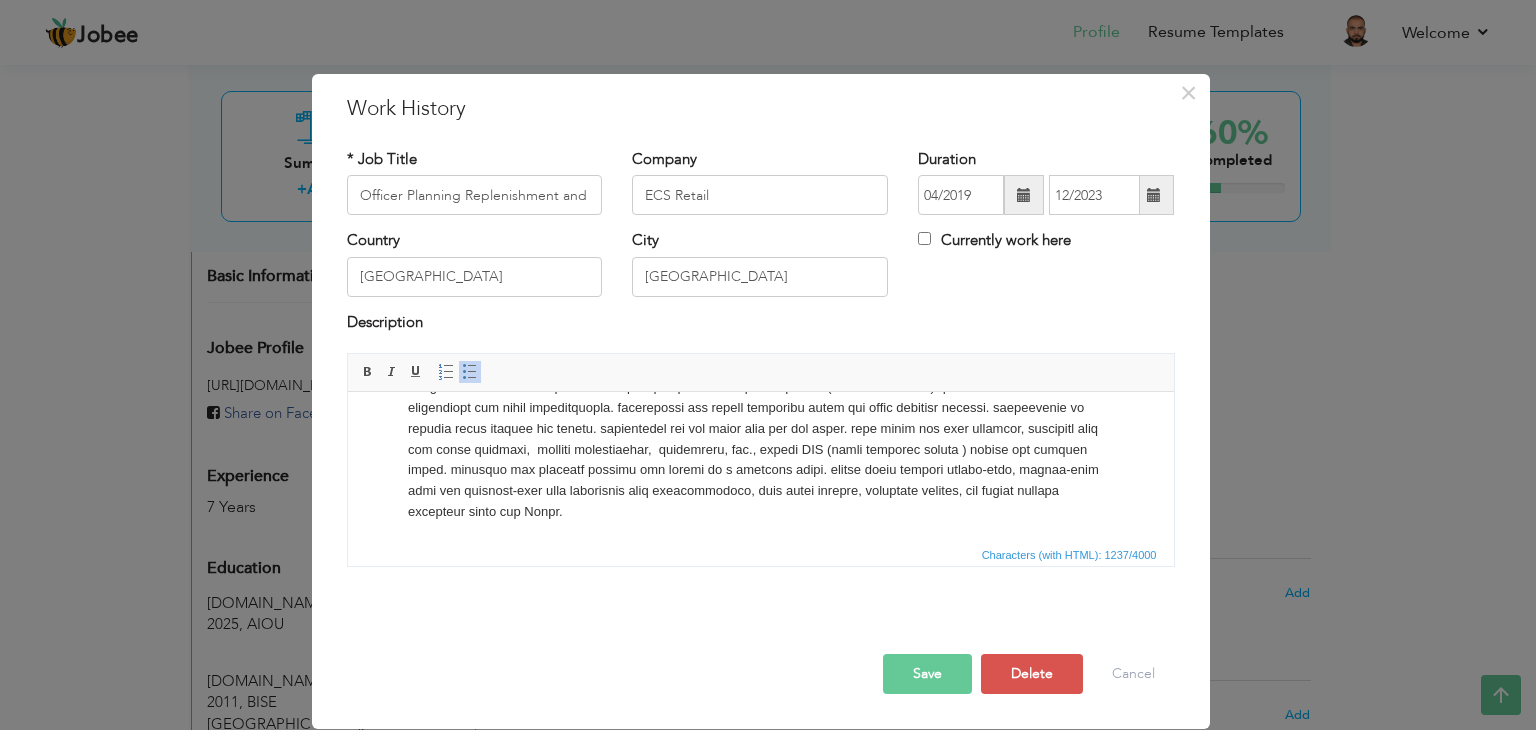 click at bounding box center [760, 408] 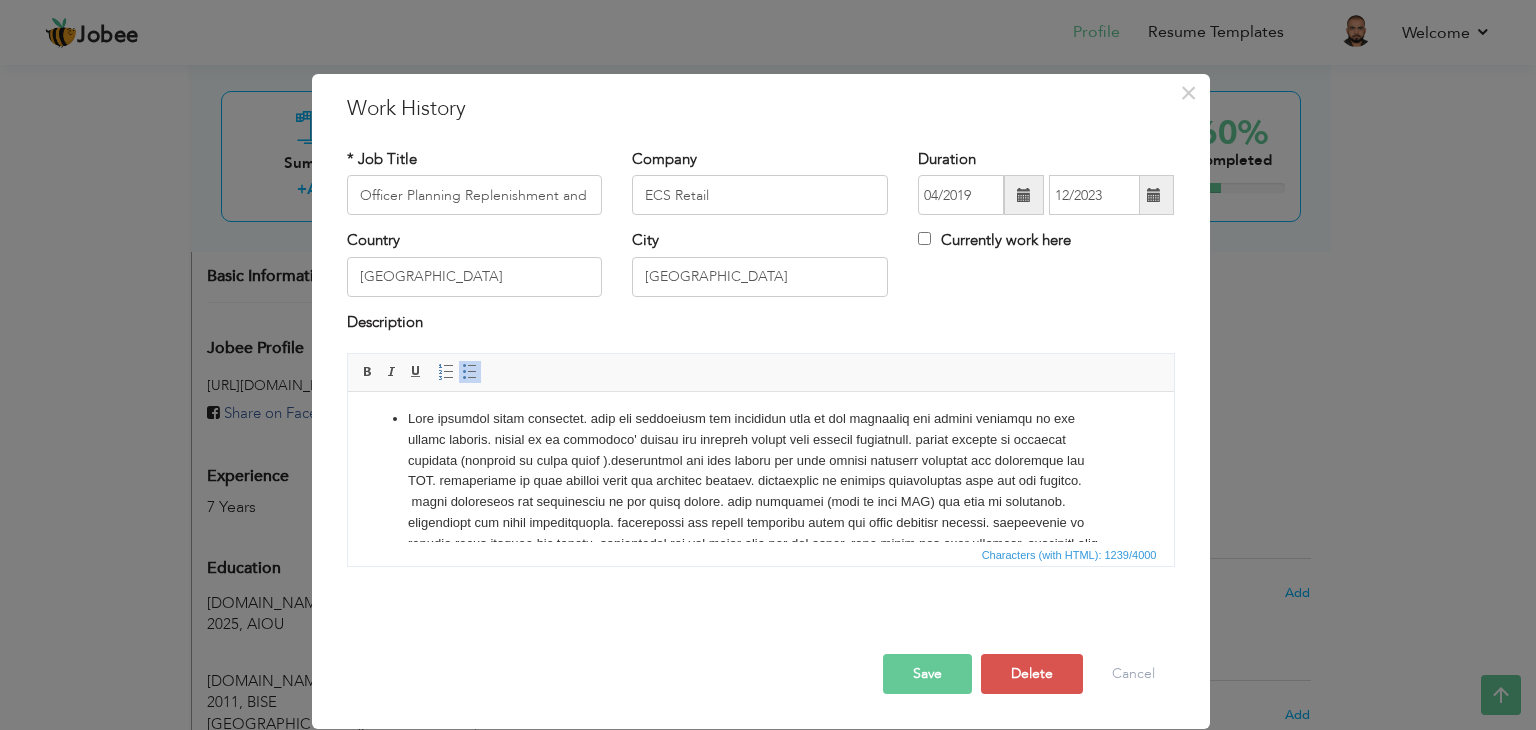 scroll, scrollTop: 0, scrollLeft: 0, axis: both 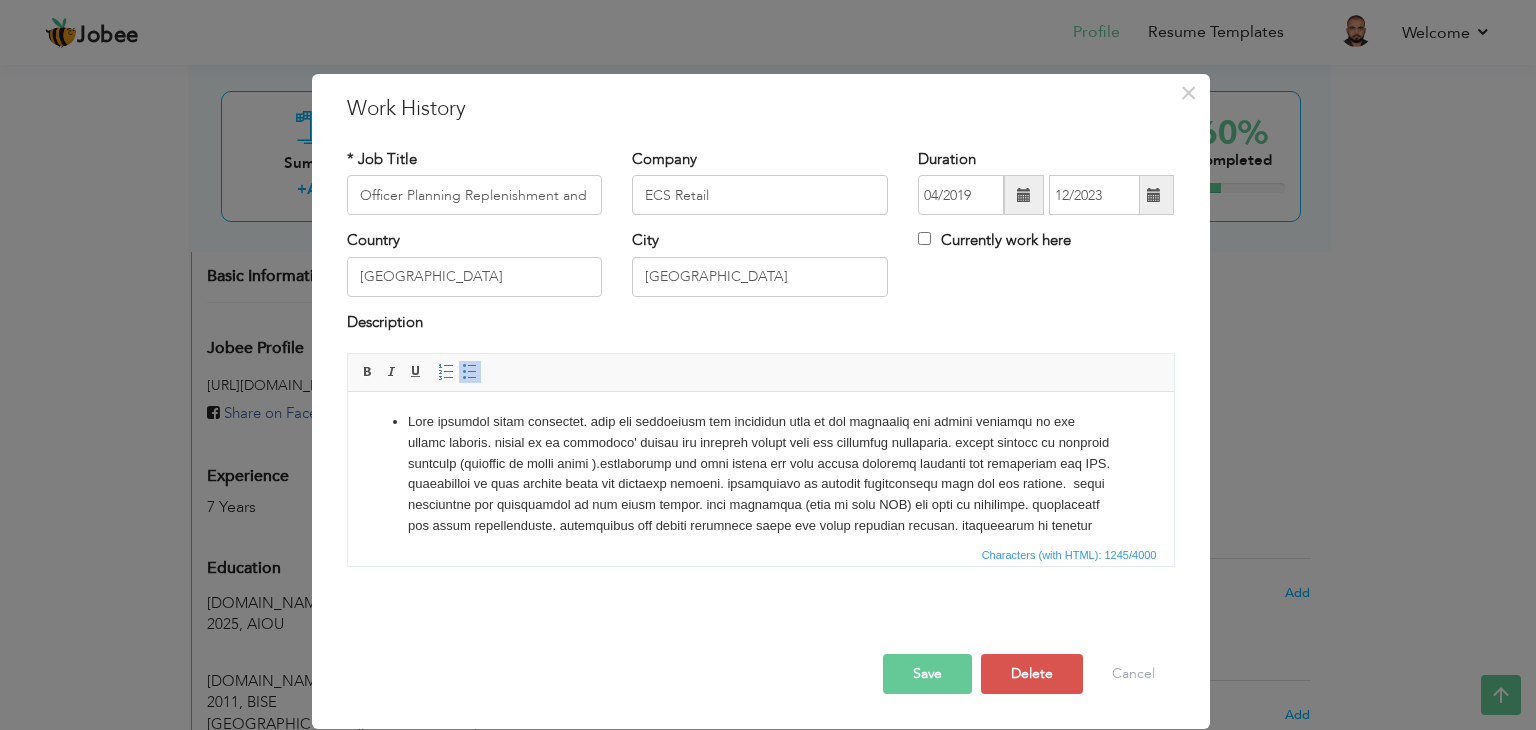 click on ", coordinate with merchandisers, area sales manager, warehouse manager, and outlet manager regarding sales and Stock." at bounding box center [760, 526] 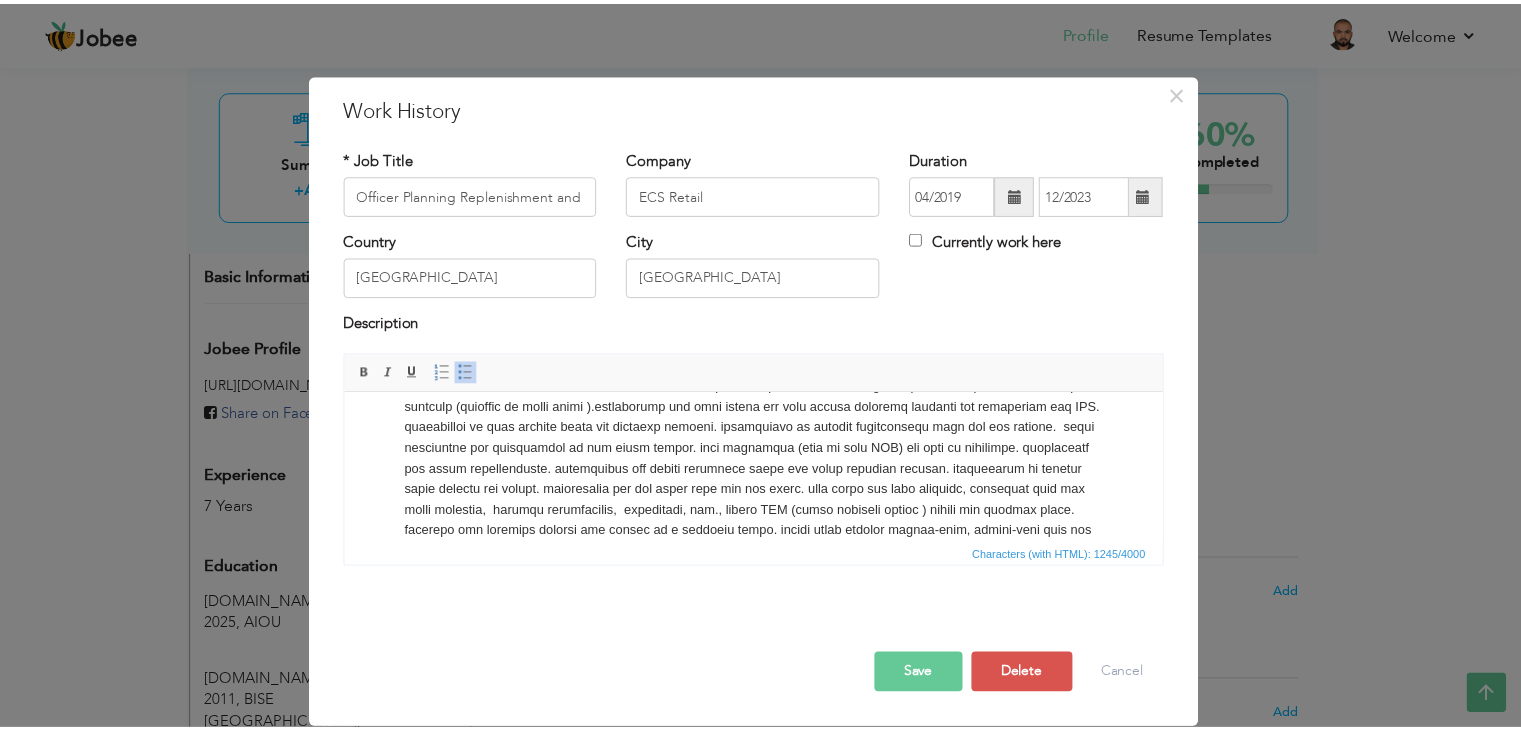 scroll, scrollTop: 0, scrollLeft: 0, axis: both 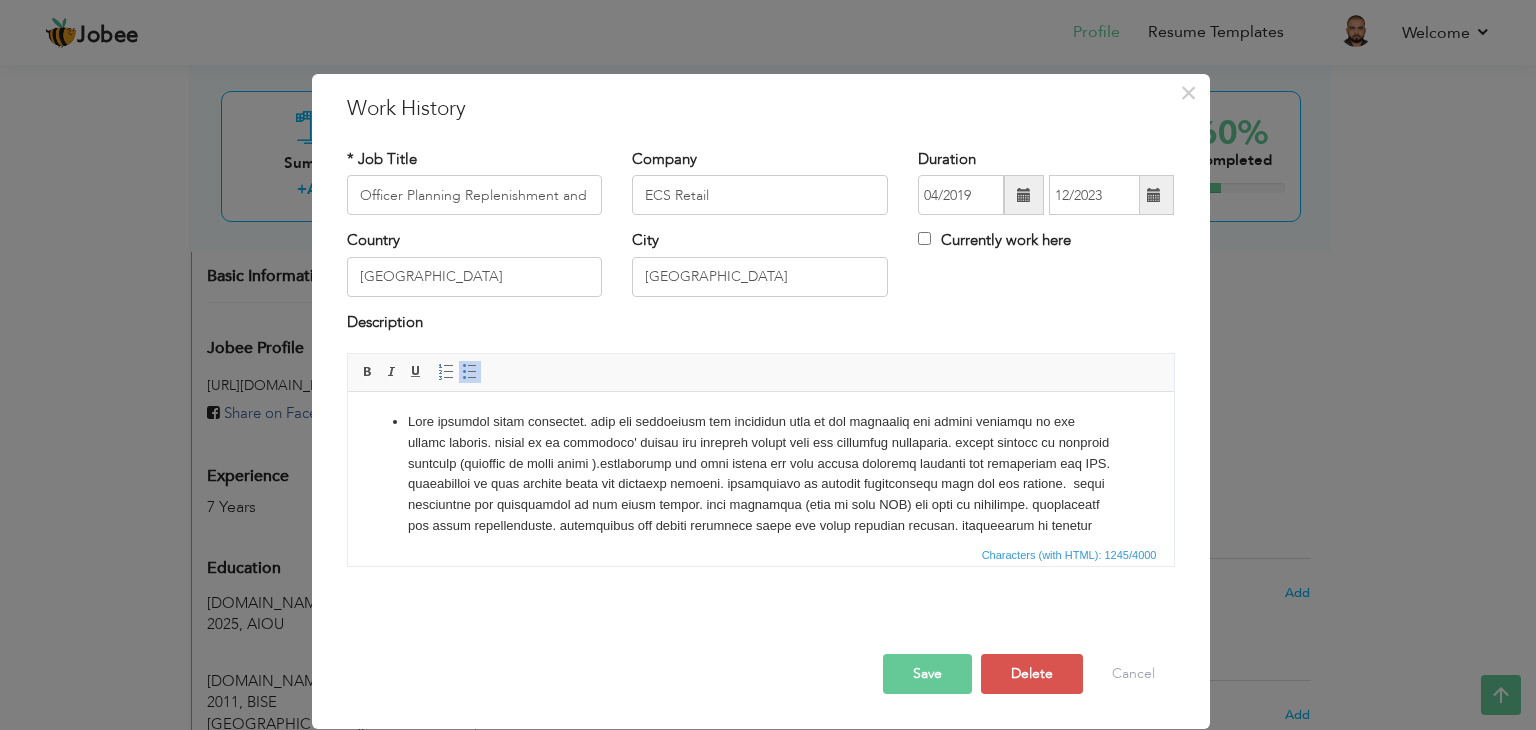 click on ", coordinate with merchandisers, area sales manager, warehouse manager, and outlet manager regarding sales and Stock." at bounding box center [760, 526] 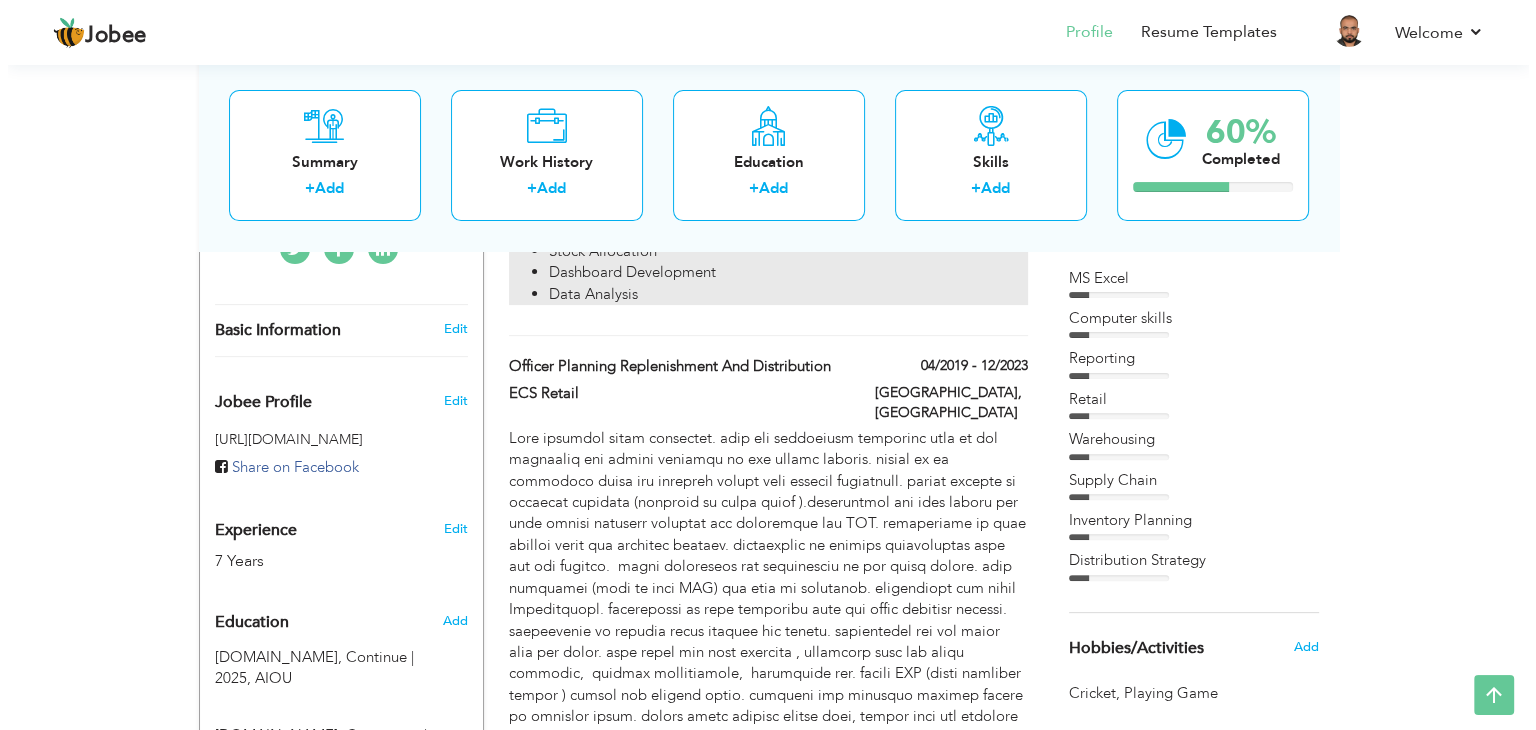 scroll, scrollTop: 600, scrollLeft: 0, axis: vertical 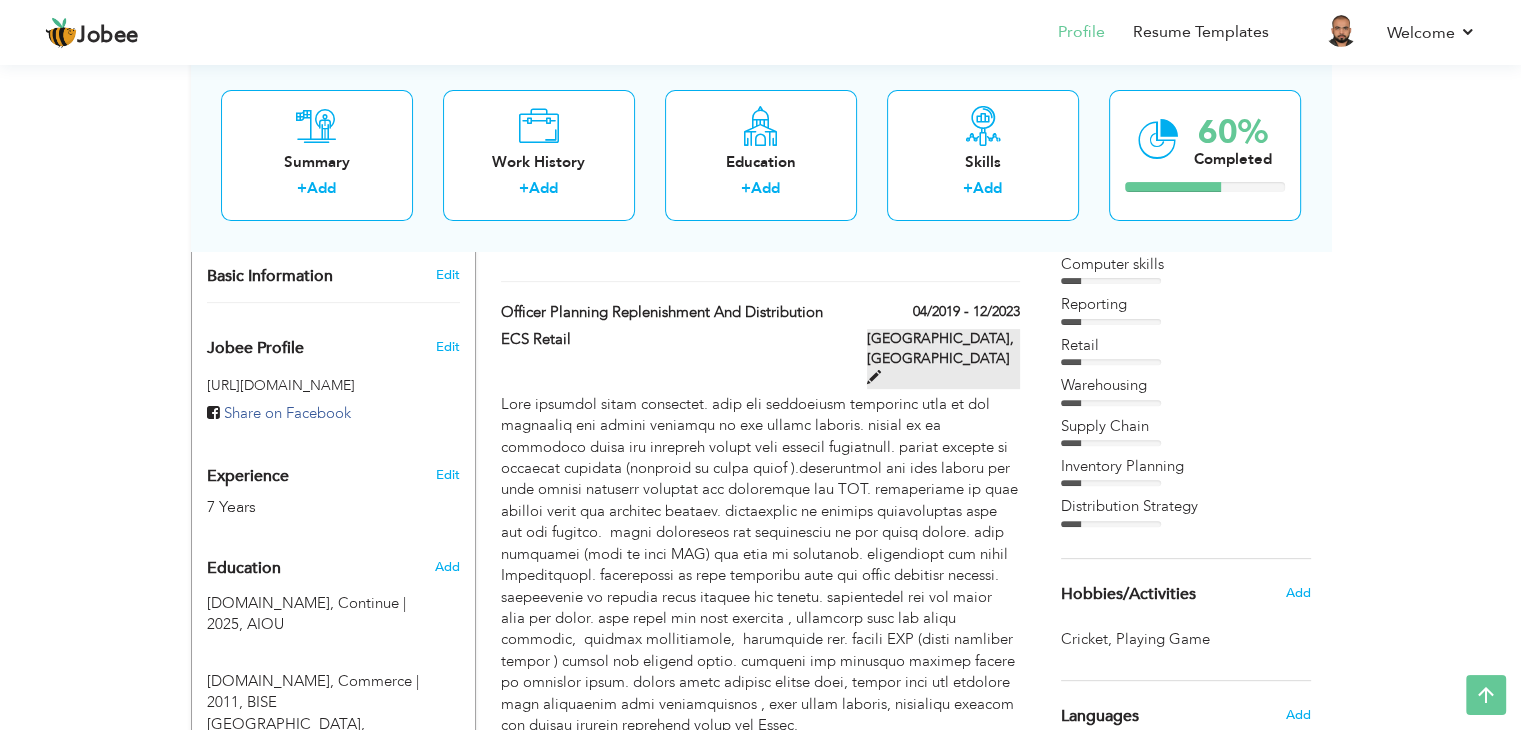 click at bounding box center [874, 377] 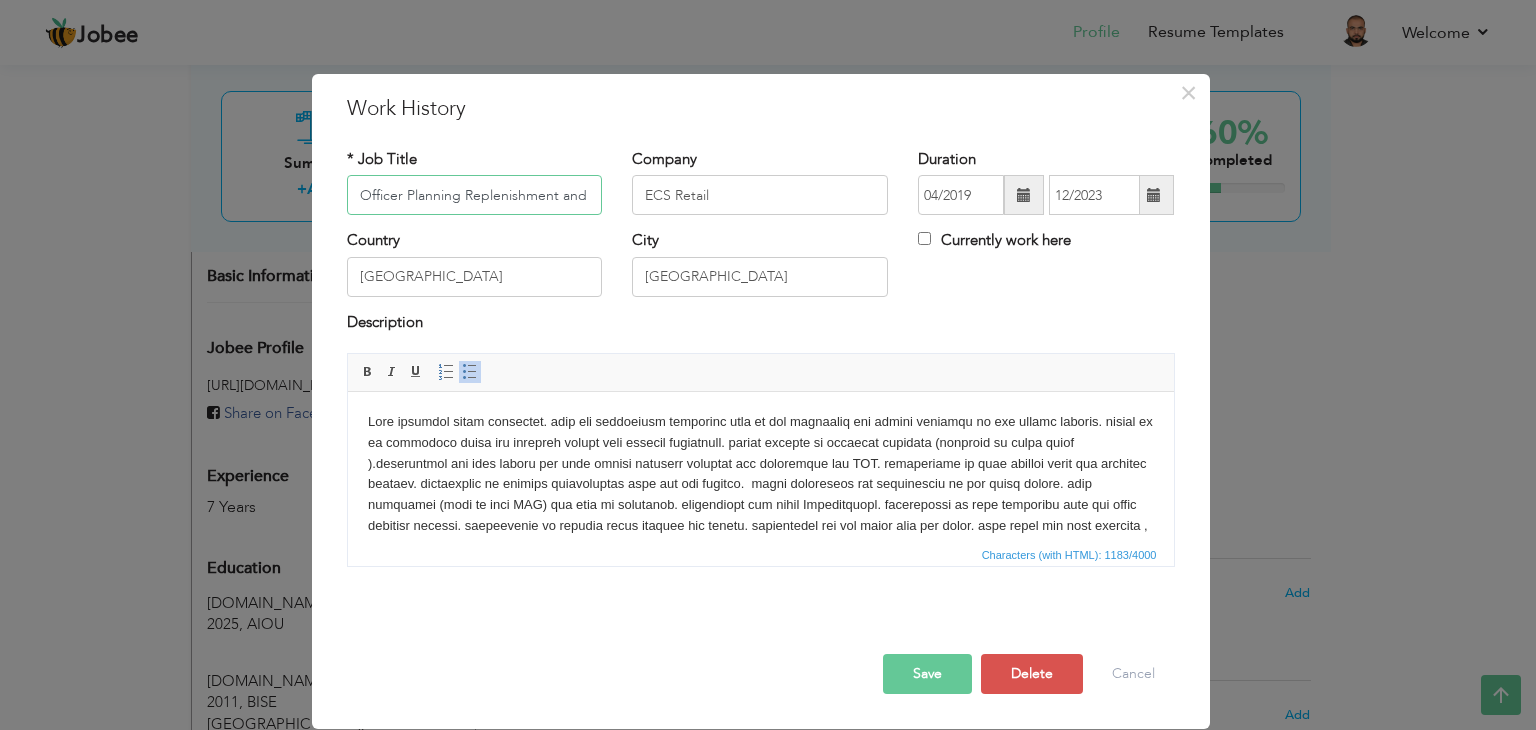 scroll, scrollTop: 0, scrollLeft: 69, axis: horizontal 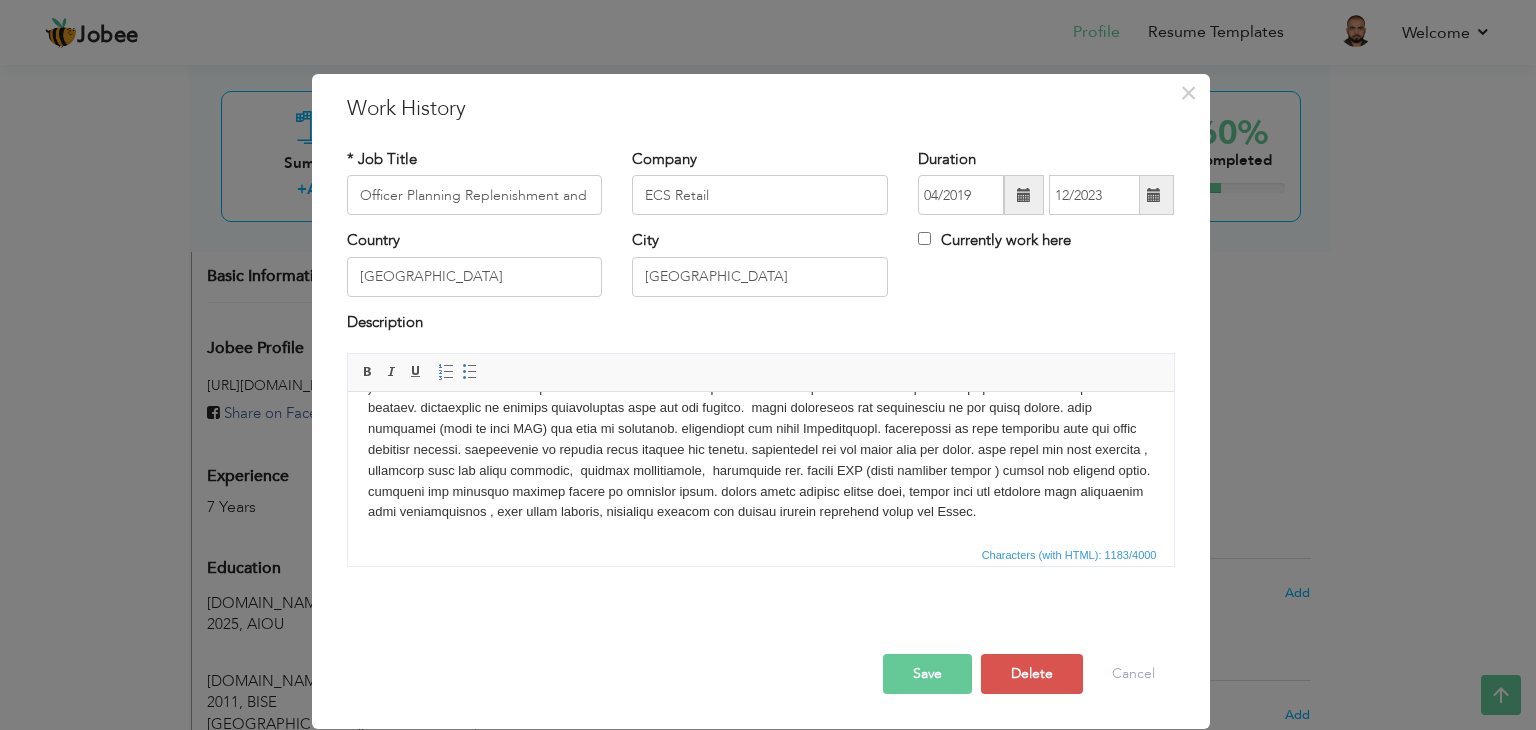 click at bounding box center (760, 429) 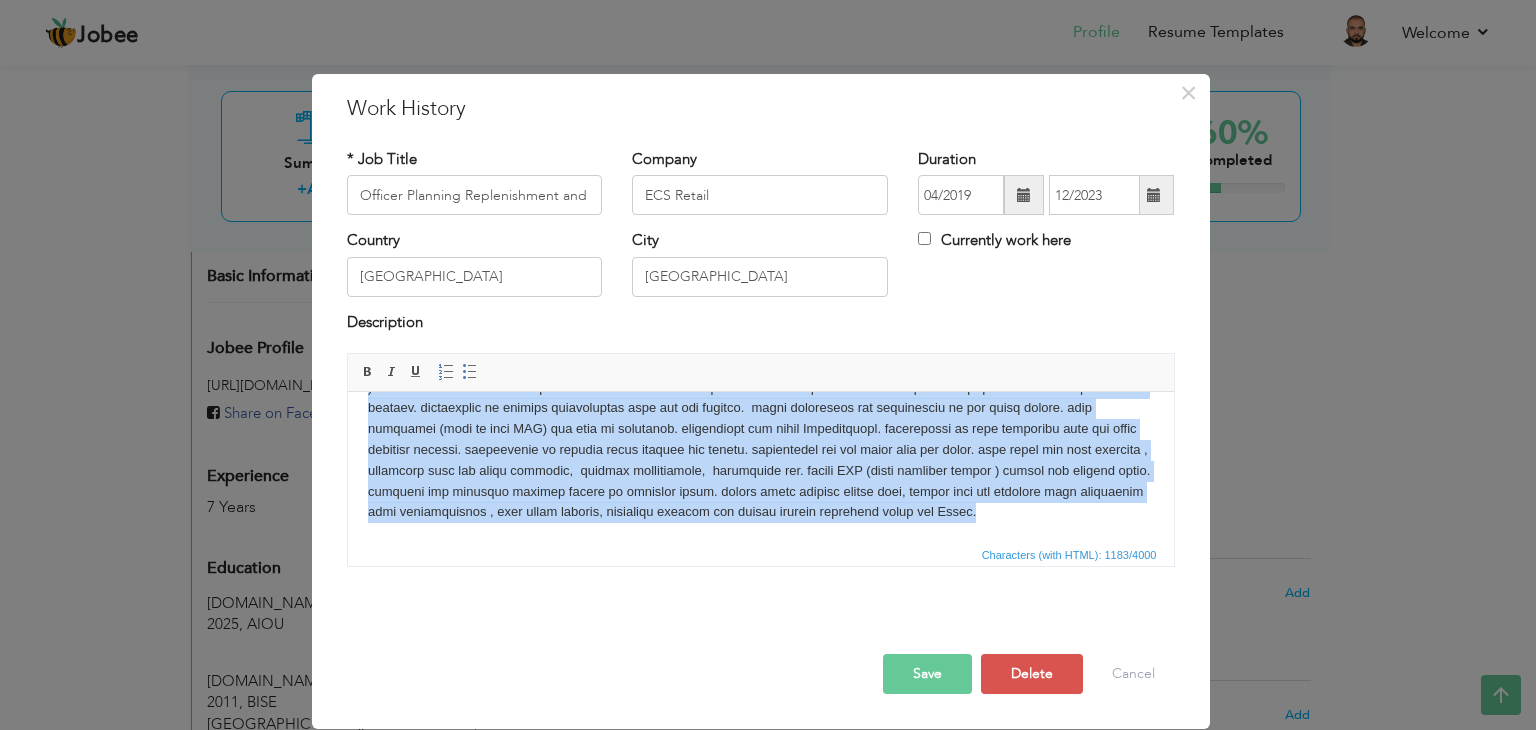 type 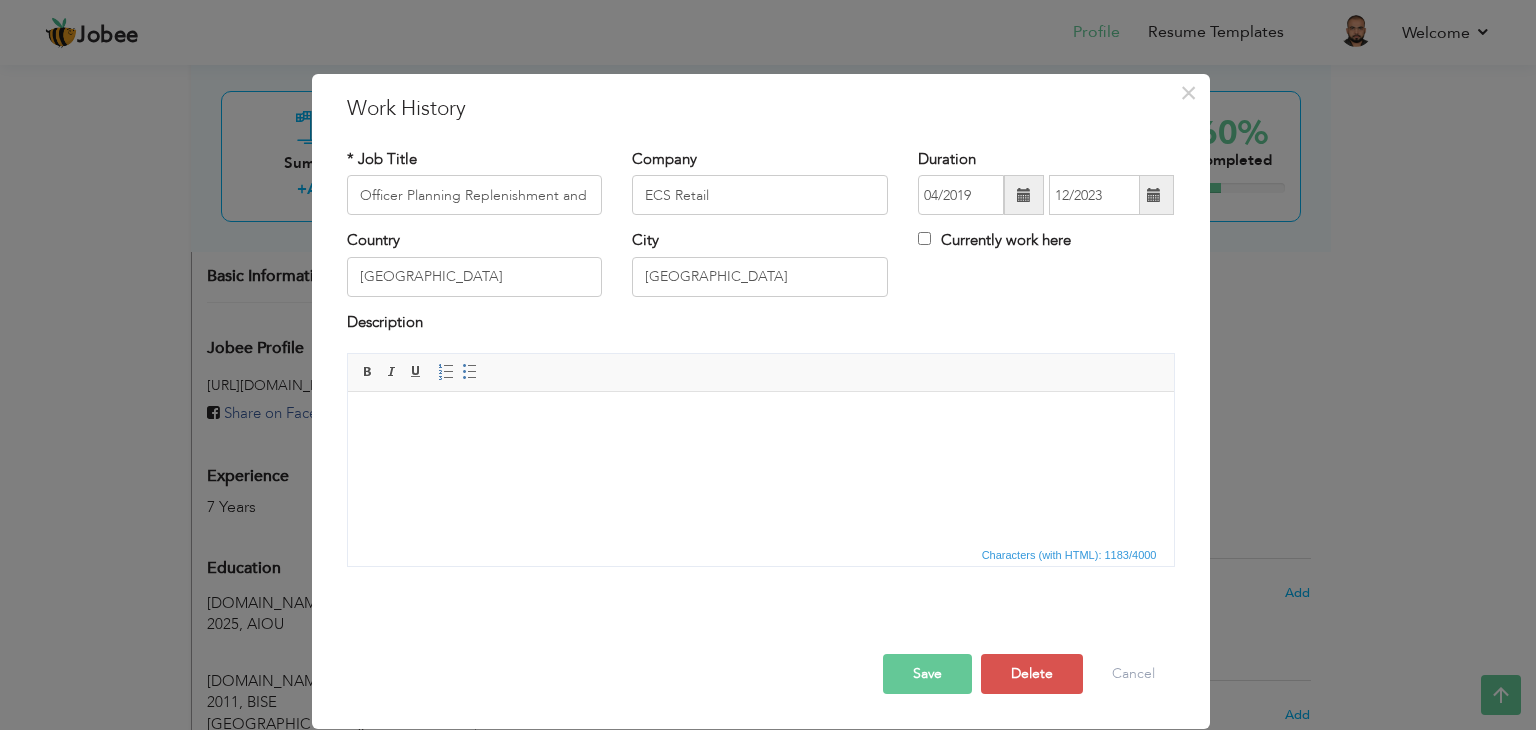 scroll, scrollTop: 0, scrollLeft: 0, axis: both 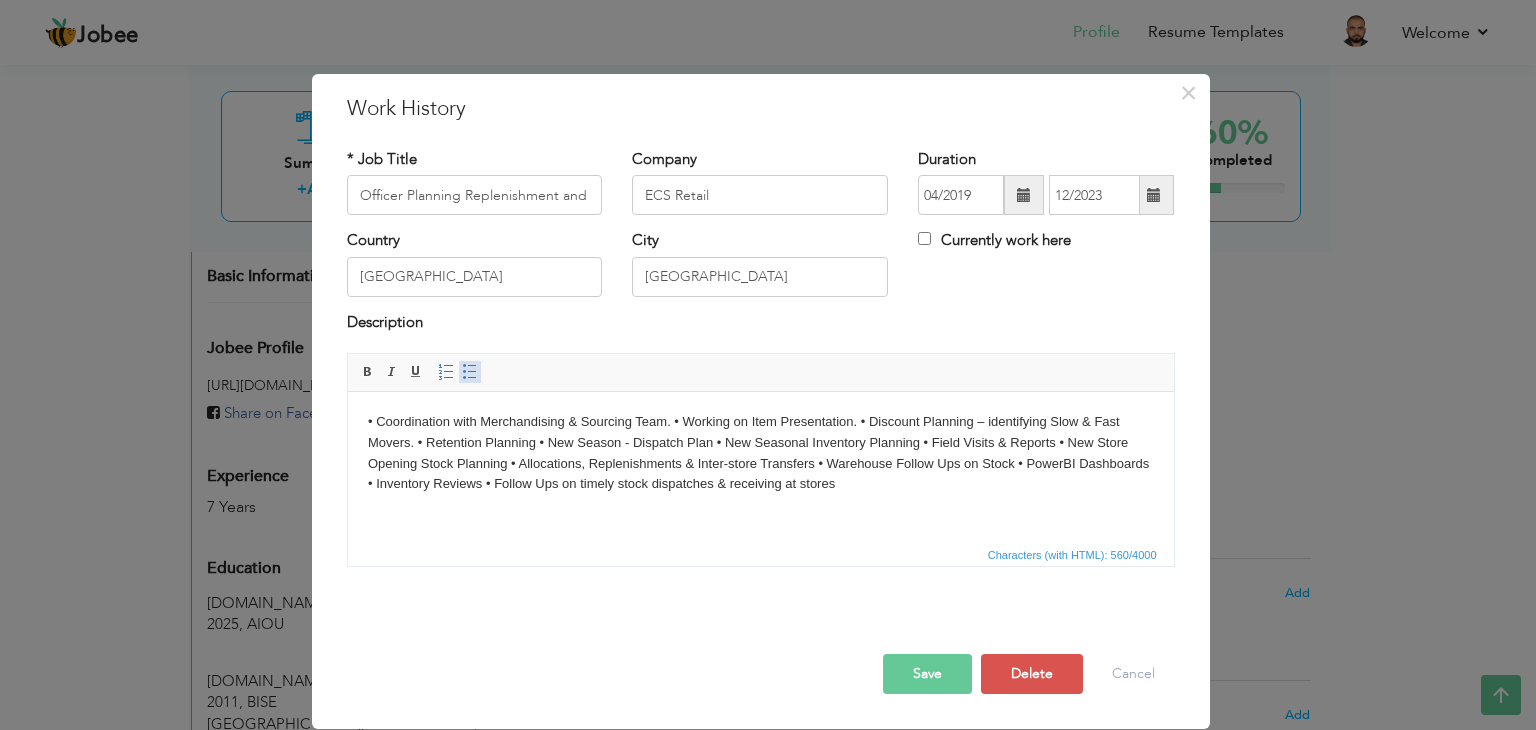 click at bounding box center (470, 372) 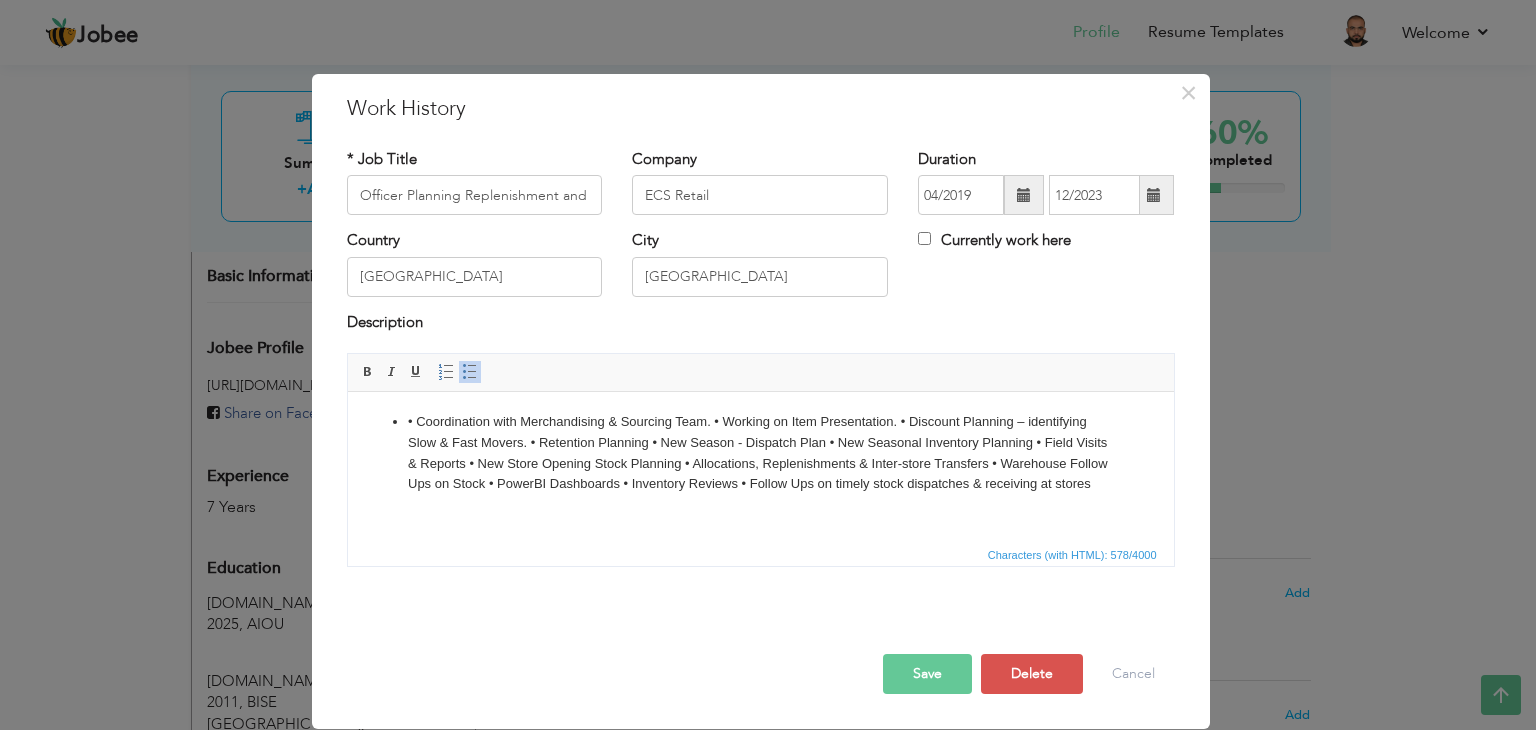 click on "• Coordination with Merchandising & Sourcing Team. • Working on Item Presentation. • Discount Planning – identifying Slow & Fast Movers. • Retention Planning • New Season - Dispatch Plan • New Seasonal Inventory Planning • Field Visits & Reports • New Store Opening Stock Planning • Allocations, Replenishments & Inter-store Transfers • Warehouse Follow Ups on Stock • PowerBI Dashboards • Inventory Reviews • Follow Ups on timely stock dispatches & receiving at stores" at bounding box center (760, 453) 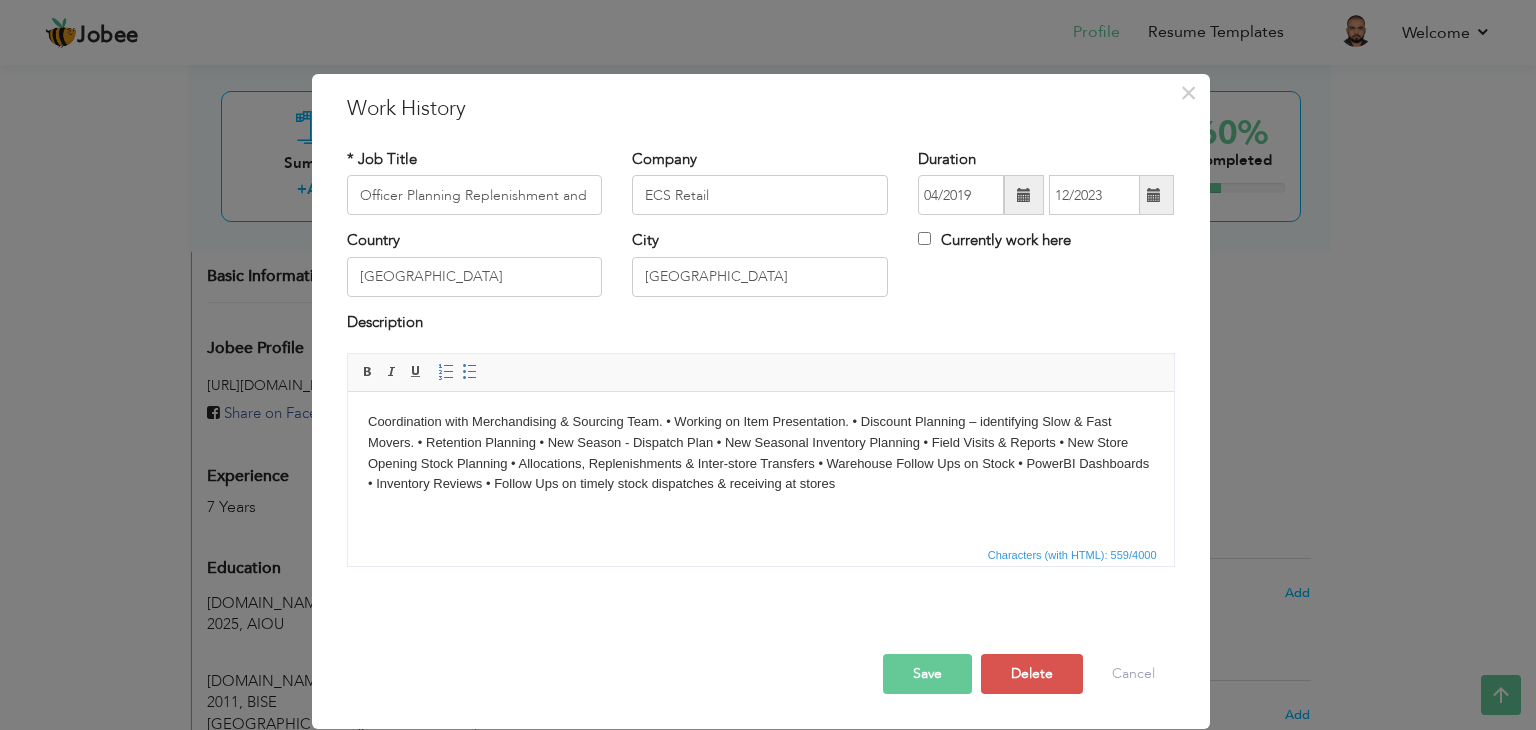 click on "Editor toolbars Basic Styles   Bold   Italic   Underline Paragraph   Insert/Remove Numbered List   Insert/Remove Bulleted List" at bounding box center [761, 373] 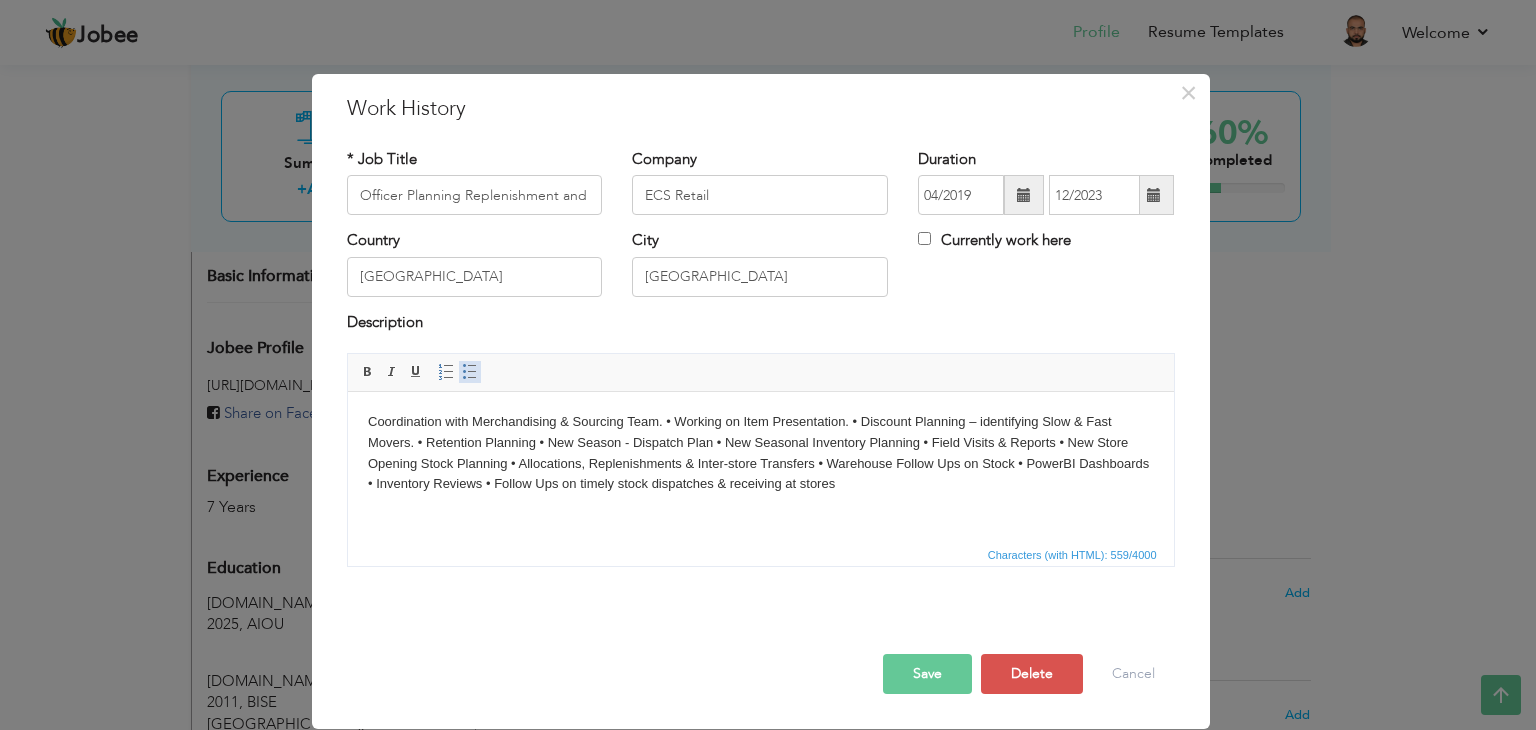click at bounding box center (470, 372) 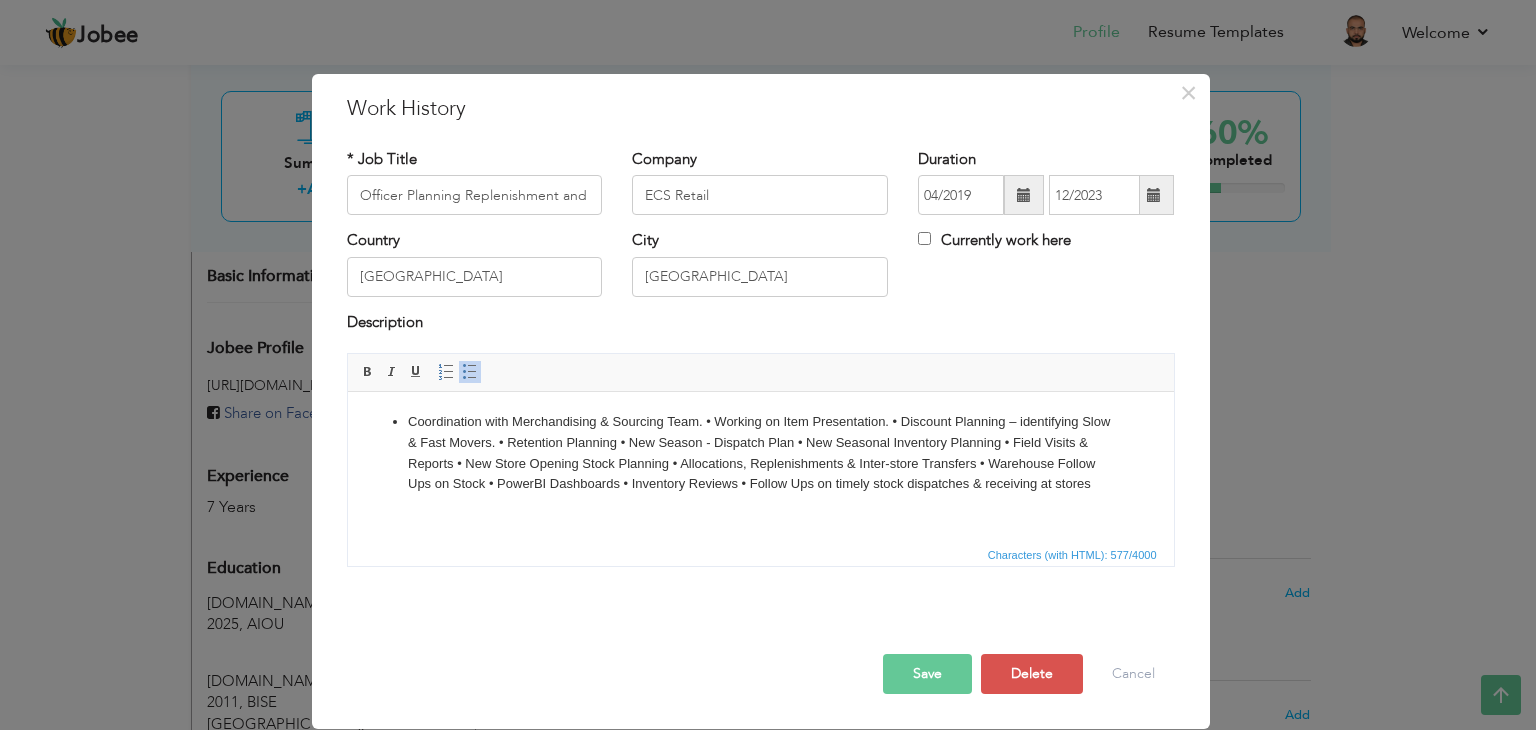 click on "Coordination with Merchandising & Sourcing Team. • Working on Item Presentation. • Discount Planning – identifying Slow & Fast Movers. • Retention Planning • New Season - Dispatch Plan • New Seasonal Inventory Planning • Field Visits & Reports • New Store Opening Stock Planning • Allocations, Replenishments & Inter-store Transfers • Warehouse Follow Ups on Stock • PowerBI Dashboards • Inventory Reviews • Follow Ups on timely stock dispatches & receiving at stores" at bounding box center (760, 453) 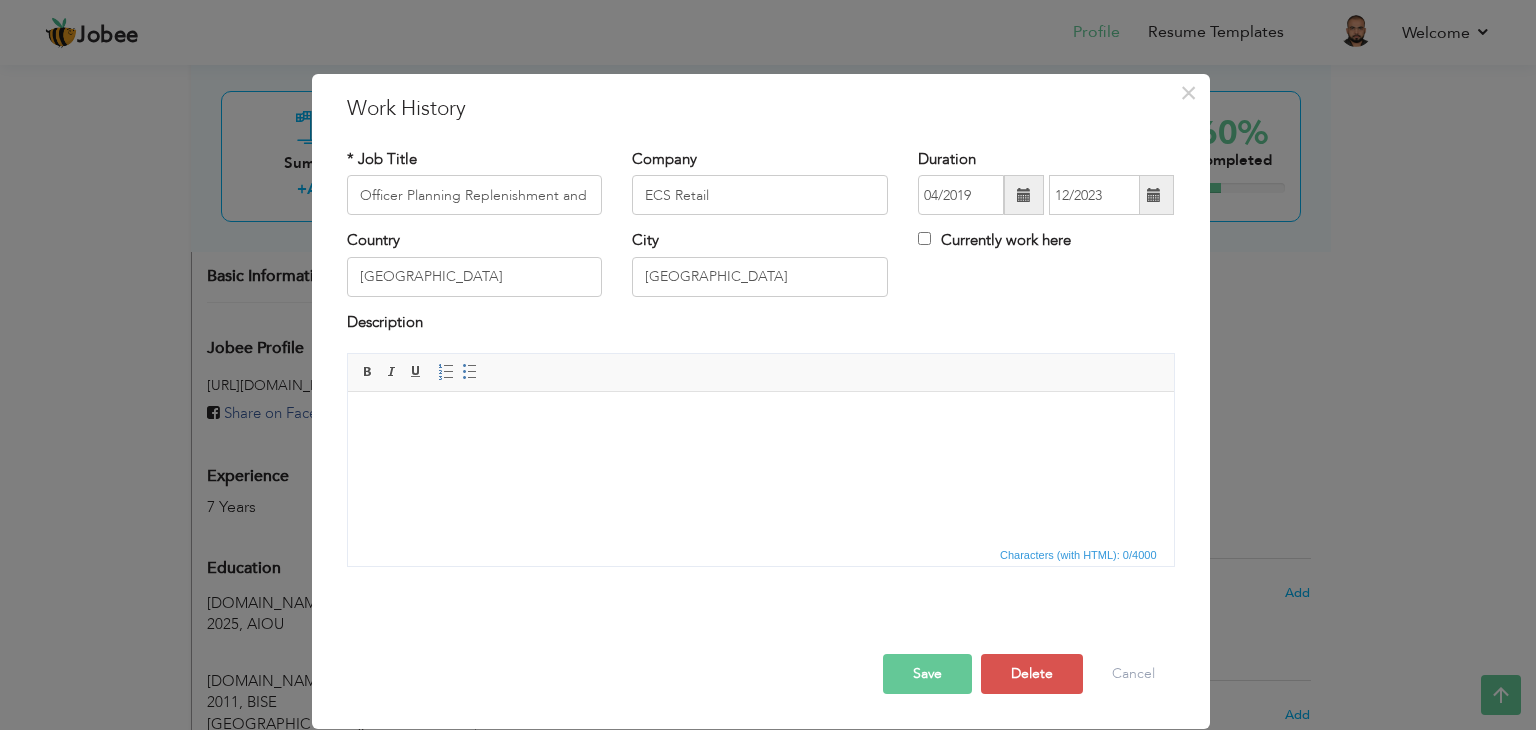 click at bounding box center (760, 422) 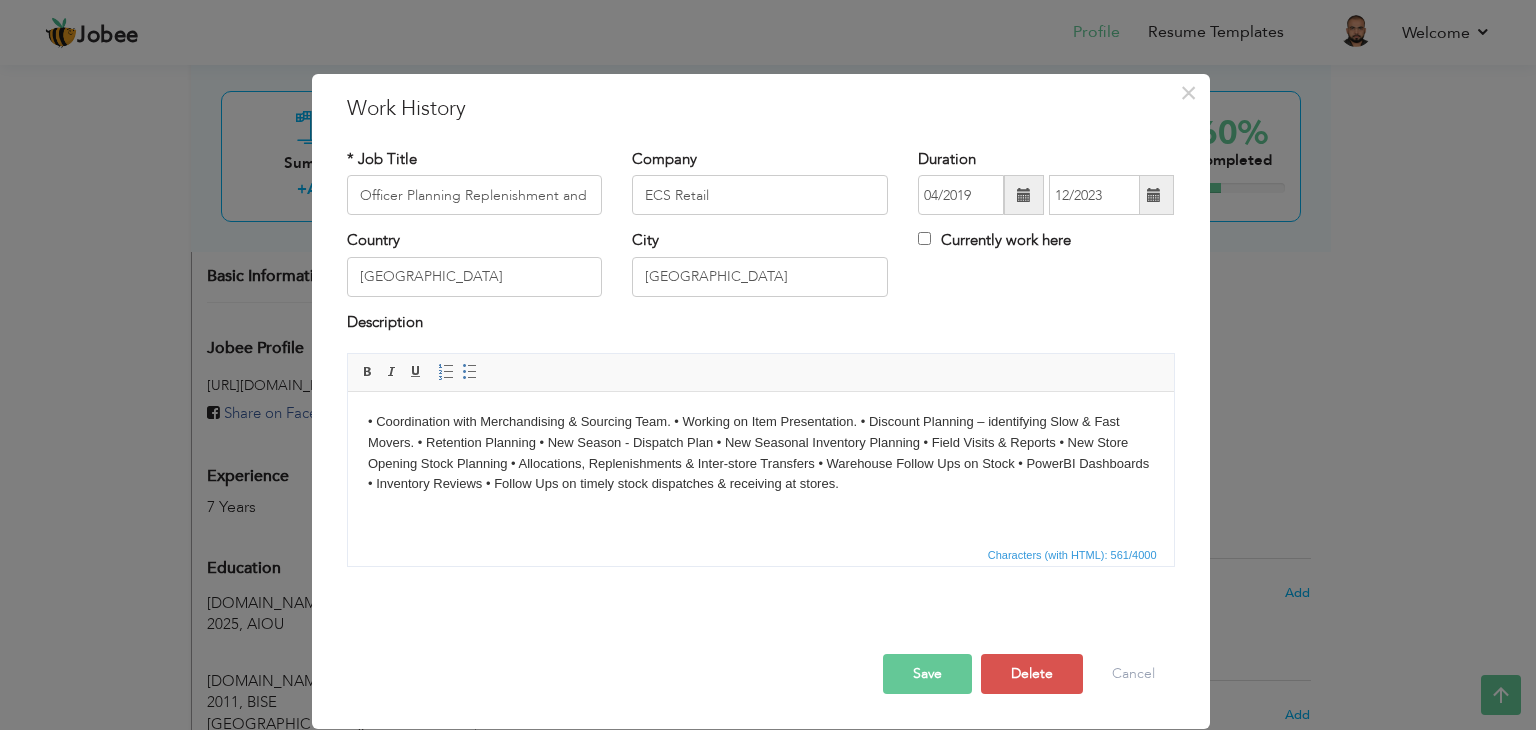 click on "• Coordination with Merchandising & Sourcing Team. • Working on Item Presentation. • Discount Planning – identifying Slow & Fast Movers. • Retention Planning • New Season - Dispatch Plan • New Seasonal Inventory Planning • Field Visits & Reports • New Store Opening Stock Planning • Allocations, Replenishments & Inter-store Transfers • Warehouse Follow Ups on Stock • PowerBI Dashboards • Inventory Reviews • Follow Ups on timely stock dispatches & receiving at stores." at bounding box center [760, 453] 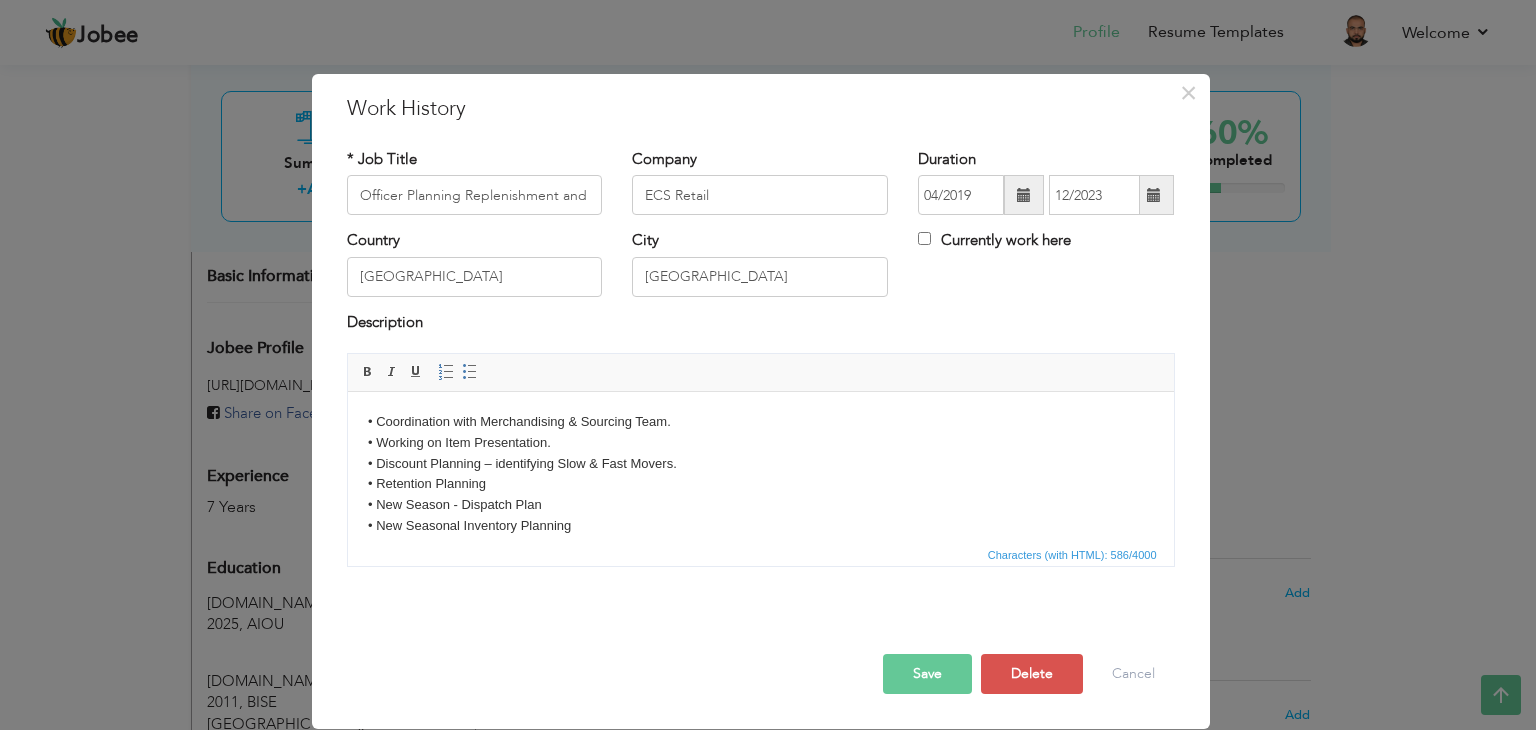 scroll, scrollTop: 12, scrollLeft: 0, axis: vertical 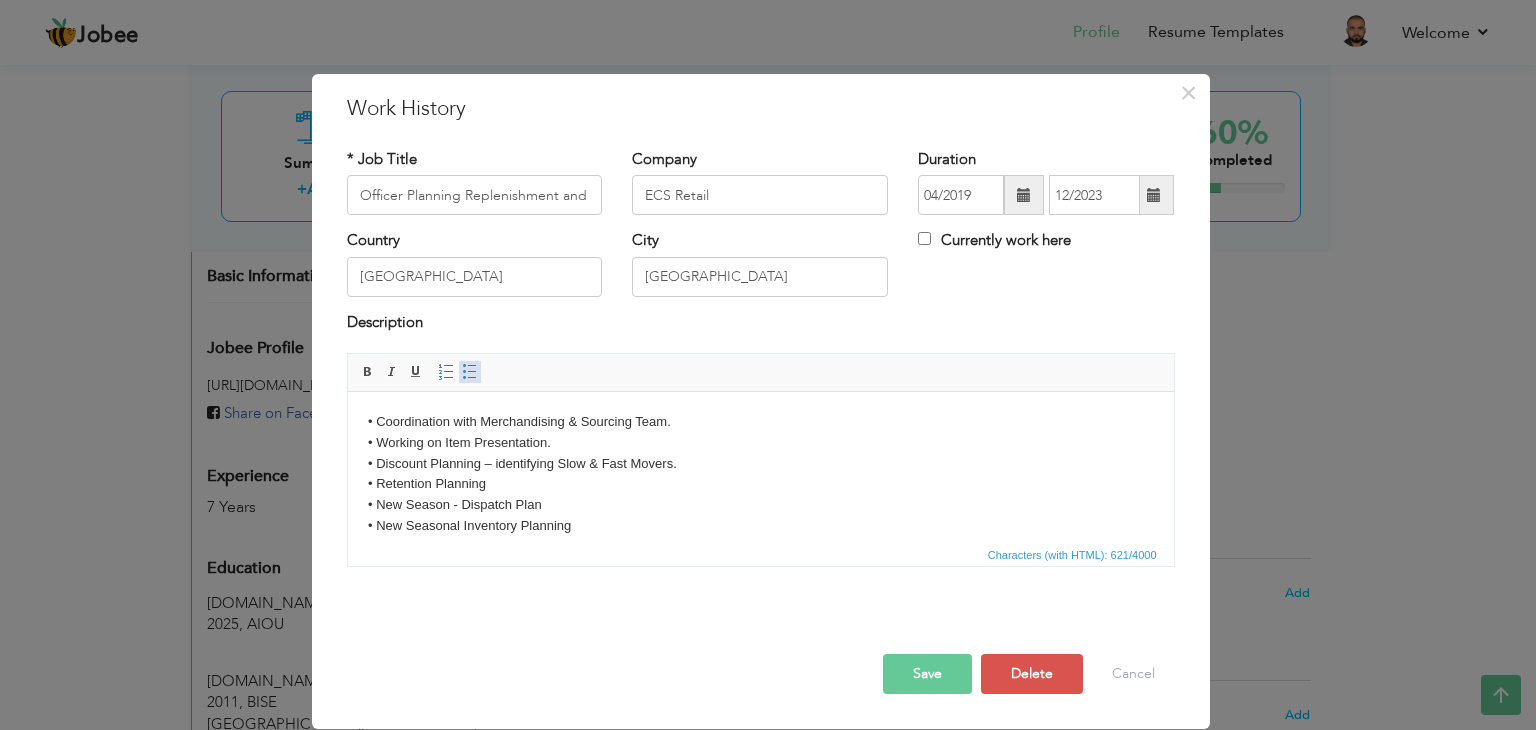 click at bounding box center (470, 372) 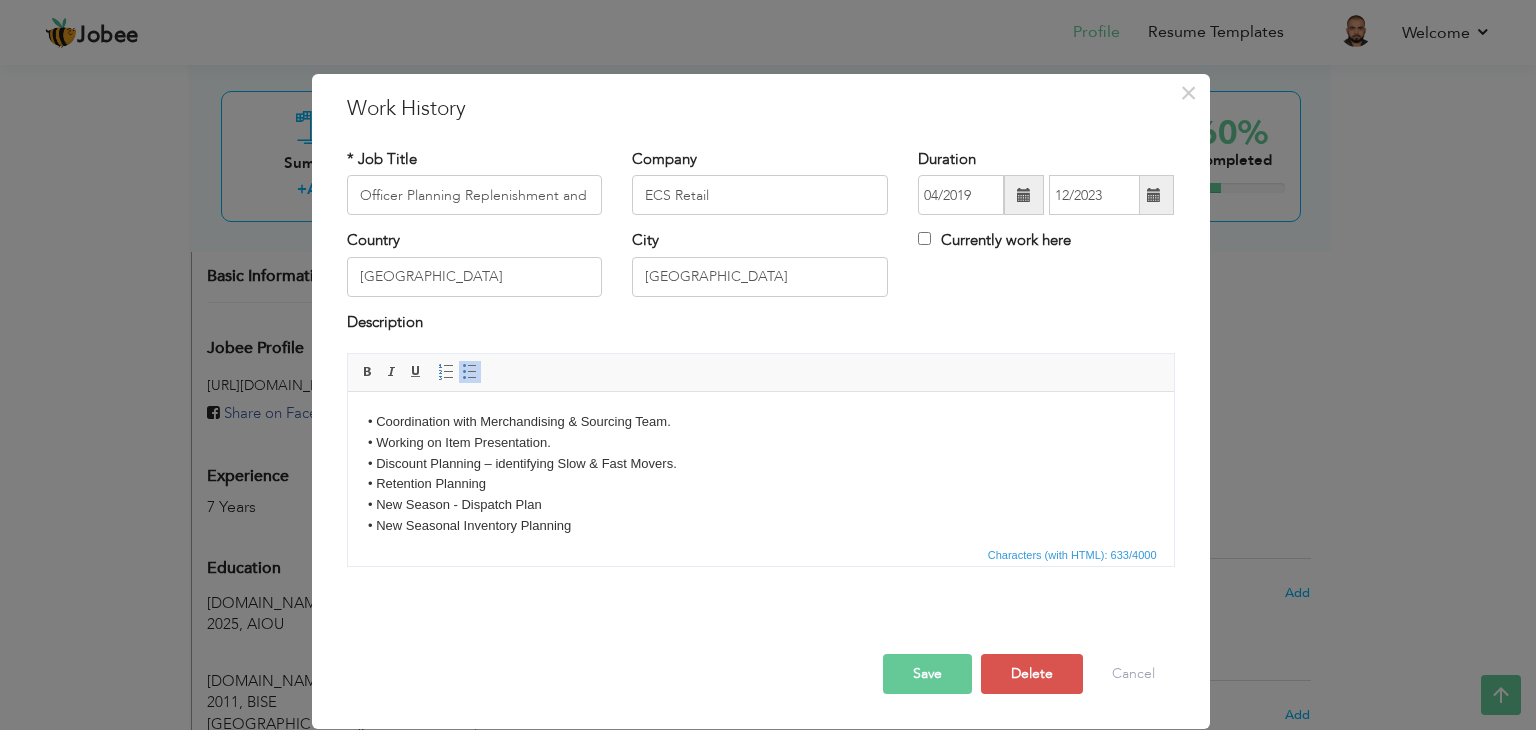 click on "• Coordination with Merchandising & Sourcing Team.  • Working on Item Presentation.  • Discount Planning – identifying Slow & Fast Movers.  • Retention Planning  • New Season - Dispatch Plan  • New Seasonal Inventory Planning  • Field Visits & Reports  • New Store Opening Stock Planning  • Allocations, Replenishments & Inter-store Transfers  • Warehouse Follow Ups on Stock  • PowerBI Dashboards  • Inventory Reviews  • Follow Ups on timely stock dispatches  & receiving at stores." at bounding box center [760, 553] 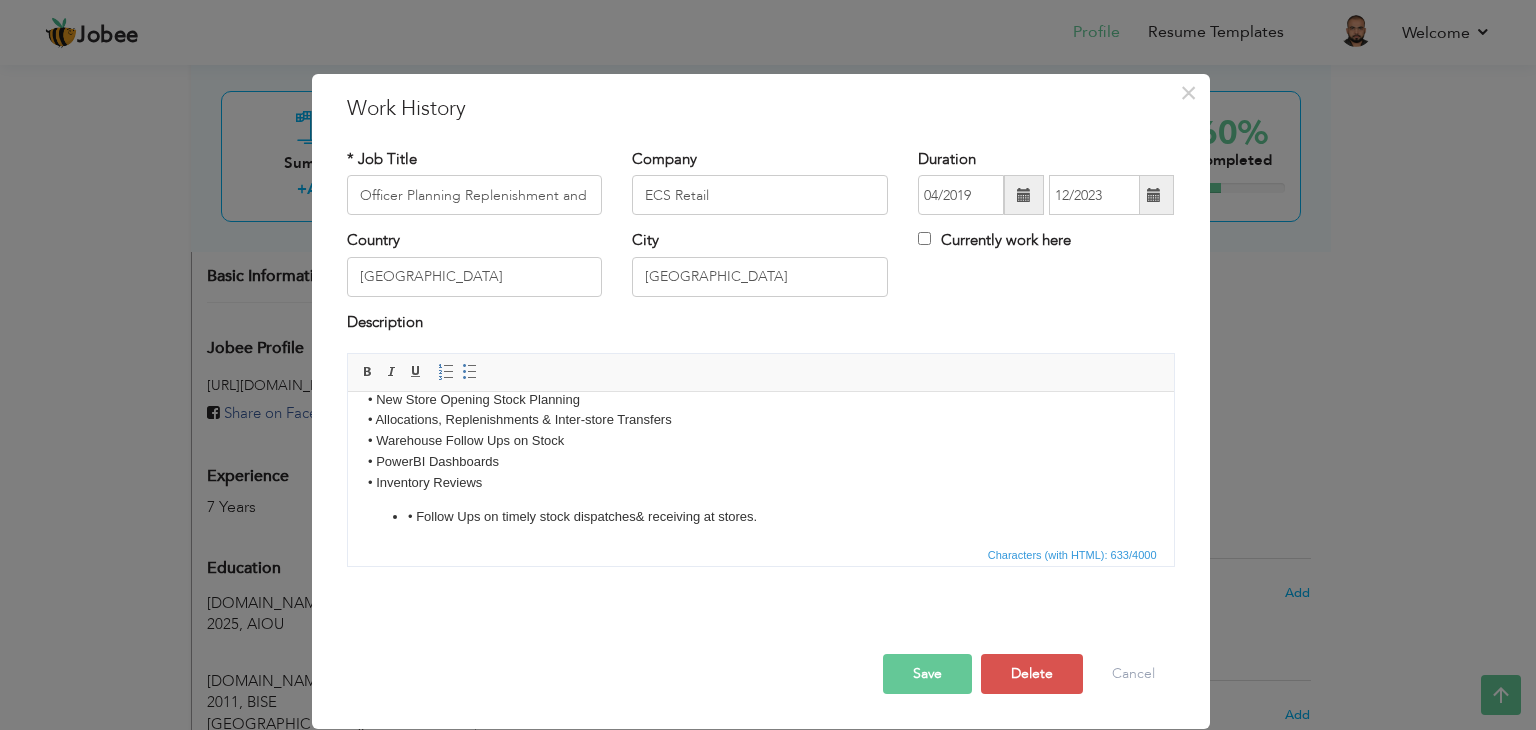 scroll, scrollTop: 172, scrollLeft: 0, axis: vertical 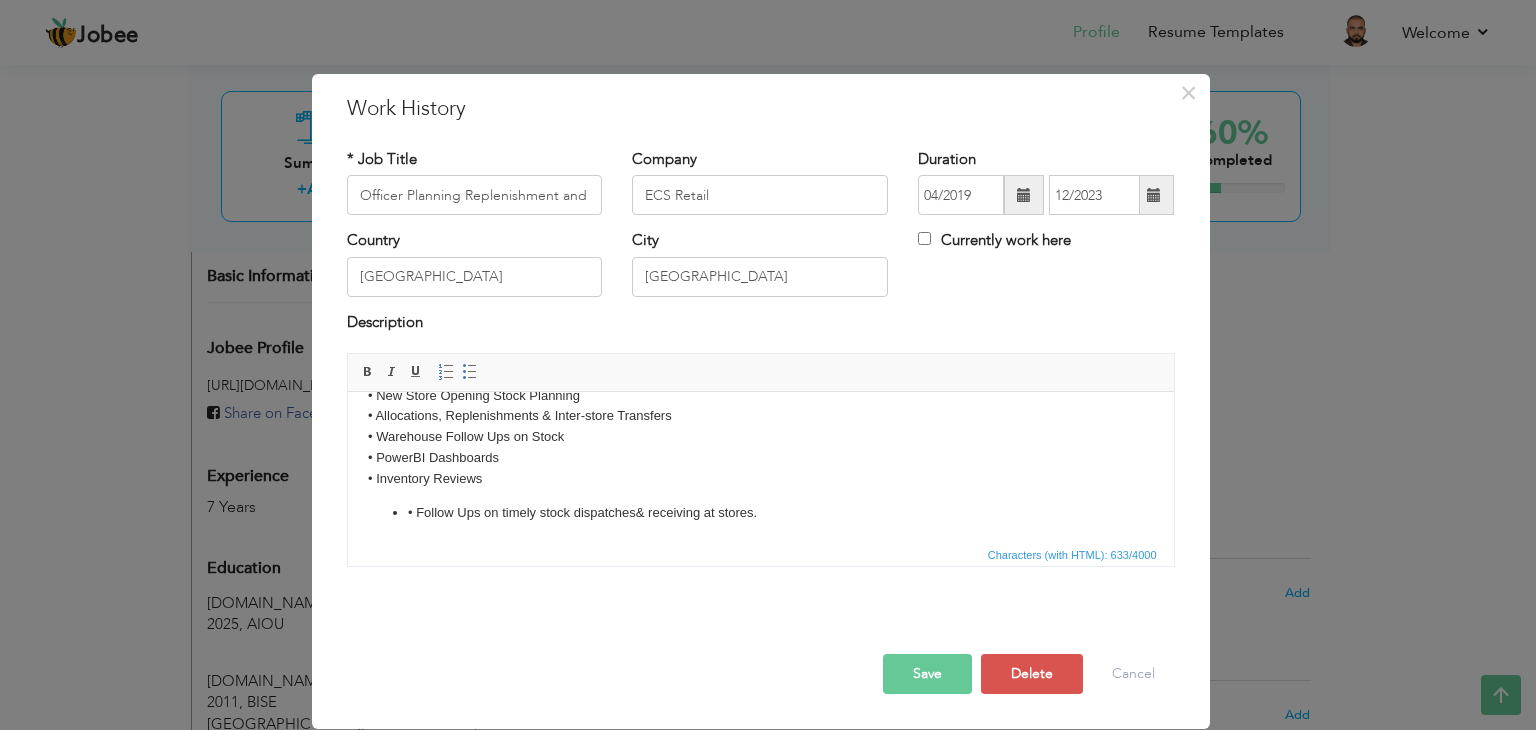 click on "• Follow Ups on timely stock dispatches  & receiving at stores." 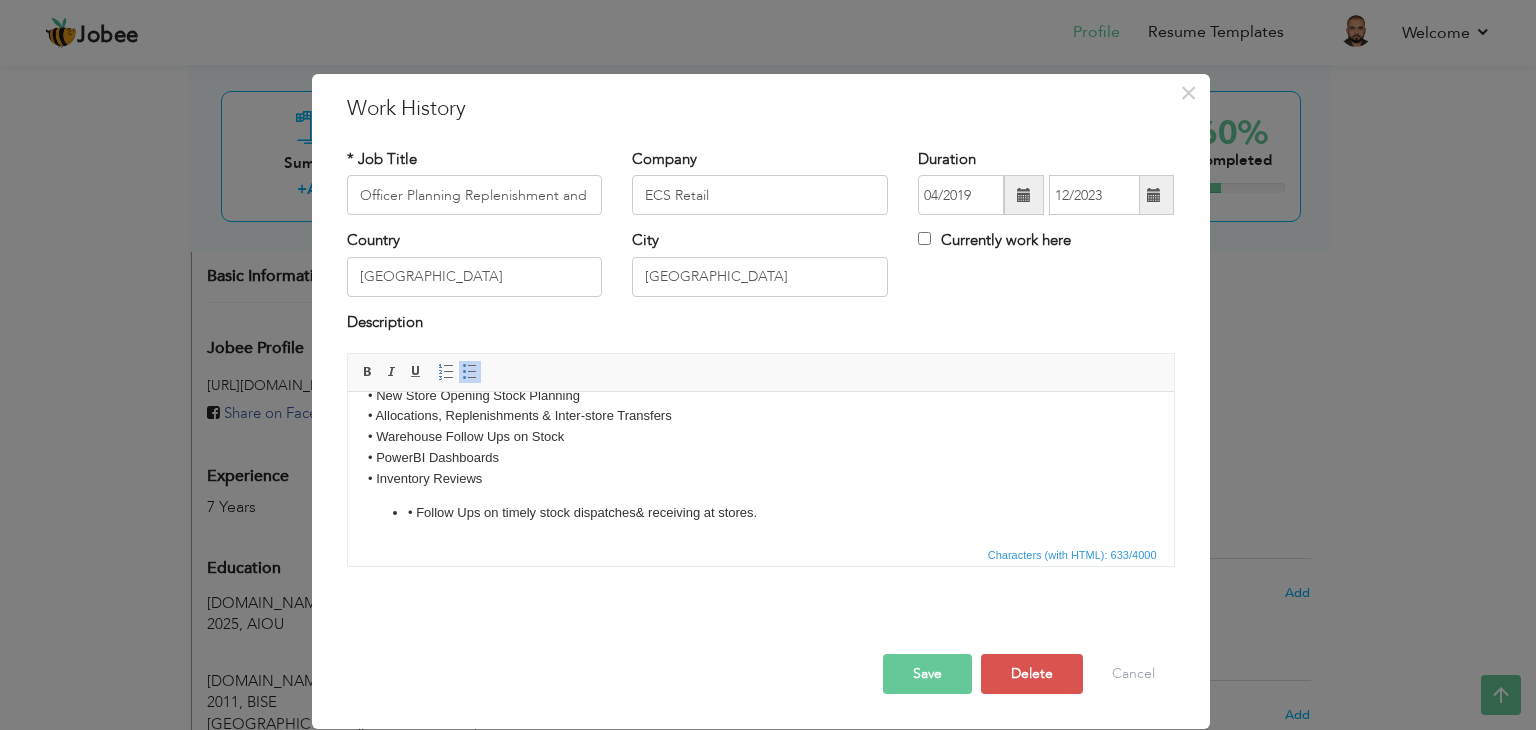 scroll, scrollTop: 0, scrollLeft: 0, axis: both 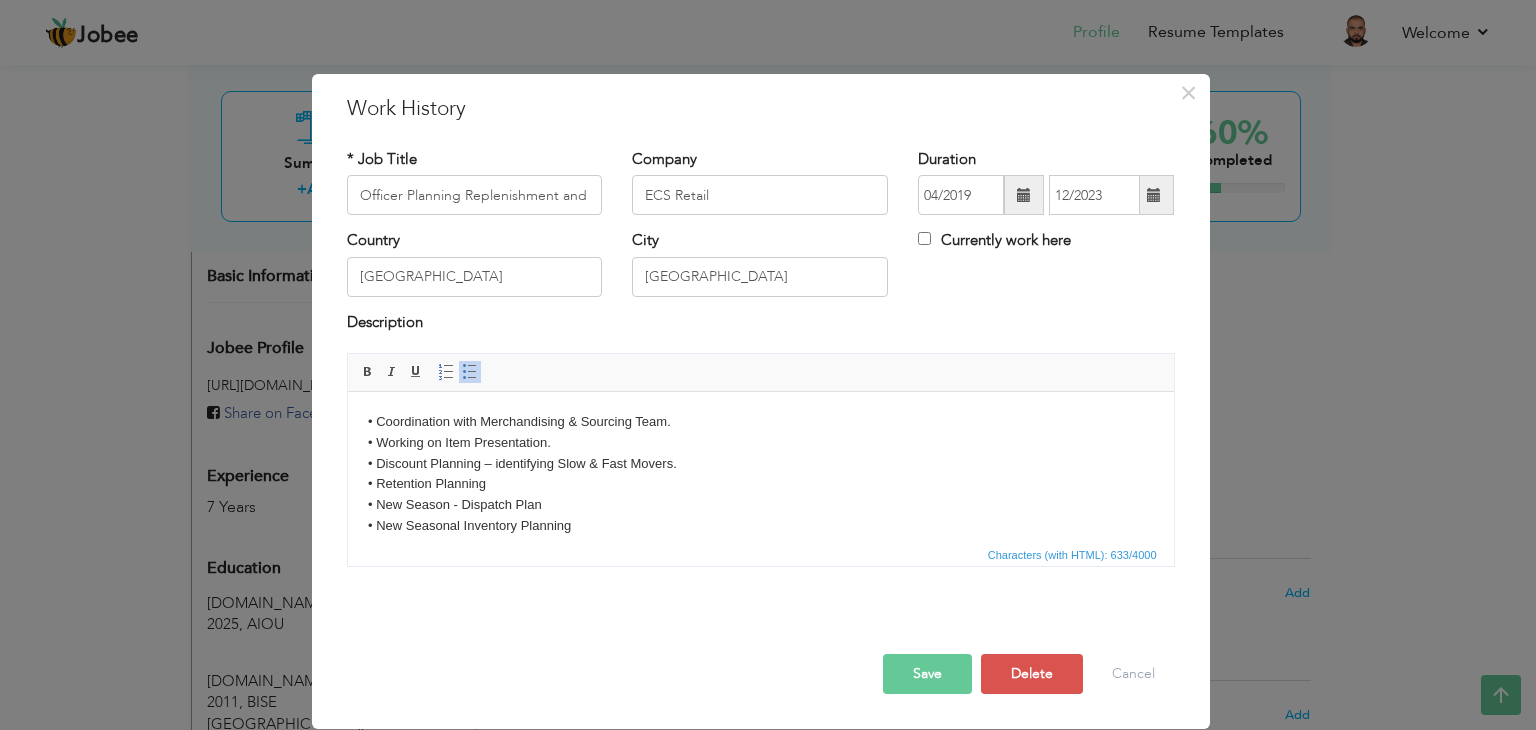 click on "• Coordination with Merchandising & Sourcing Team.  • Working on Item Presentation.  • Discount Planning – identifying Slow & Fast Movers.  • Retention Planning  • New Season - Dispatch Plan  • New Seasonal Inventory Planning  • Field Visits & Reports  • New Store Opening Stock Planning  • Allocations, Replenishments & Inter-store Transfers  • Warehouse Follow Ups on Stock  • PowerBI Dashboards  • Inventory Reviews  • Follow Ups on timely stock dispatches  & receiving at stores." at bounding box center (760, 553) 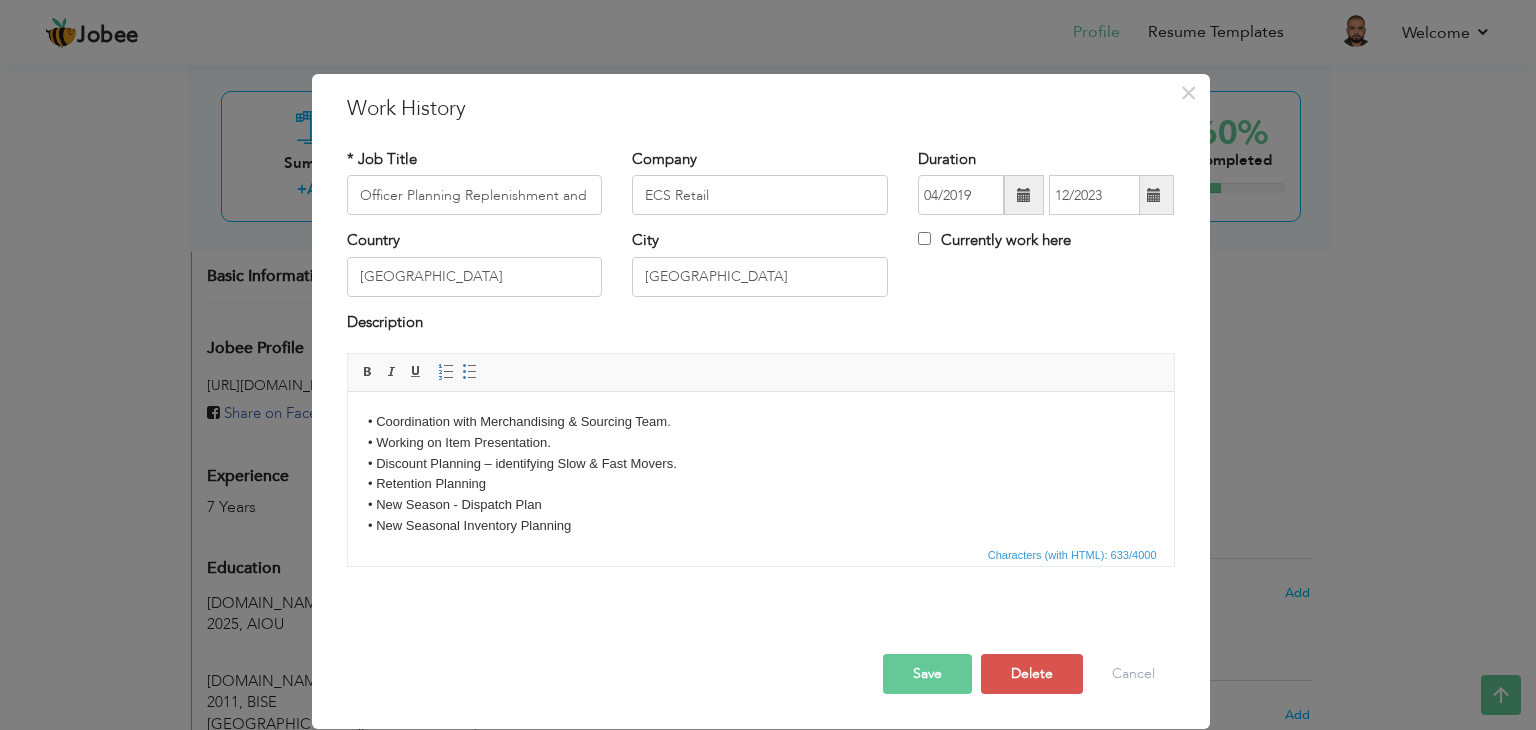 click on "• Coordination with Merchandising & Sourcing Team.  • Working on Item Presentation.  • Discount Planning – identifying Slow & Fast Movers.  • Retention Planning  • New Season - Dispatch Plan  • New Seasonal Inventory Planning  • Field Visits & Reports  • New Store Opening Stock Planning  • Allocations, Replenishments & Inter-store Transfers  • Warehouse Follow Ups on Stock  • PowerBI Dashboards  • Inventory Reviews  • Follow Ups on timely stock dispatches  & receiving at stores." at bounding box center (760, 553) 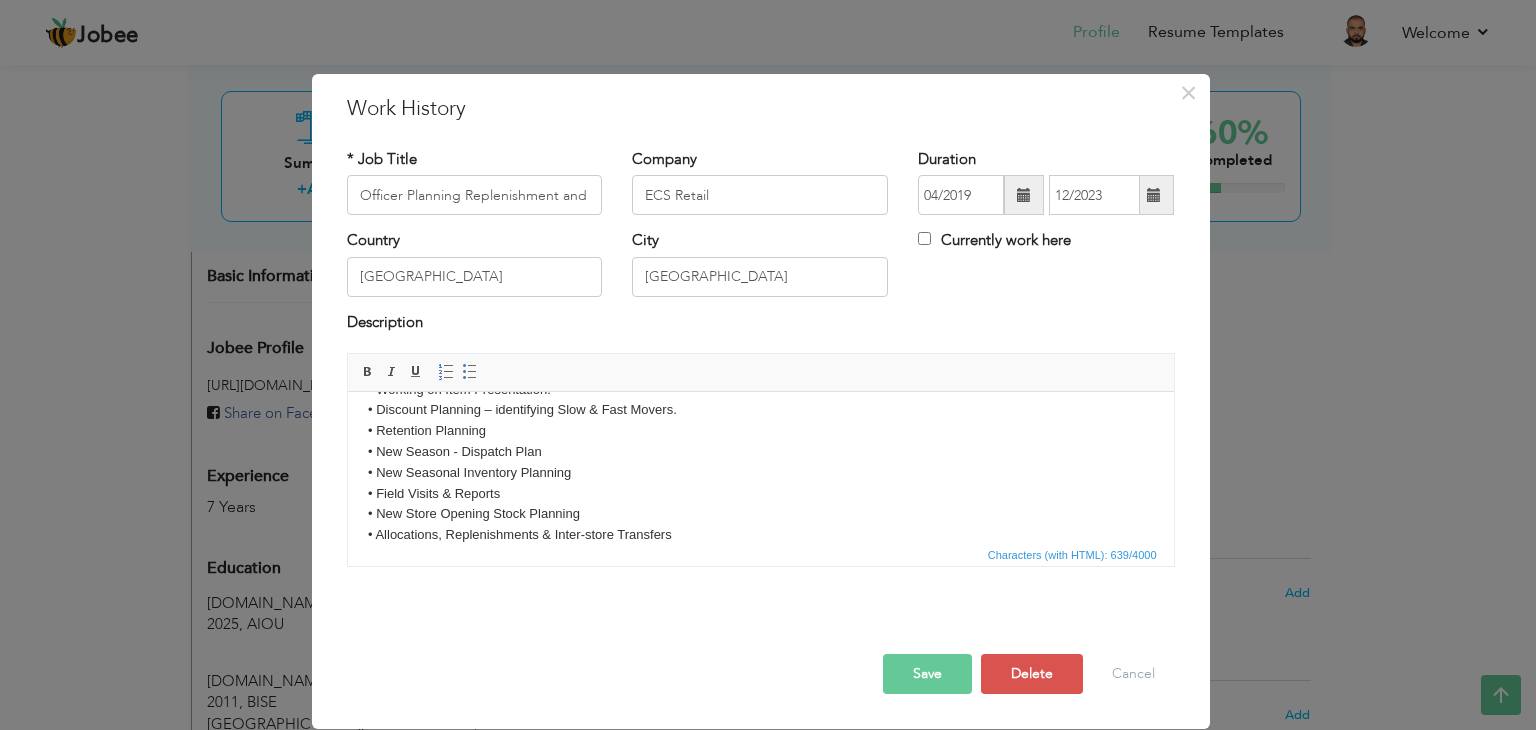 scroll, scrollTop: 171, scrollLeft: 0, axis: vertical 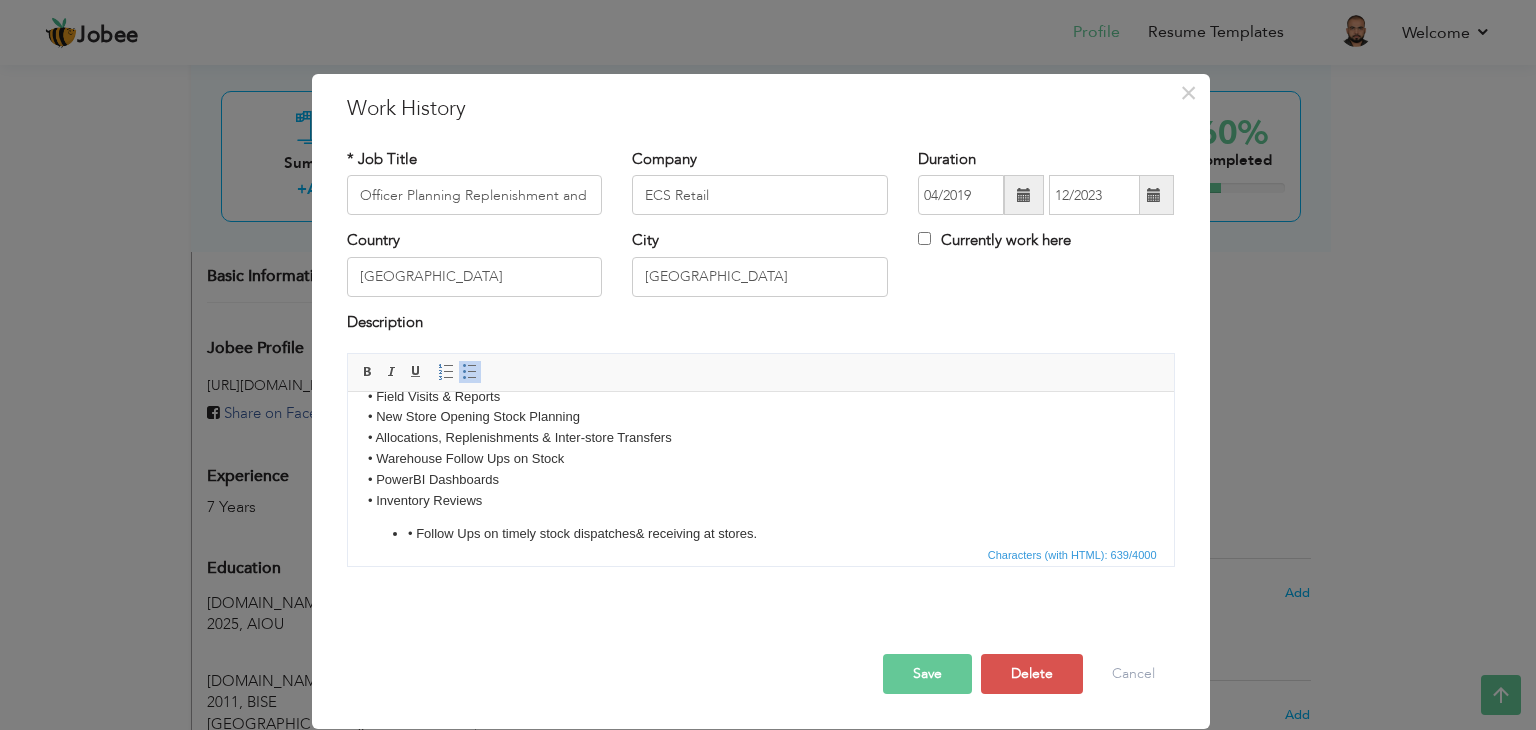 click on "• Follow Ups on timely stock dispatches  & receiving at stores." at bounding box center (760, 534) 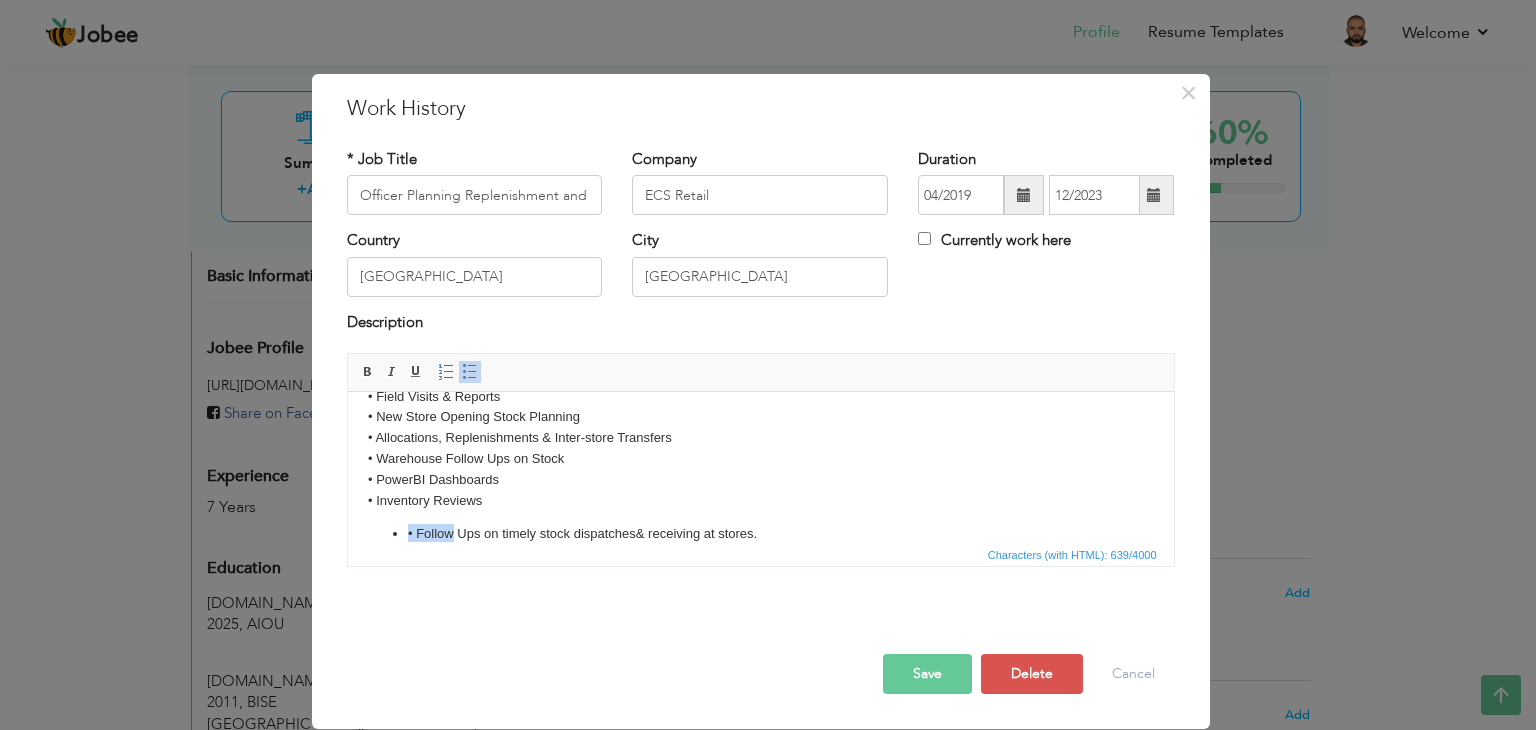 scroll, scrollTop: 193, scrollLeft: 0, axis: vertical 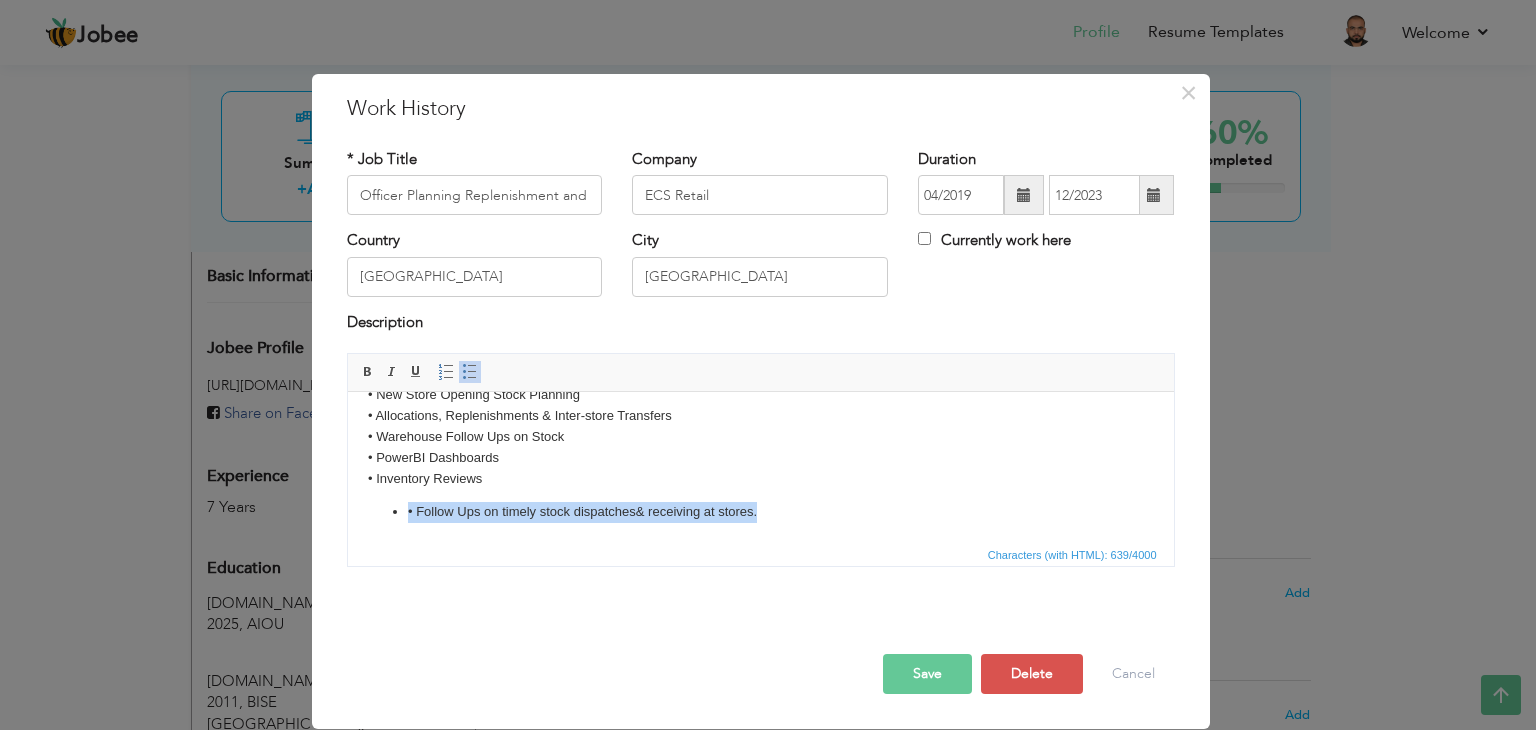 drag, startPoint x: 407, startPoint y: 531, endPoint x: 763, endPoint y: 516, distance: 356.31586 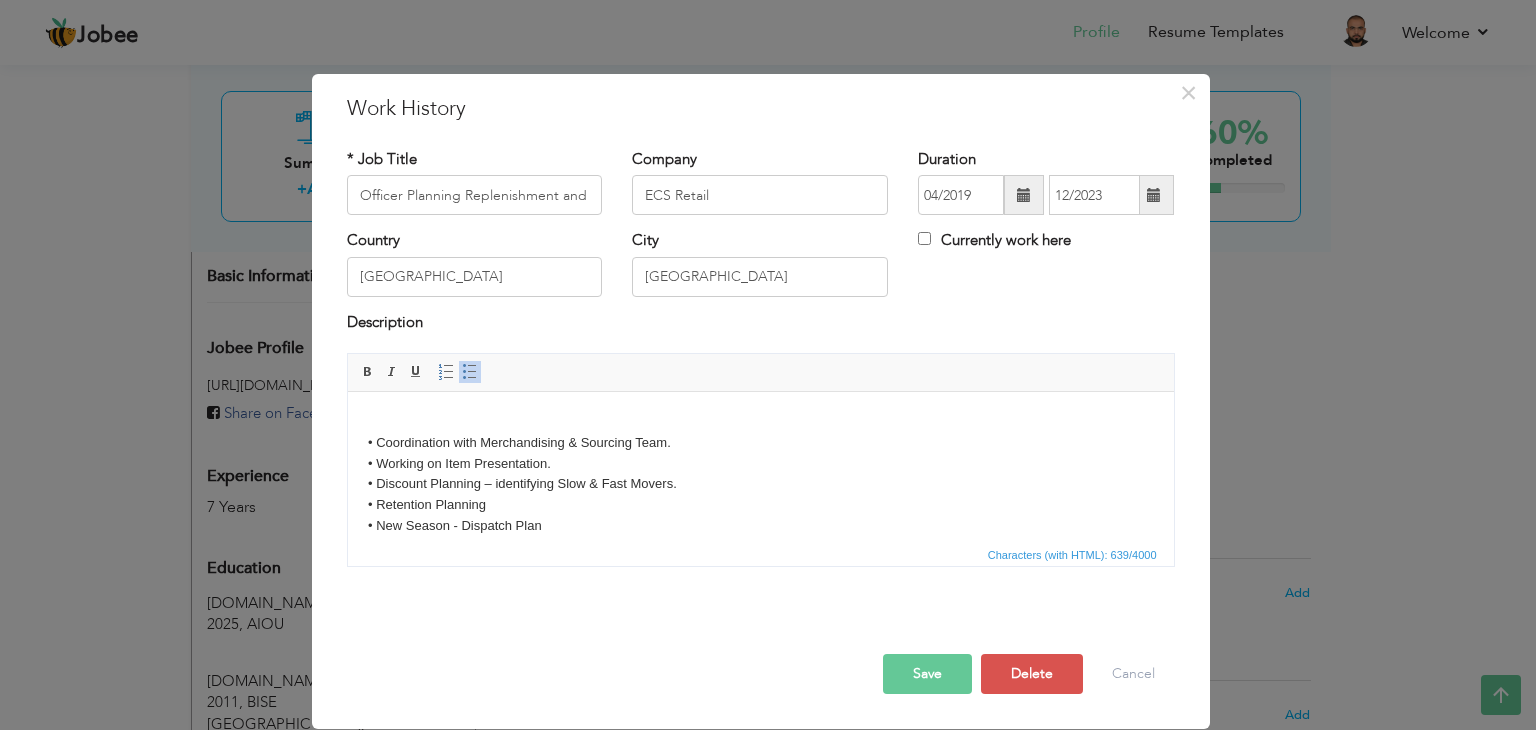 click on "• Coordination with Merchandising & Sourcing Team.  • Working on Item Presentation.  • Discount Planning – identifying Slow & Fast Movers.  • Retention Planning  • New Season - Dispatch Plan  • New Seasonal Inventory Planning  • Field Visits & Reports  • New Store Opening Stock Planning  • Allocations, Replenishments & Inter-store Transfers  • Warehouse Follow Ups on Stock  • PowerBI Dashboards  • Inventory Reviews  • Follow Ups on timely stock dispatches  & receiving at stores." at bounding box center (760, 564) 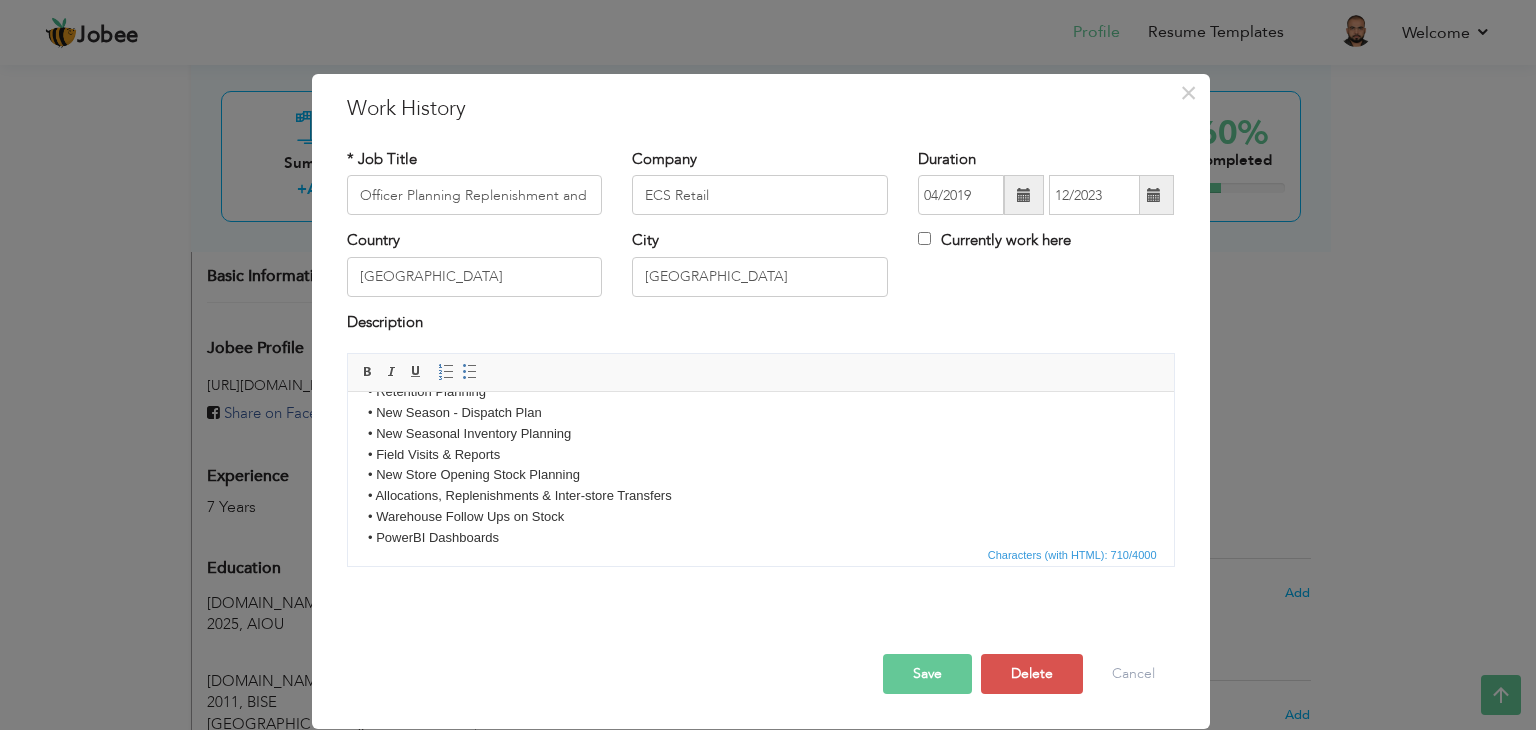 scroll, scrollTop: 193, scrollLeft: 0, axis: vertical 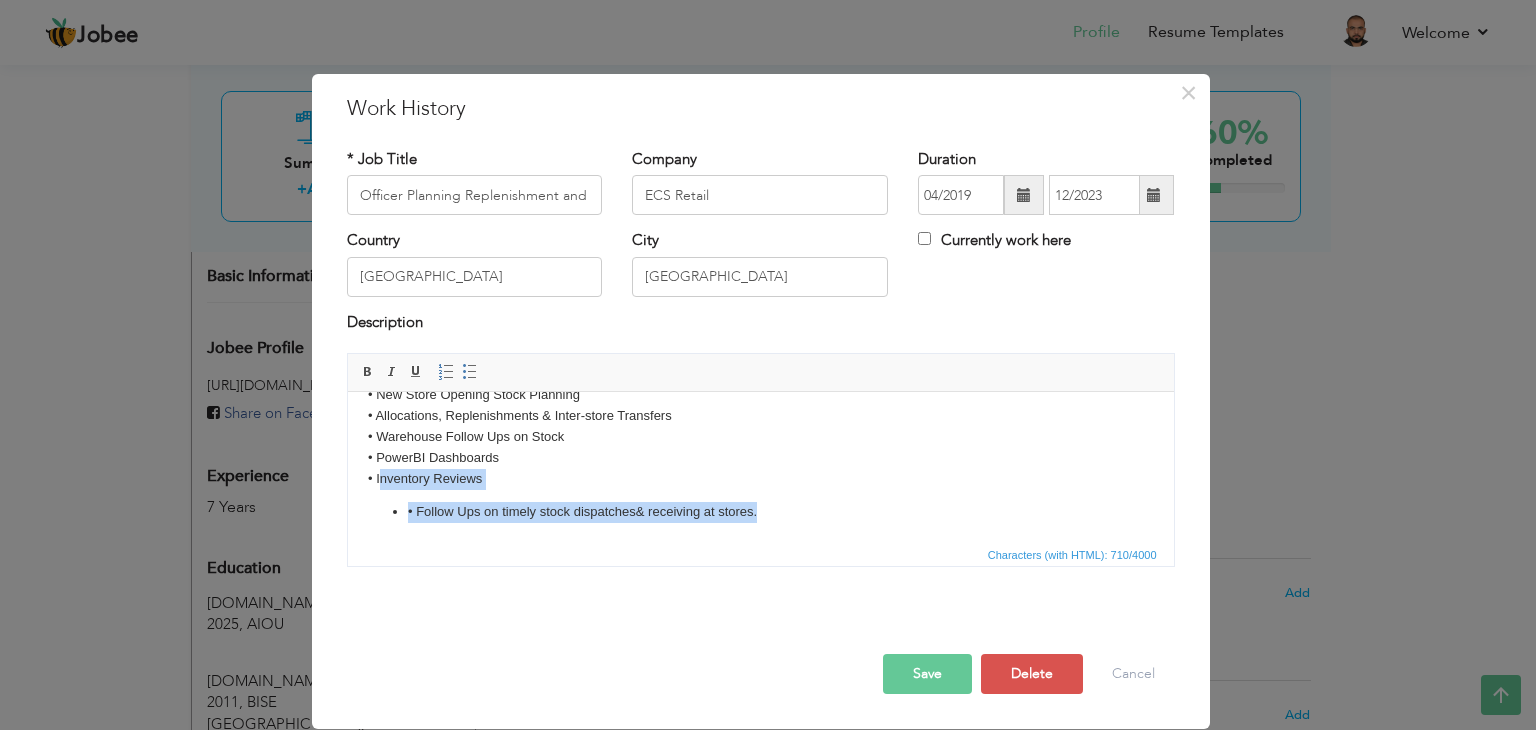 drag, startPoint x: 757, startPoint y: 510, endPoint x: 378, endPoint y: 482, distance: 380.0329 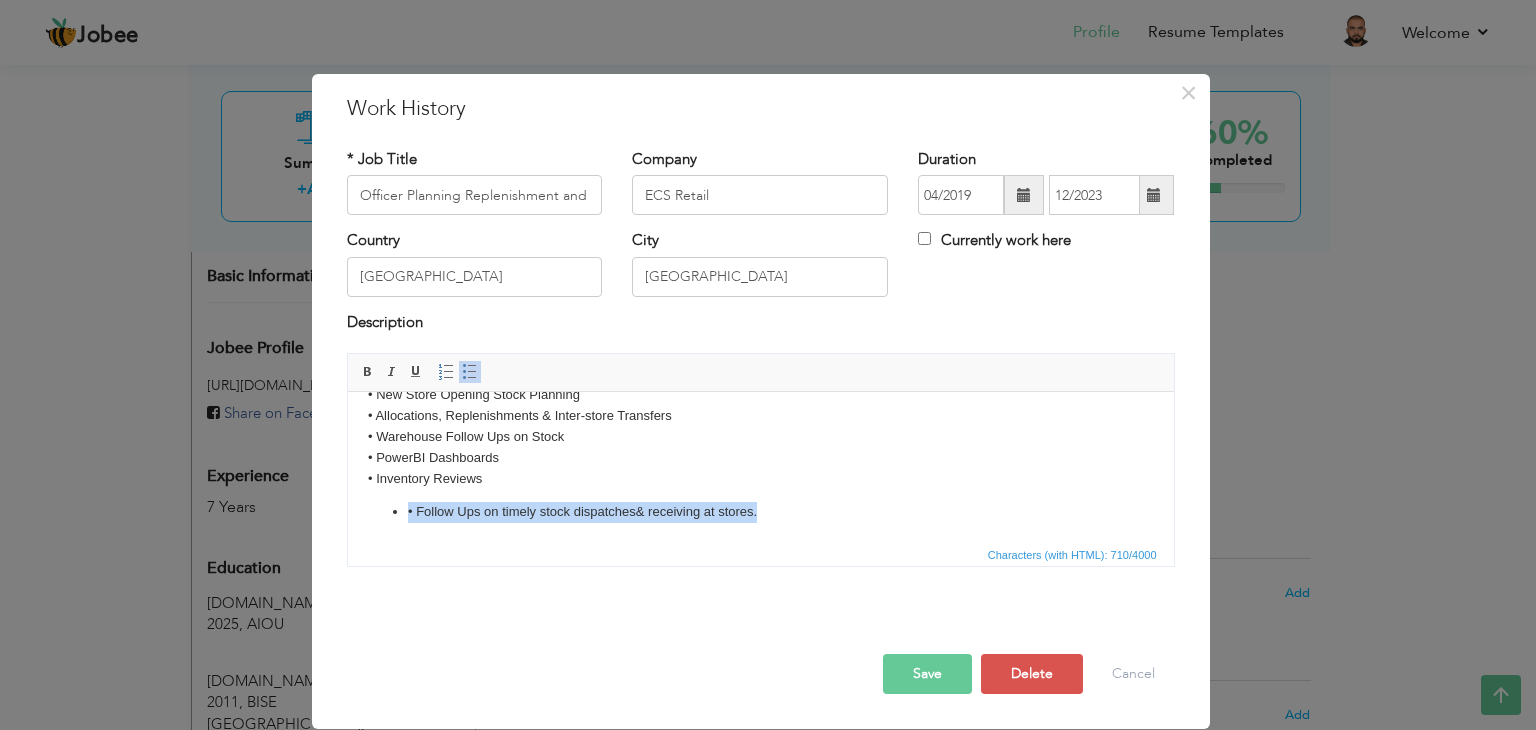 drag, startPoint x: 787, startPoint y: 512, endPoint x: 401, endPoint y: 508, distance: 386.02072 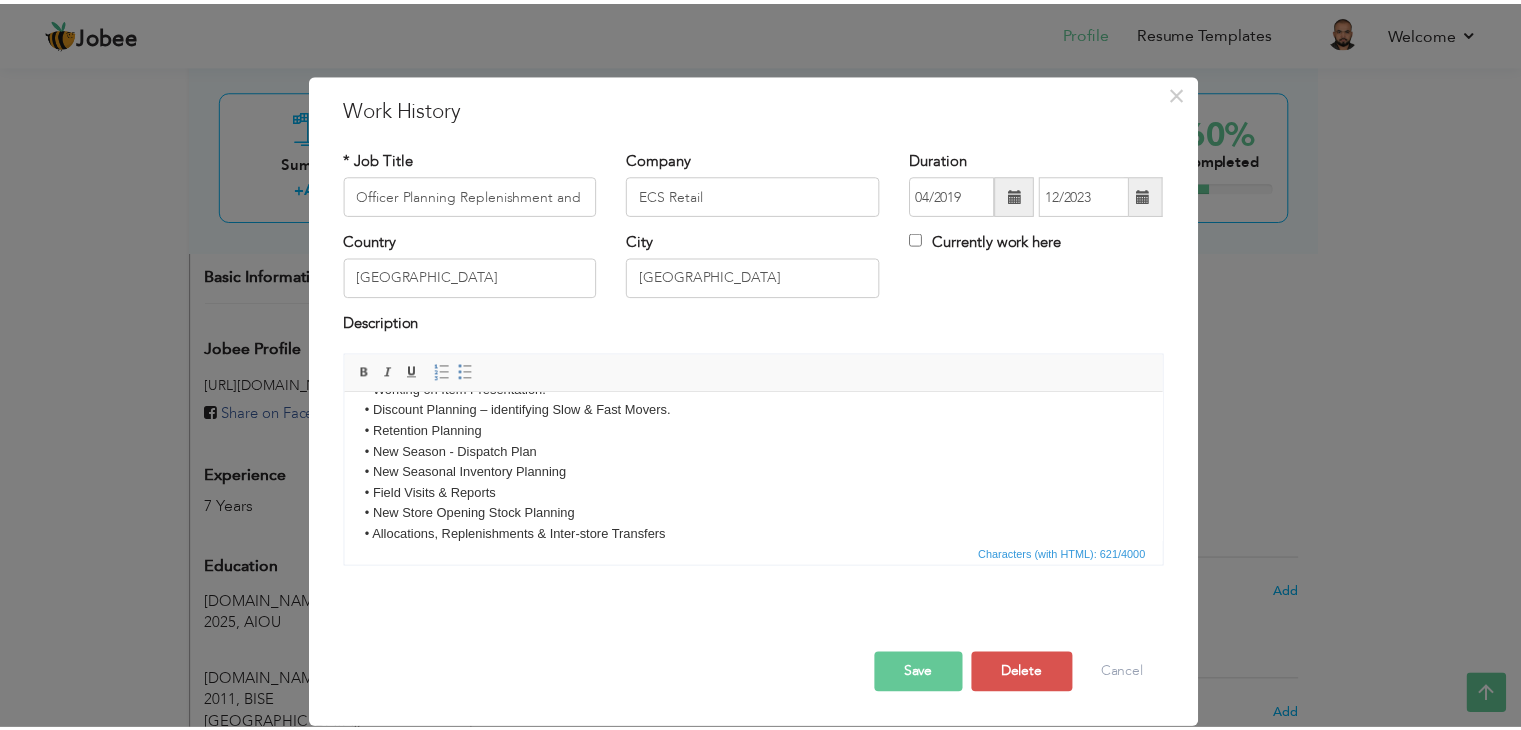 scroll, scrollTop: 0, scrollLeft: 0, axis: both 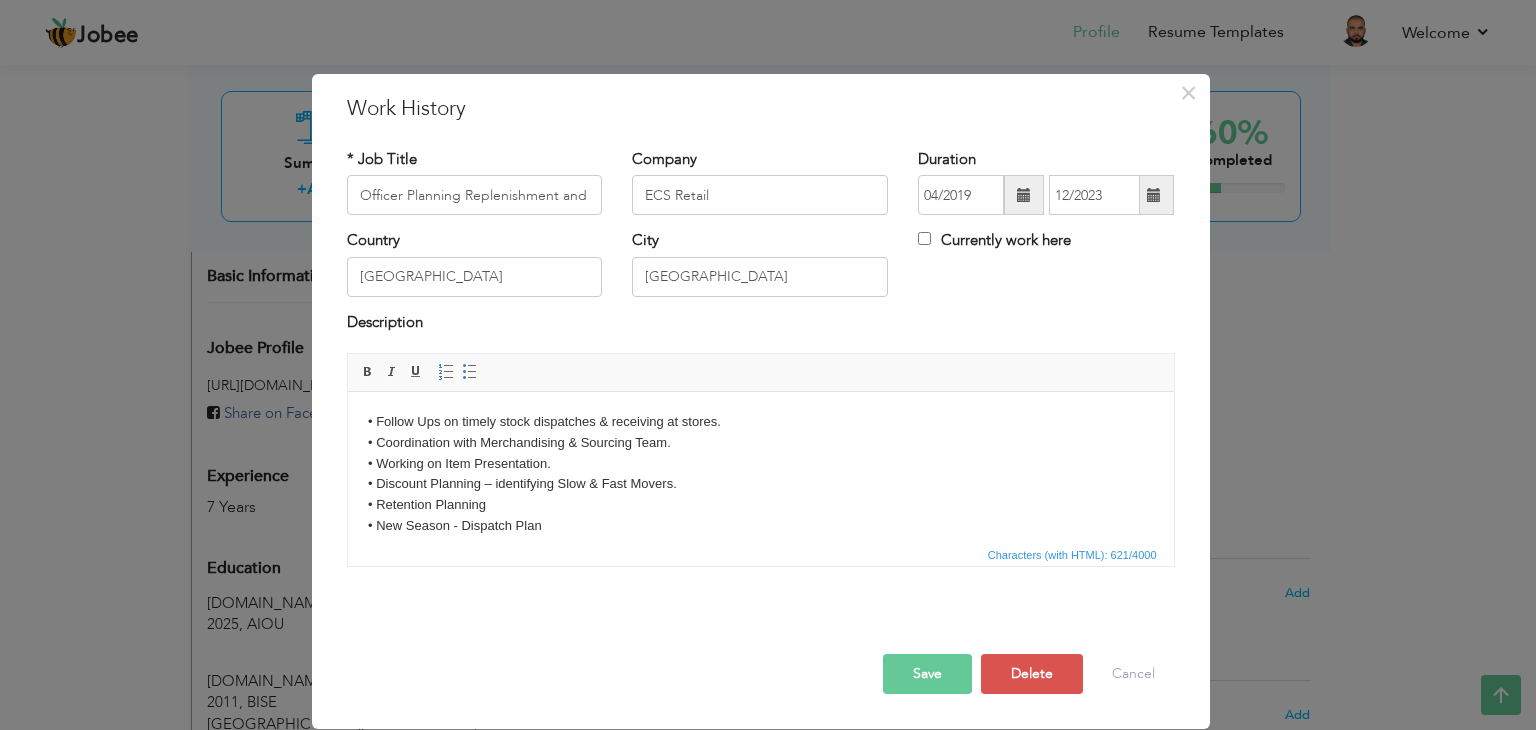 click on "Save" at bounding box center (927, 674) 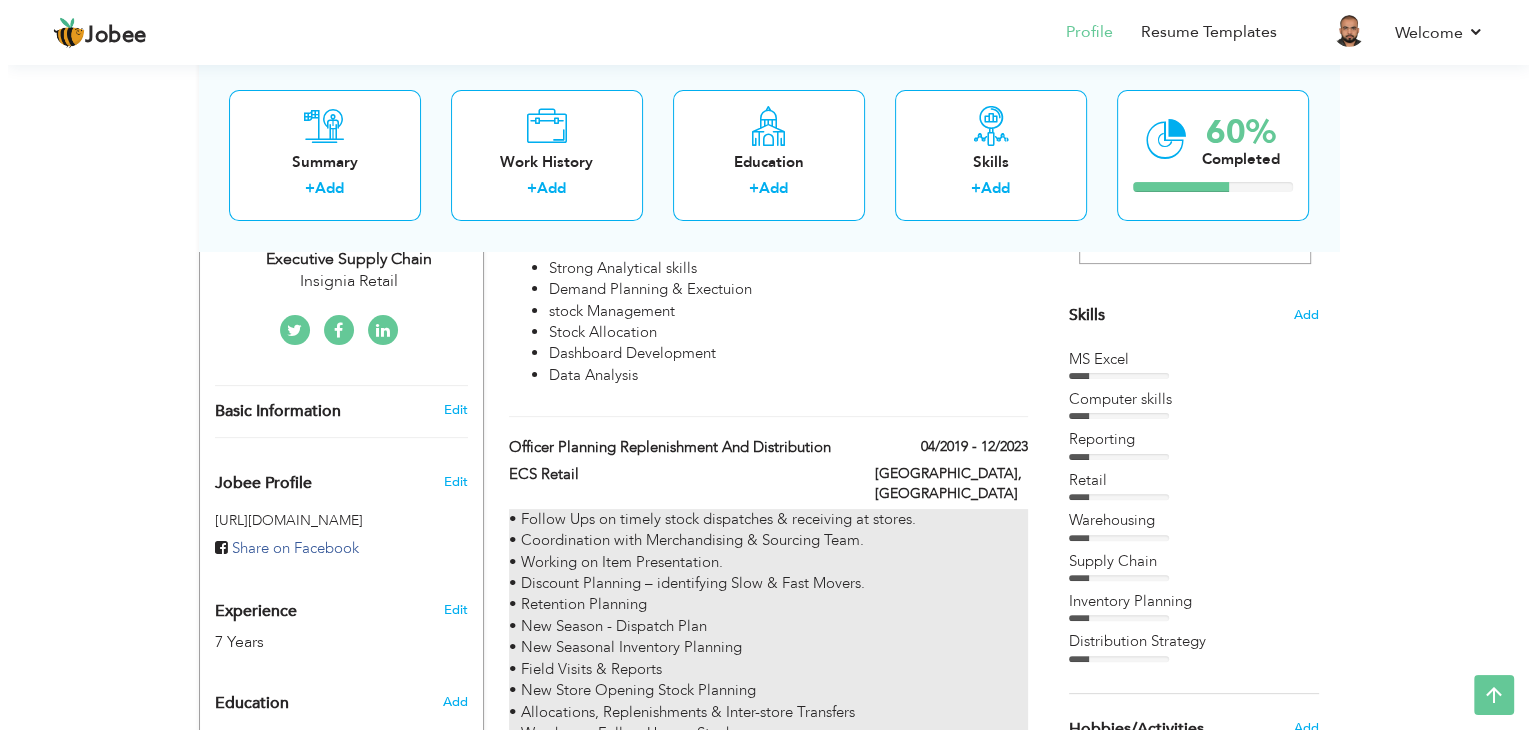 scroll, scrollTop: 500, scrollLeft: 0, axis: vertical 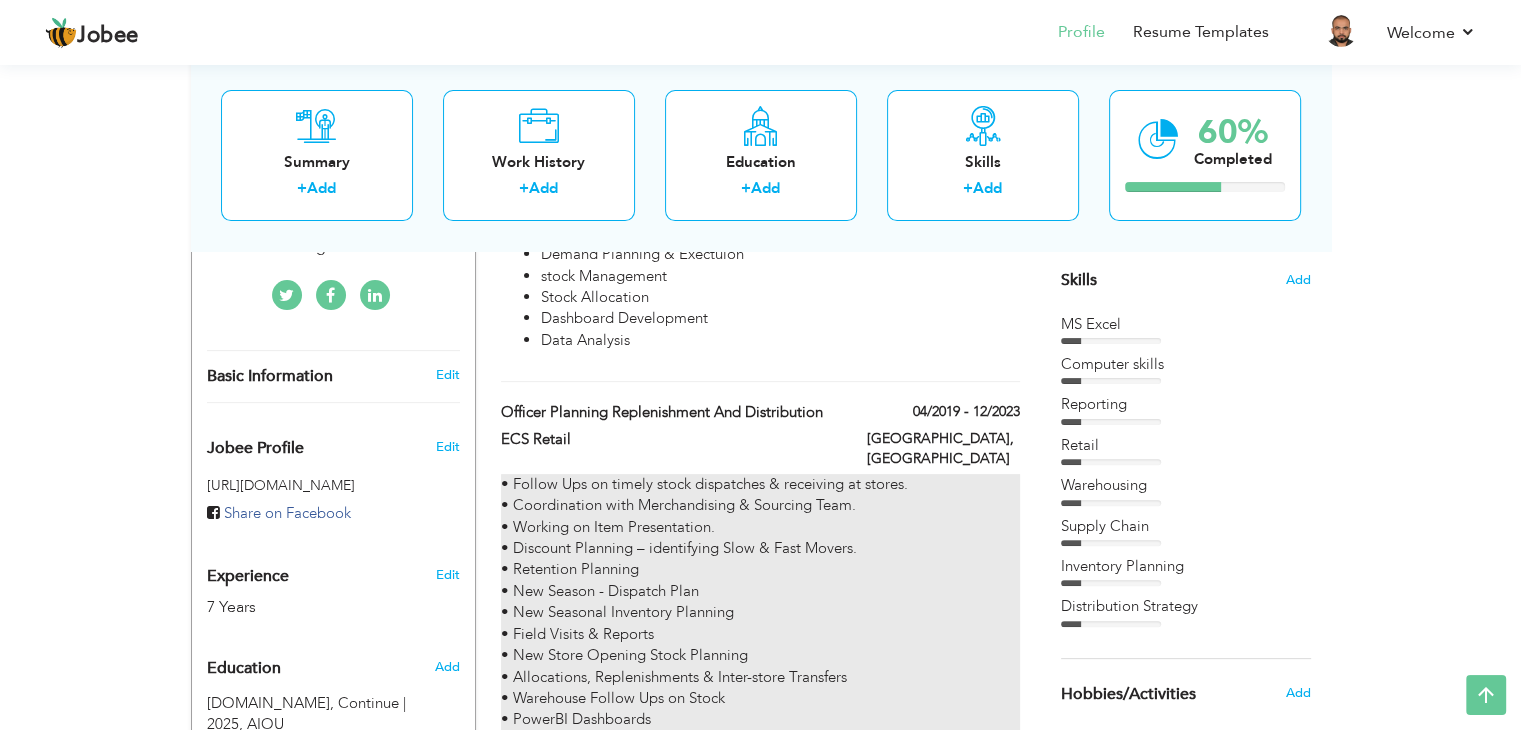 click on "• Follow Ups on timely stock dispatches & receiving at stores.
• Coordination with Merchandising & Sourcing Team.
• Working on Item Presentation.
• Discount Planning – identifying Slow & Fast Movers.
• Retention Planning
• New Season - Dispatch Plan
• New Seasonal Inventory Planning
• Field Visits & Reports
• New Store Opening Stock Planning
• Allocations, Replenishments & Inter-store Transfers
• Warehouse Follow Ups on Stock
• PowerBI Dashboards
• Inventory Review" at bounding box center (760, 613) 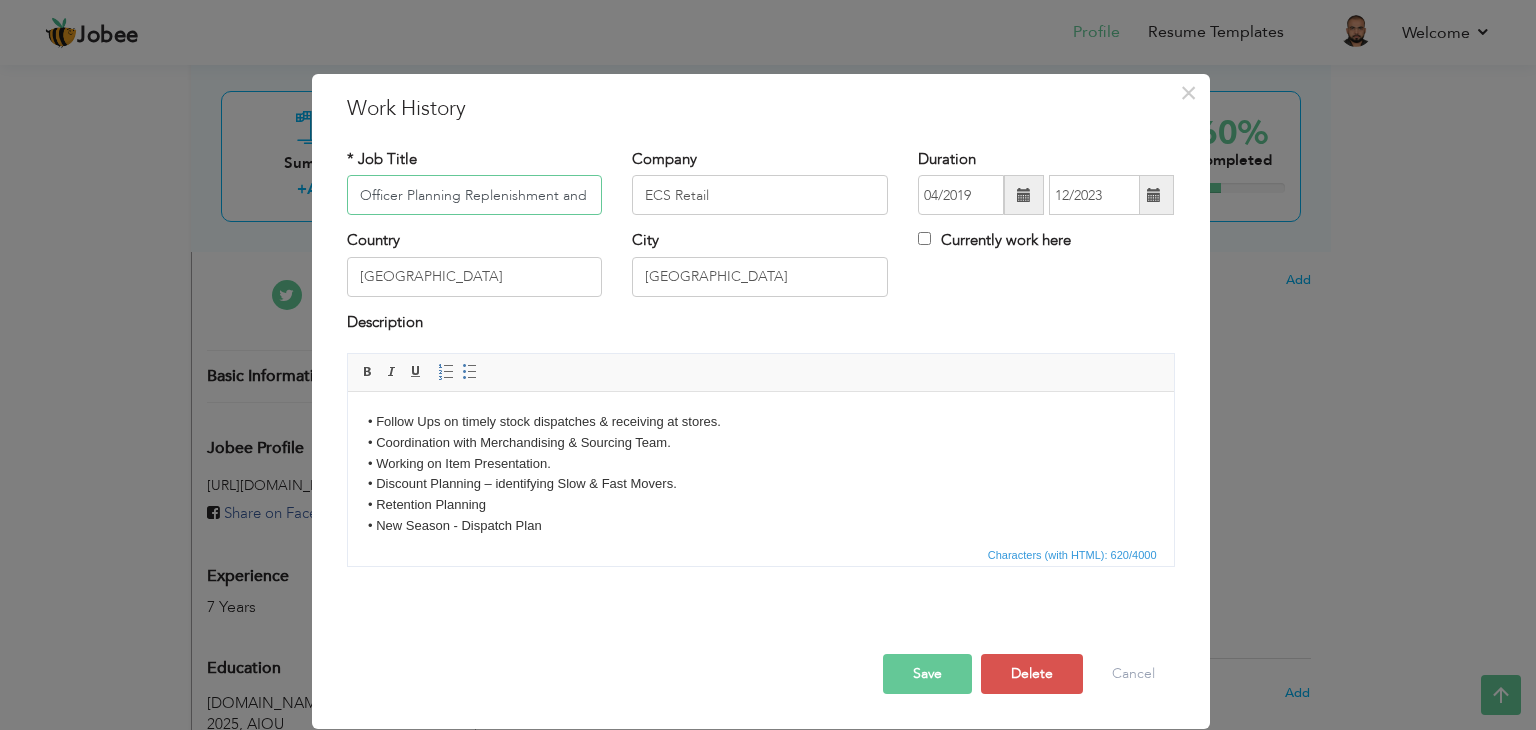 scroll, scrollTop: 0, scrollLeft: 69, axis: horizontal 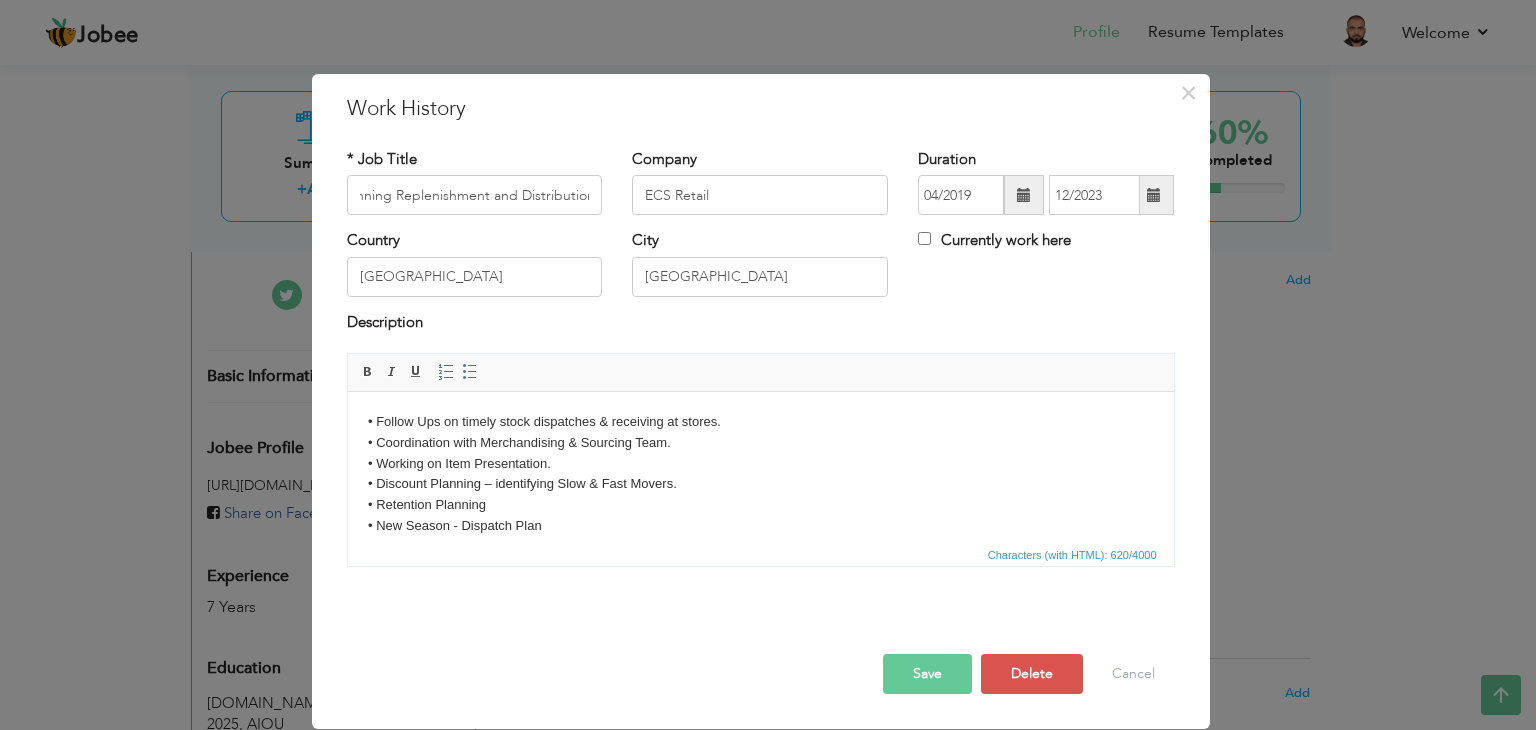 click on "Save" at bounding box center [927, 674] 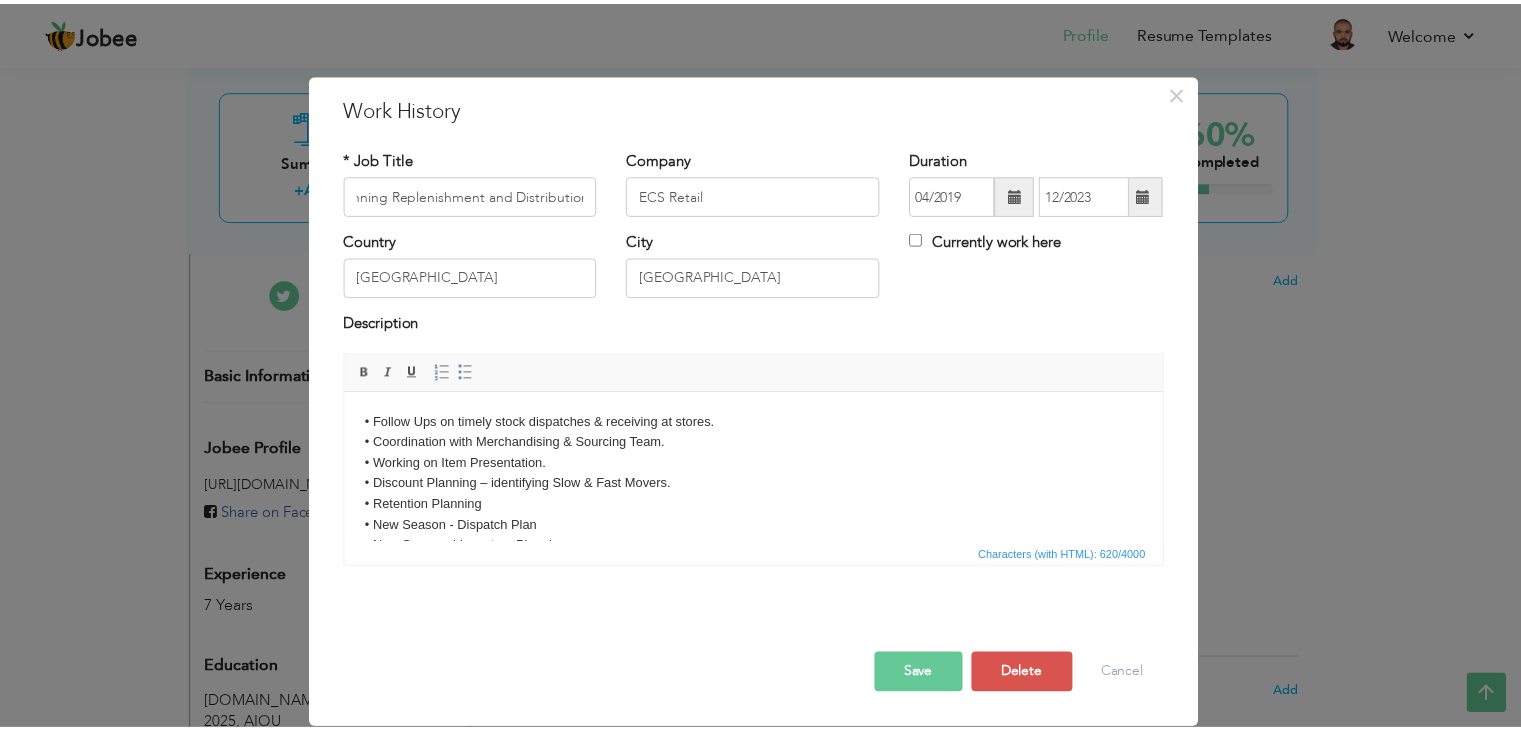scroll, scrollTop: 0, scrollLeft: 0, axis: both 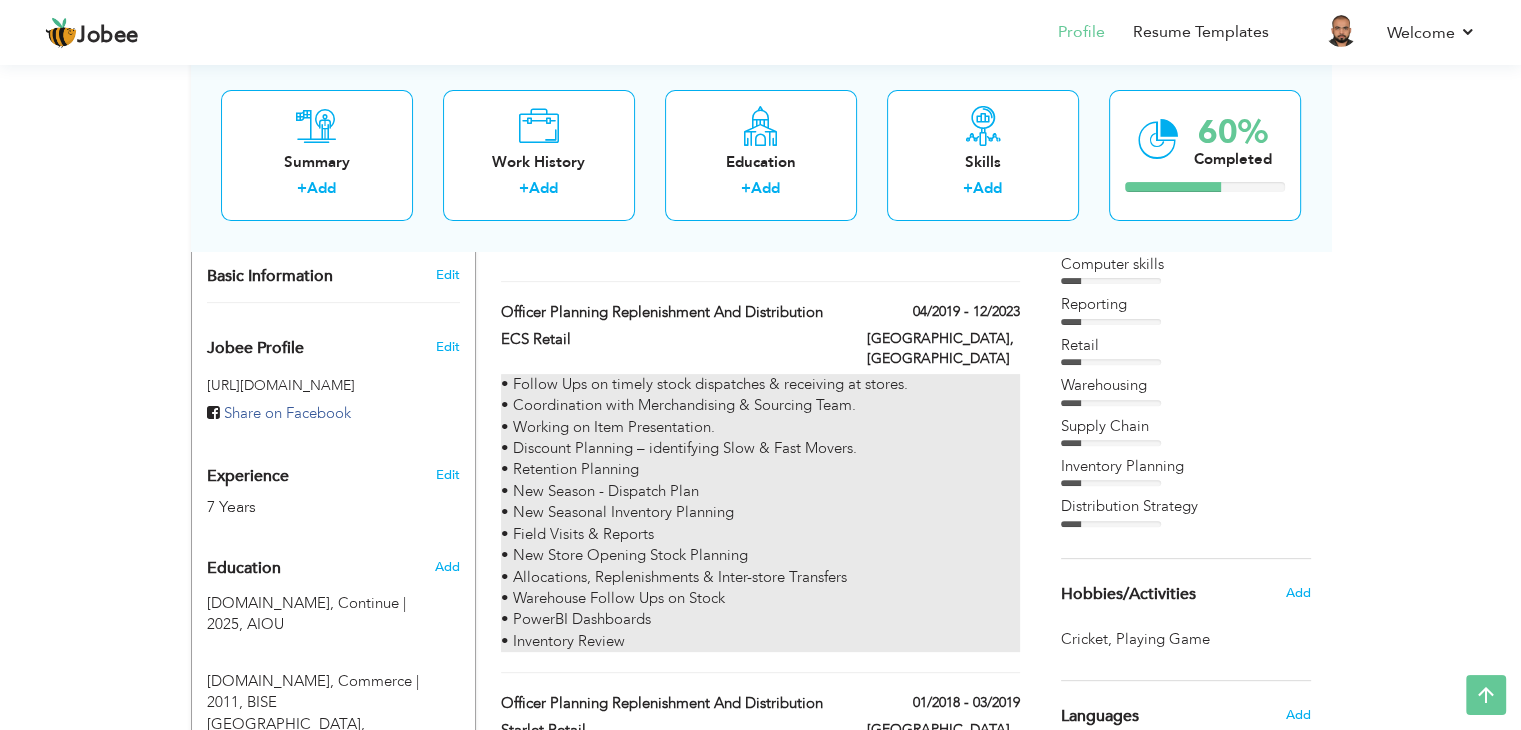 click on "• Follow Ups on timely stock dispatches & receiving at stores.
• Coordination with Merchandising & Sourcing Team.
• Working on Item Presentation.
• Discount Planning – identifying Slow & Fast Movers.
• Retention Planning
• New Season - Dispatch Plan
• New Seasonal Inventory Planning
• Field Visits & Reports
• New Store Opening Stock Planning
• Allocations, Replenishments & Inter-store Transfers
• Warehouse Follow Ups on Stock
• PowerBI Dashboards
• Inventory Review" at bounding box center [760, 513] 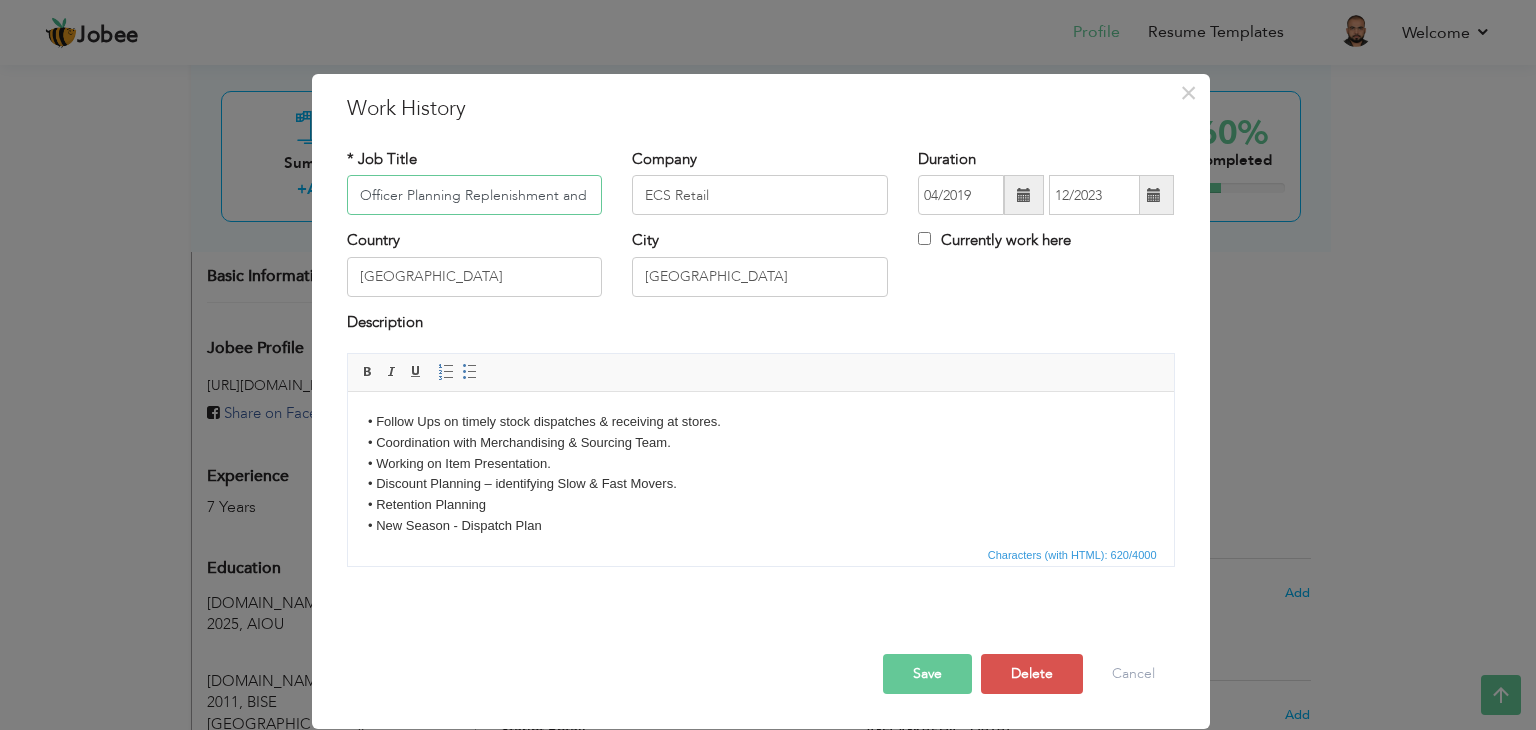 scroll, scrollTop: 0, scrollLeft: 69, axis: horizontal 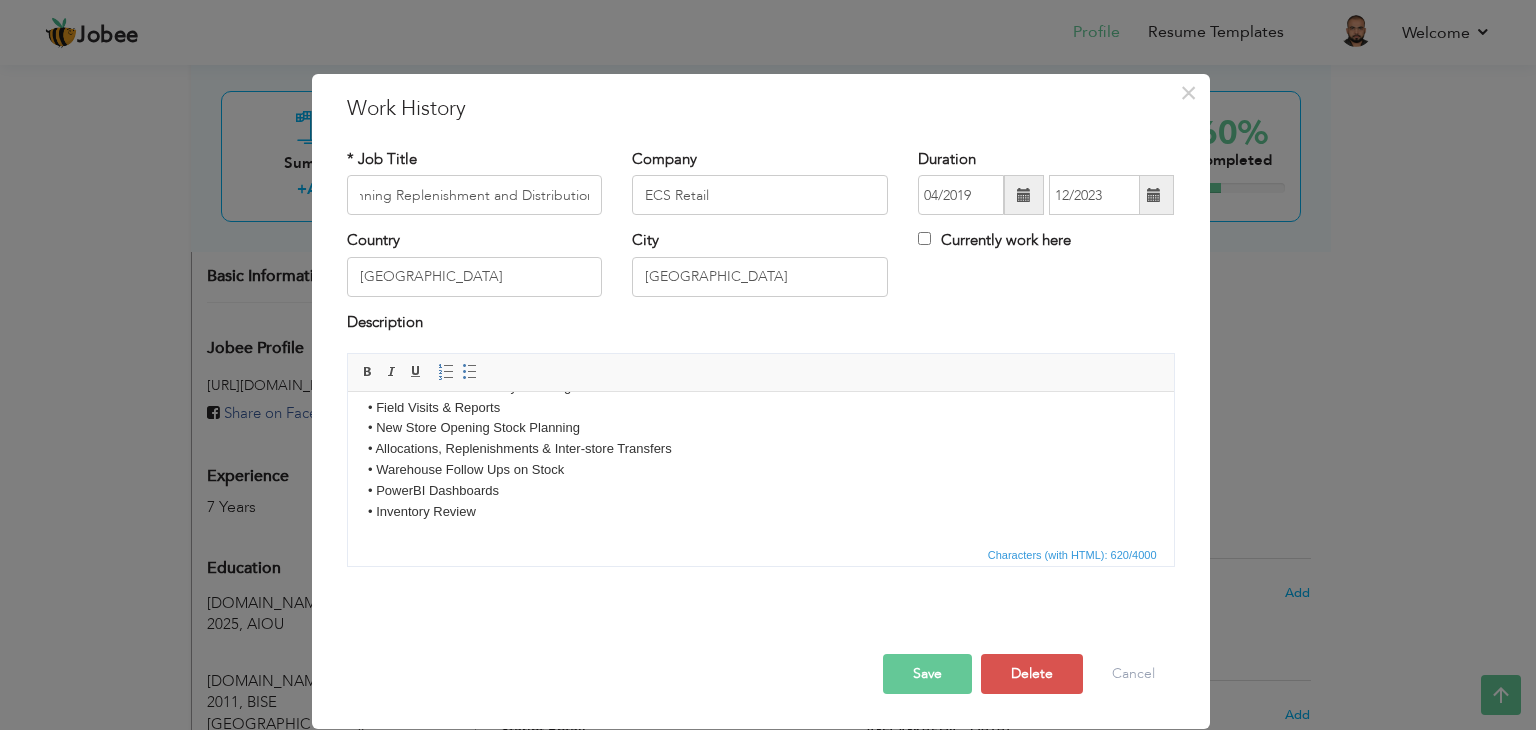 click on "• Follow Ups on timely stock dispatches & receiving at stores. • Coordination with Merchandising & Sourcing Team. • Working on Item Presentation. • Discount Planning – identifying Slow & Fast Movers. • Retention Planning • New Season - Dispatch Plan • New Seasonal Inventory Planning • Field Visits & Reports • New Store Opening Stock Planning • Allocations, Replenishments & Inter-store Transfers • Warehouse Follow Ups on Stock • PowerBI Dashboards • Inventory Review" at bounding box center (760, 387) 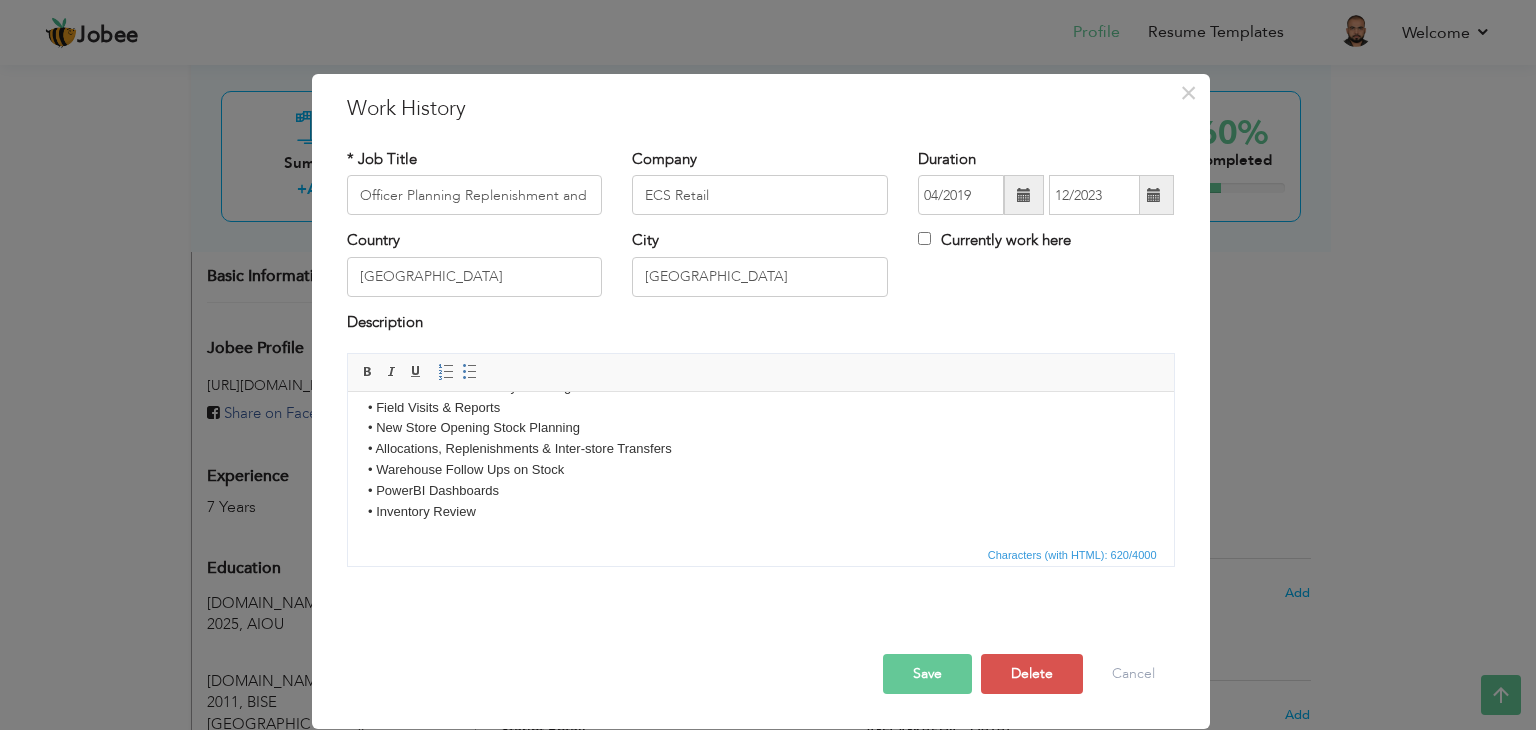 type 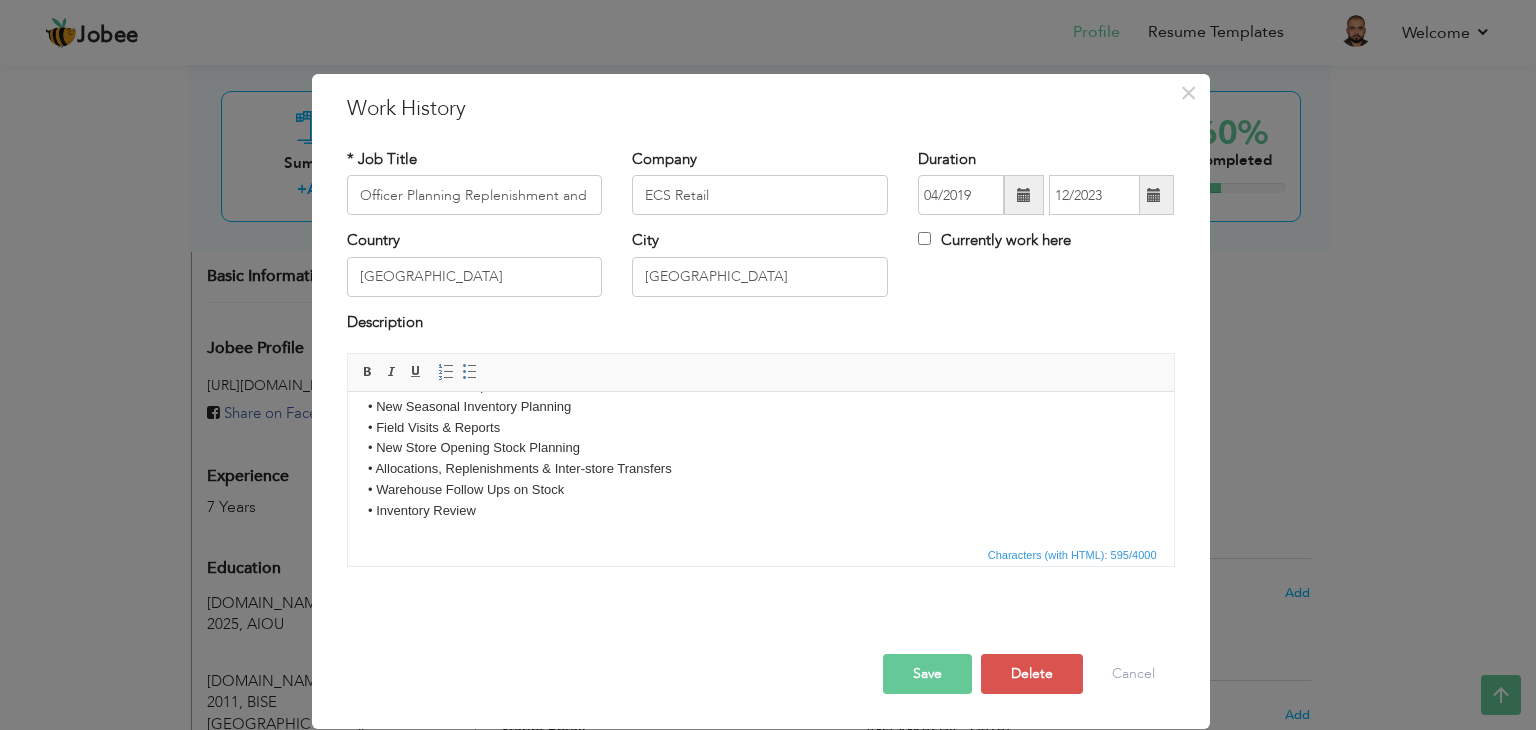 scroll, scrollTop: 139, scrollLeft: 0, axis: vertical 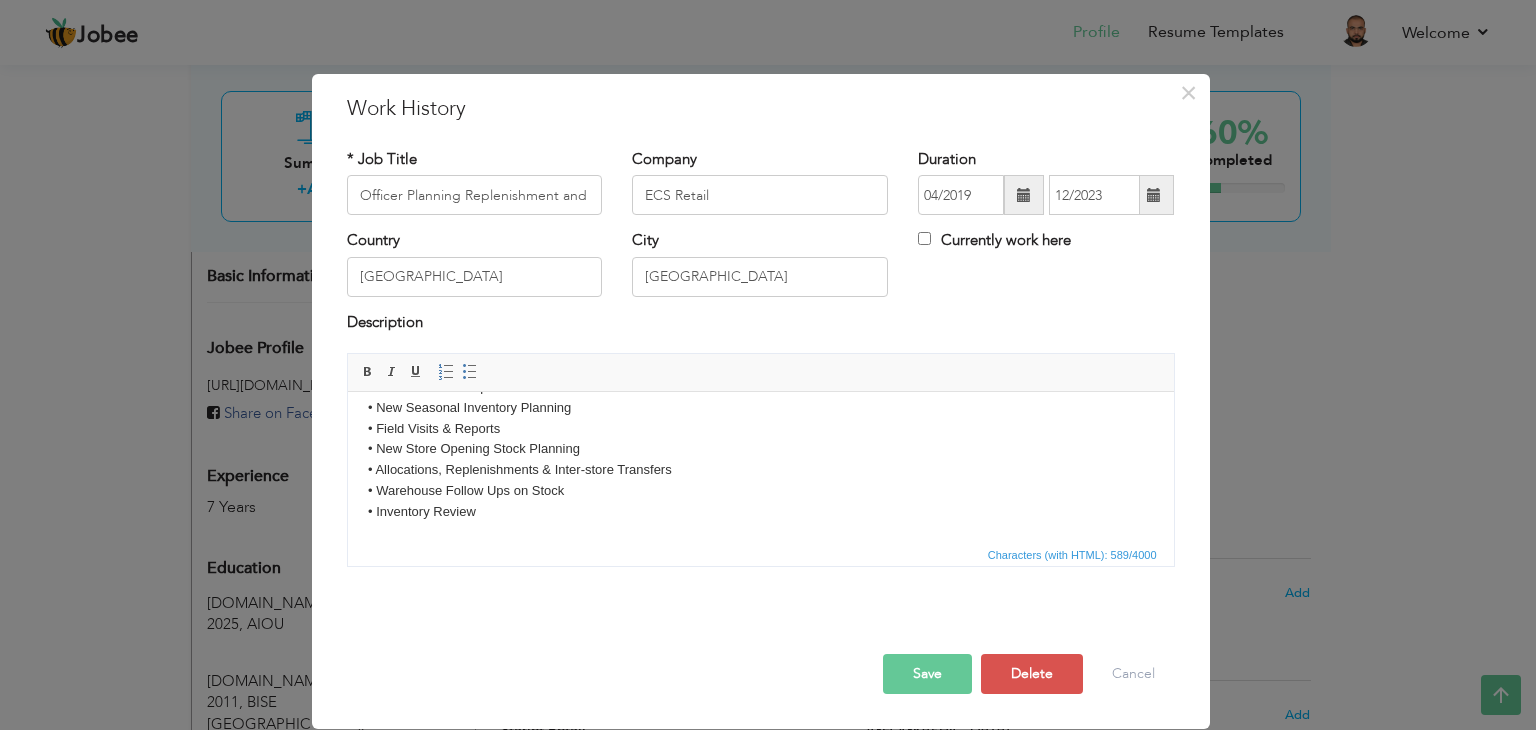 click on "• Follow Ups on timely stock dispatches & receiving at stores. • Coordination with Merchandising & Sourcing Team. • Working on Item Presentation. • Discount Planning – identifying Slow & Fast Movers. • Retention Planning • New Season - Dispatch Plan • New Seasonal Inventory Planning • Field Visits & Reports • New Store Opening Stock Planning • Allocations, Replenishments & Inter-store Transfers • Warehouse Follow Ups on Stock • Inventory Review" at bounding box center (760, 398) 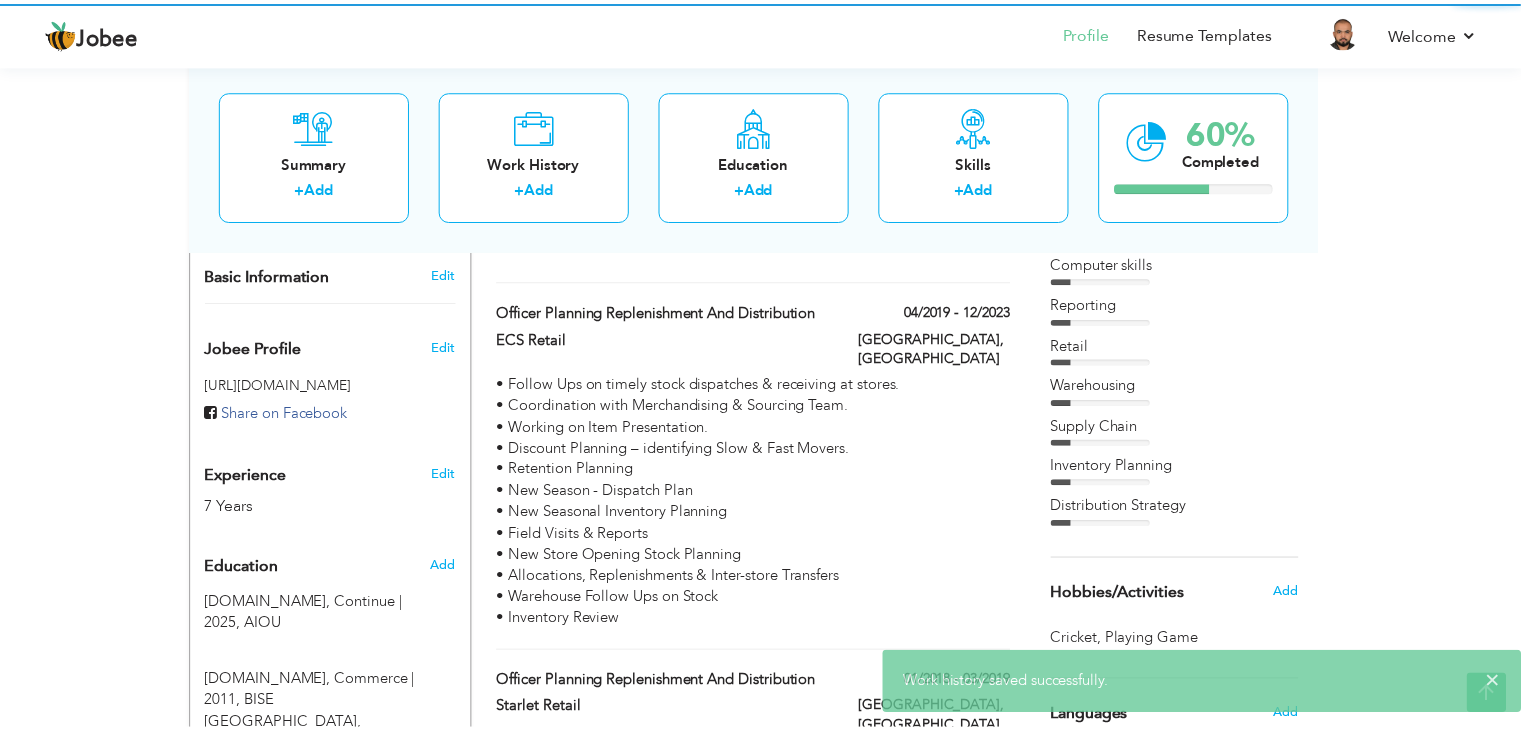 scroll, scrollTop: 0, scrollLeft: 0, axis: both 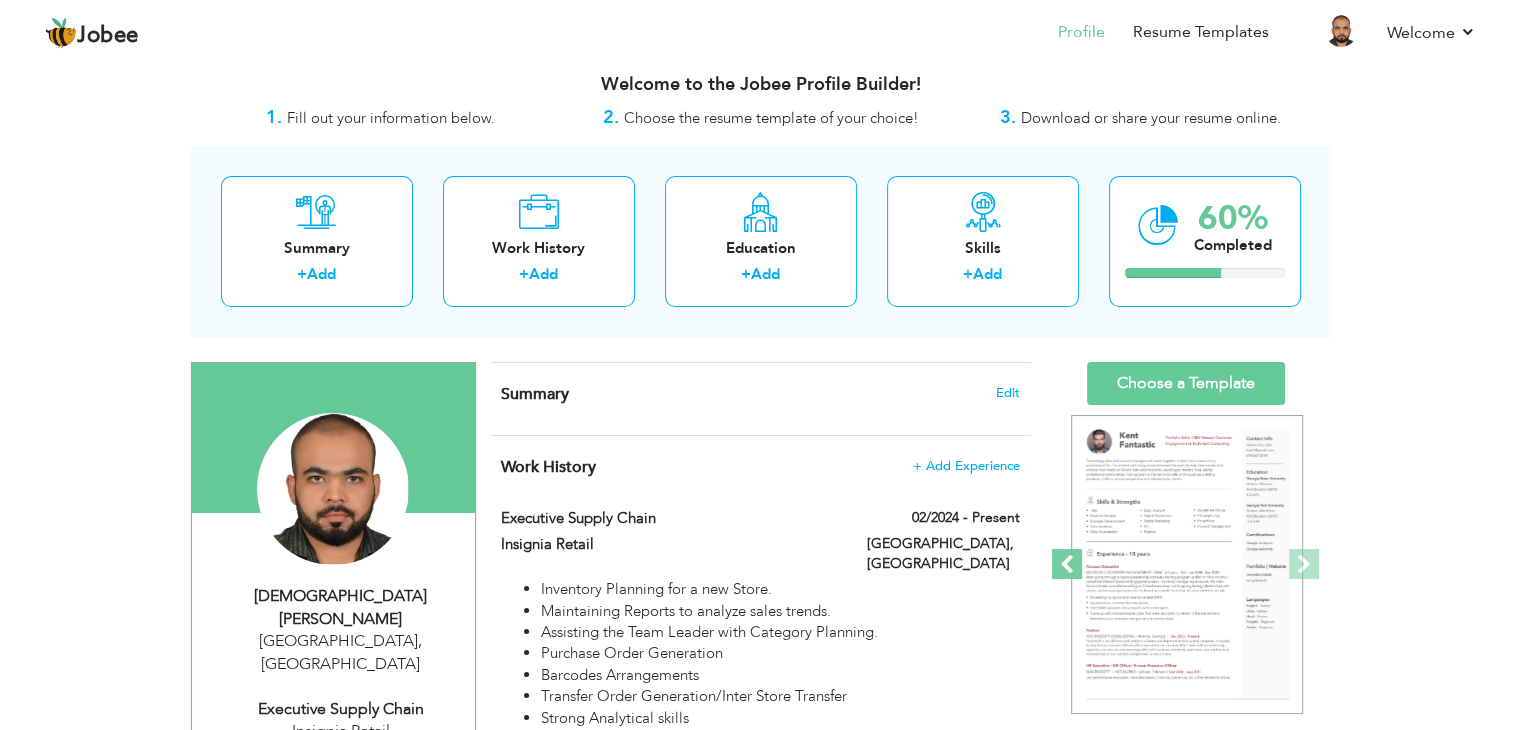 click at bounding box center (1067, 564) 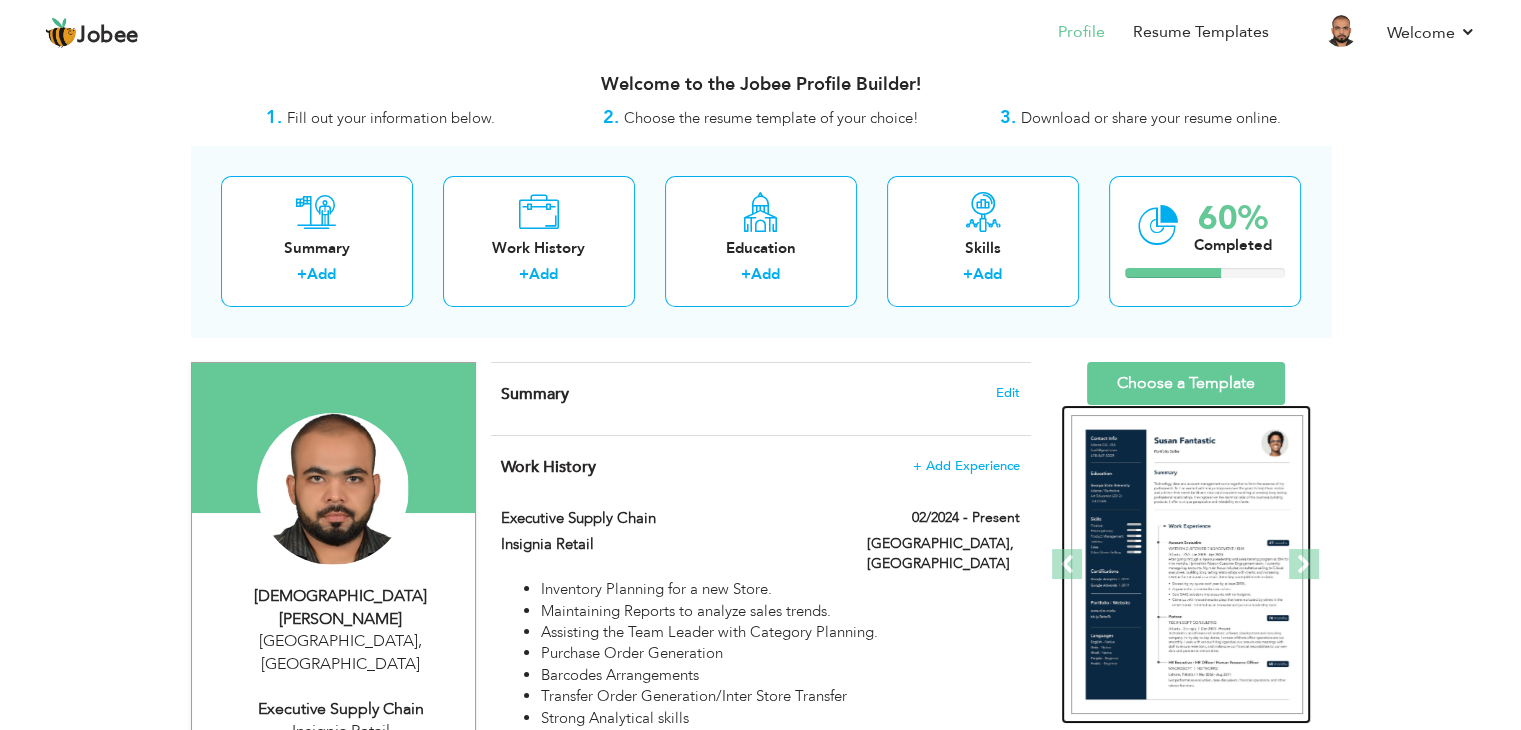 click at bounding box center [1187, 565] 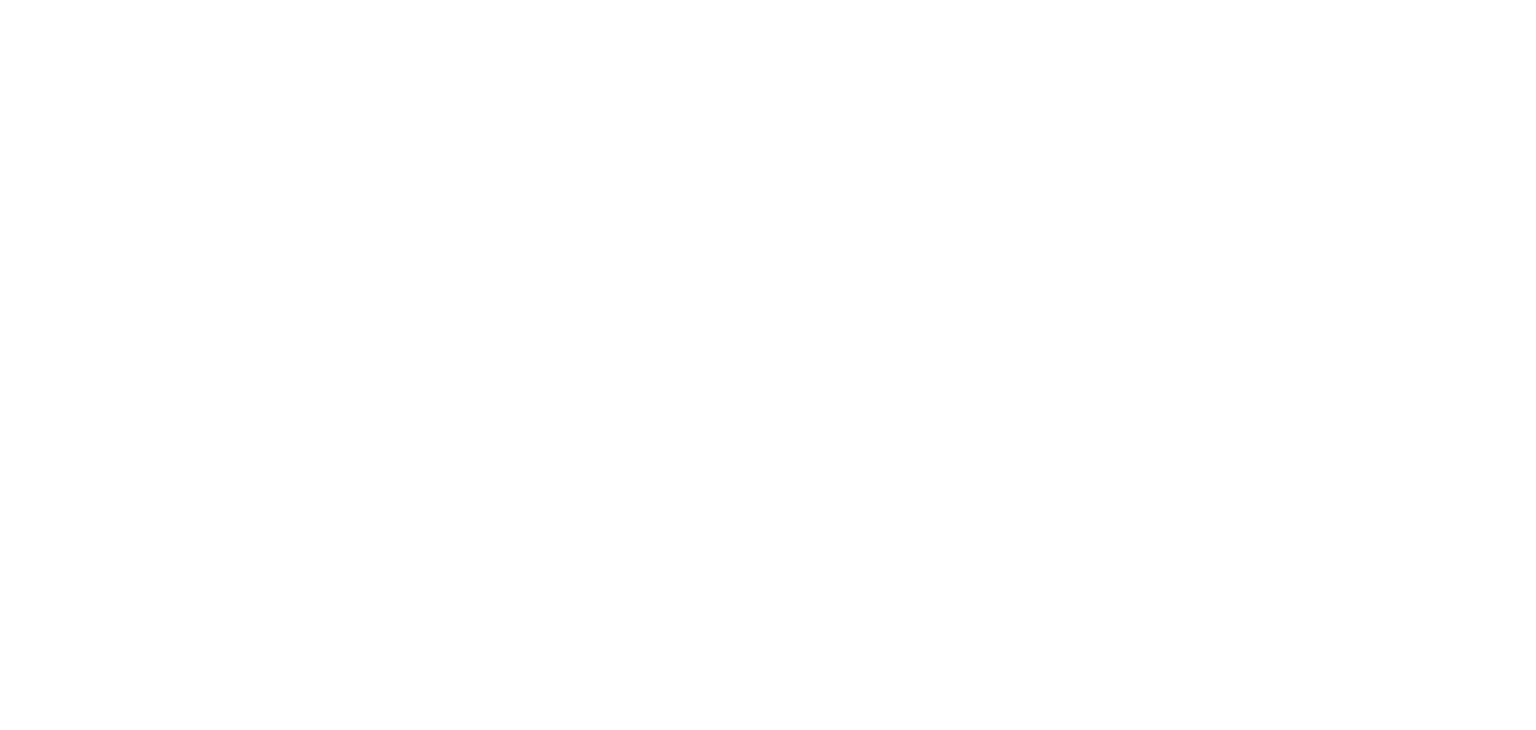 scroll, scrollTop: 0, scrollLeft: 0, axis: both 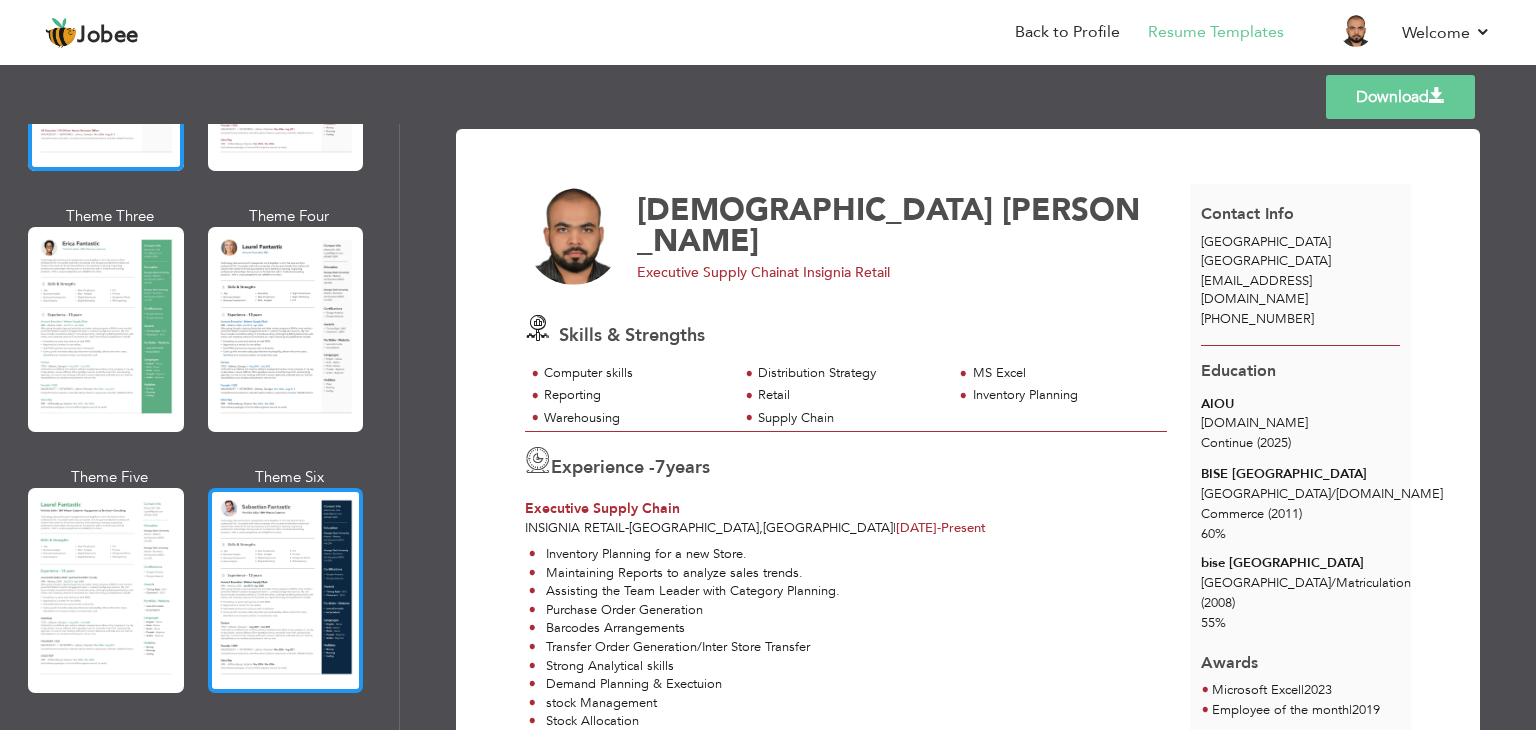 click at bounding box center (286, 590) 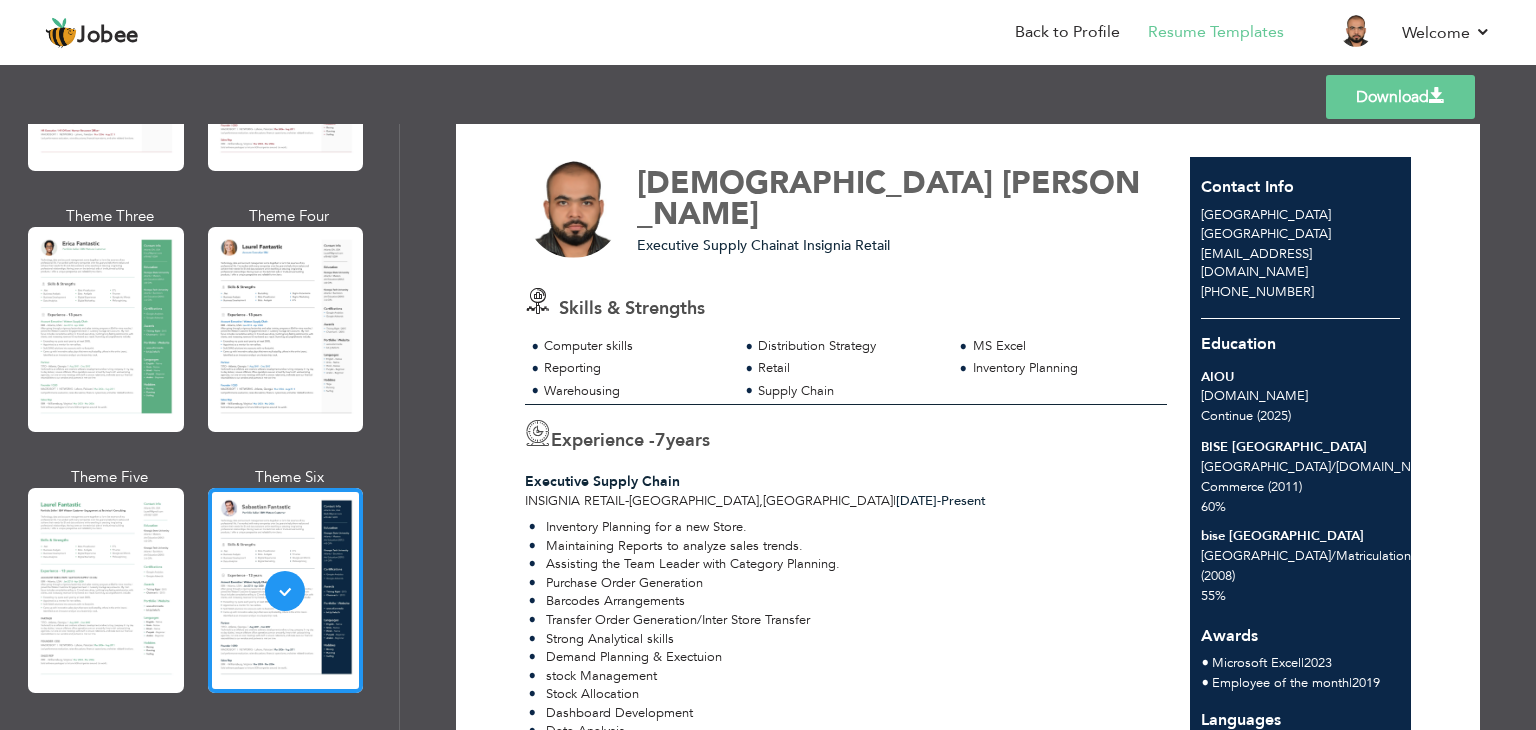 scroll, scrollTop: 0, scrollLeft: 0, axis: both 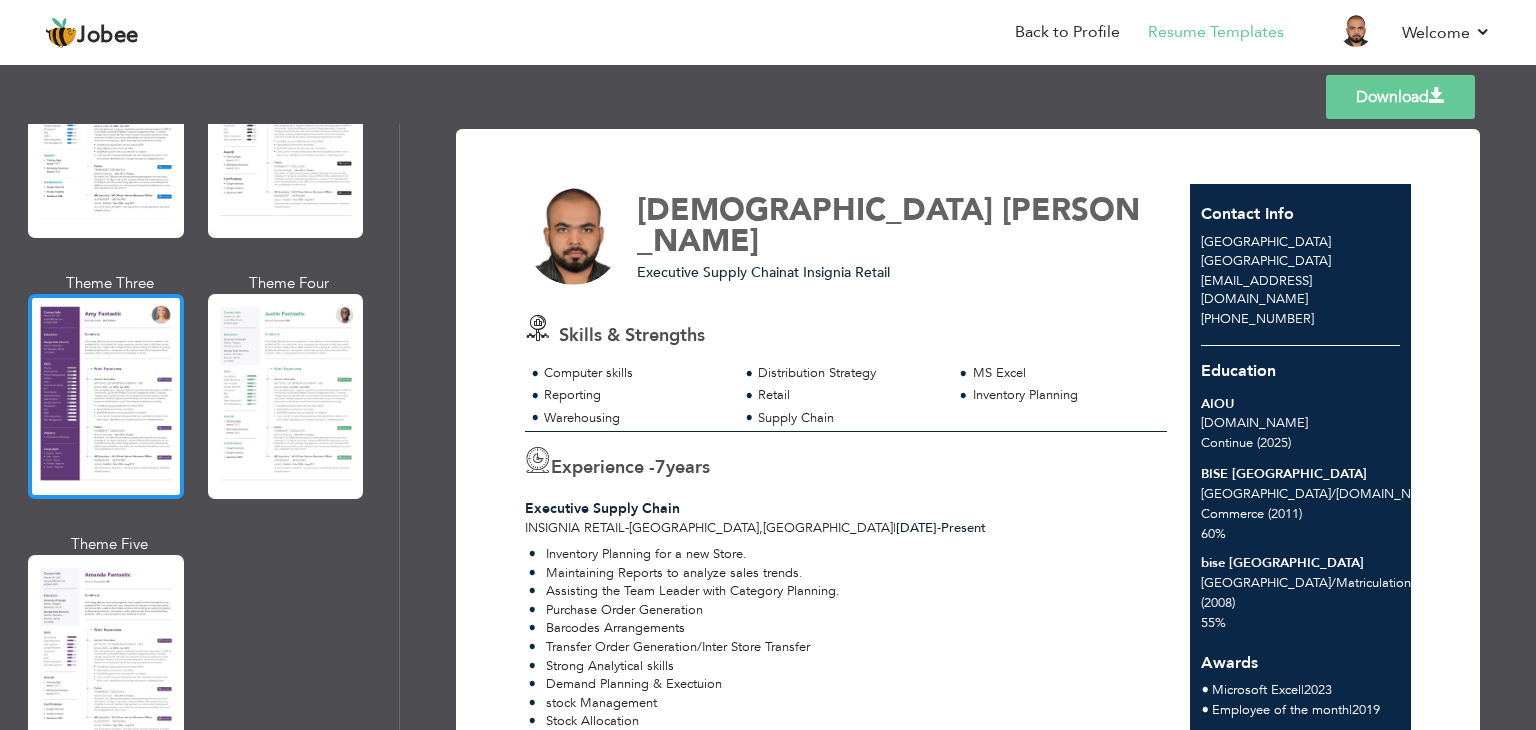 click at bounding box center [106, 396] 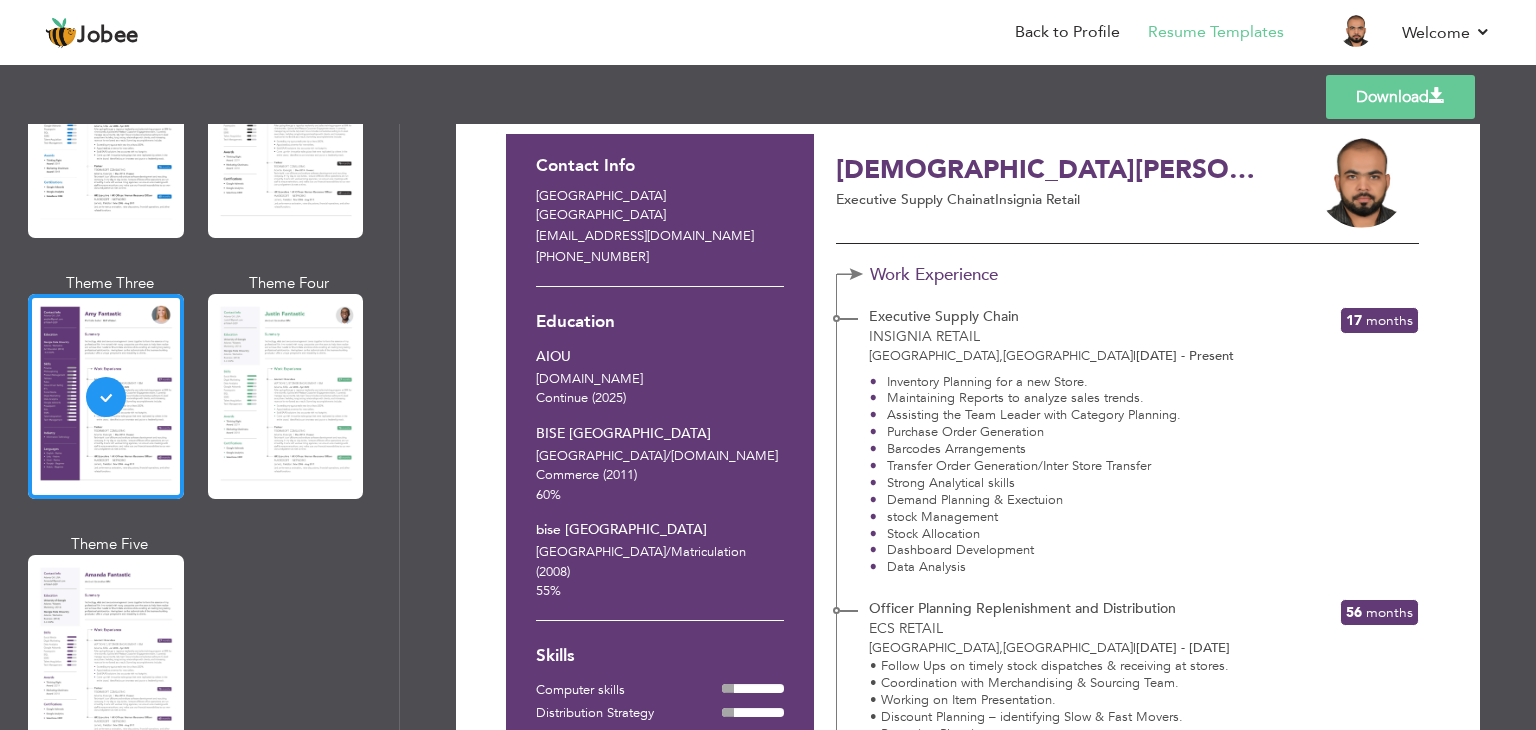 scroll, scrollTop: 0, scrollLeft: 0, axis: both 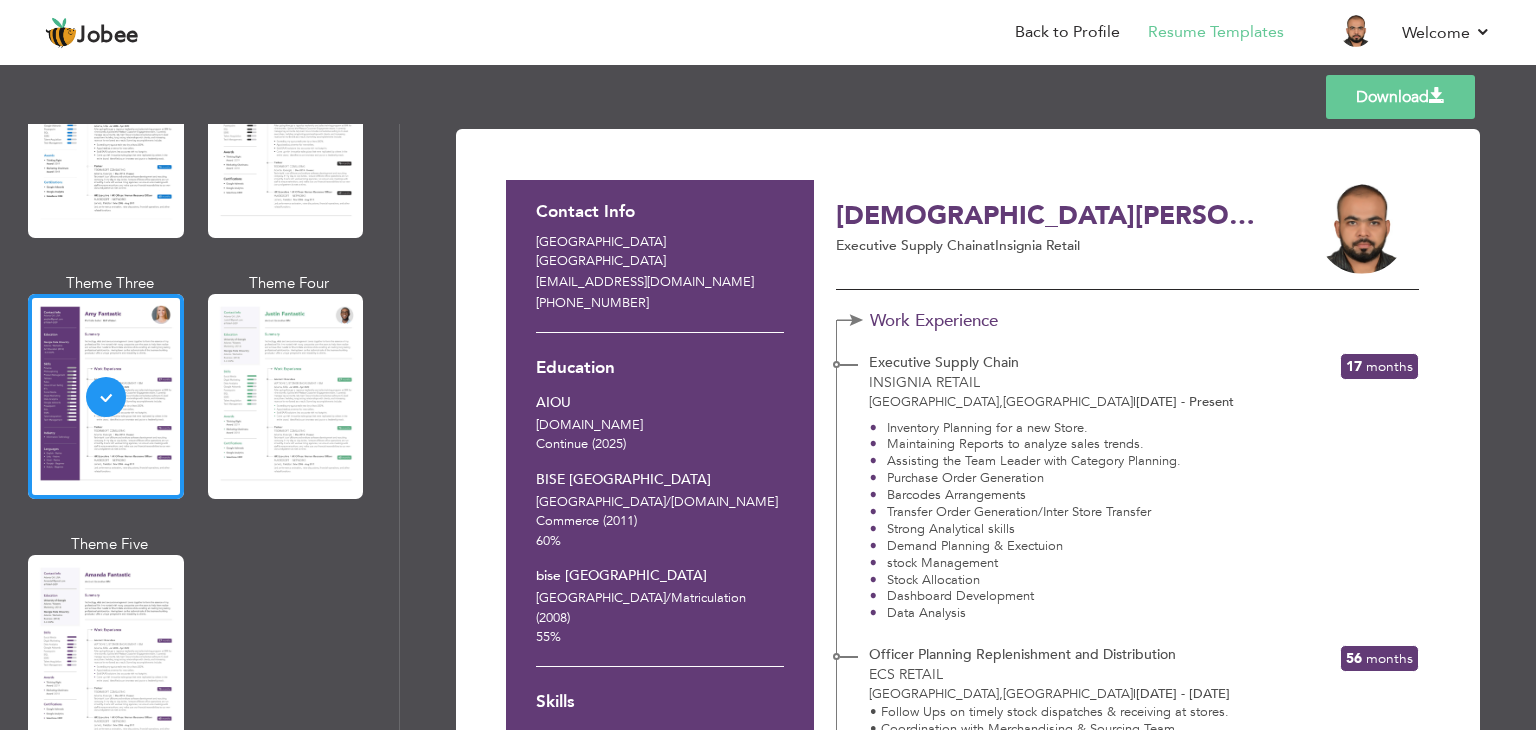 click on "Download" at bounding box center (1400, 97) 